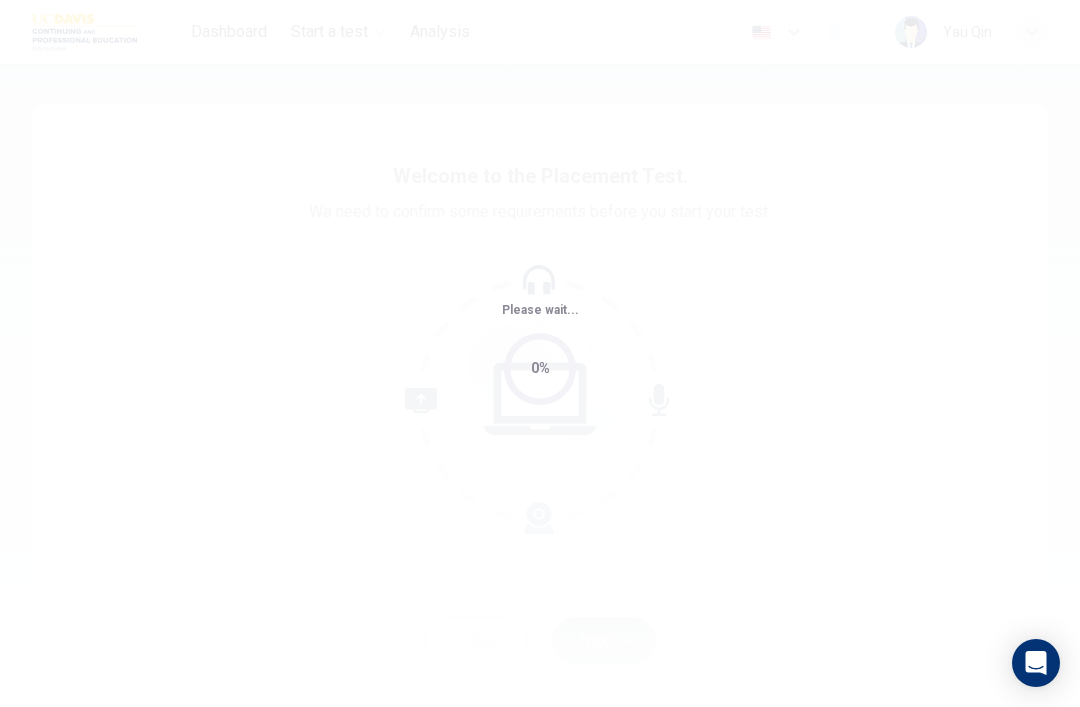 scroll, scrollTop: 0, scrollLeft: 0, axis: both 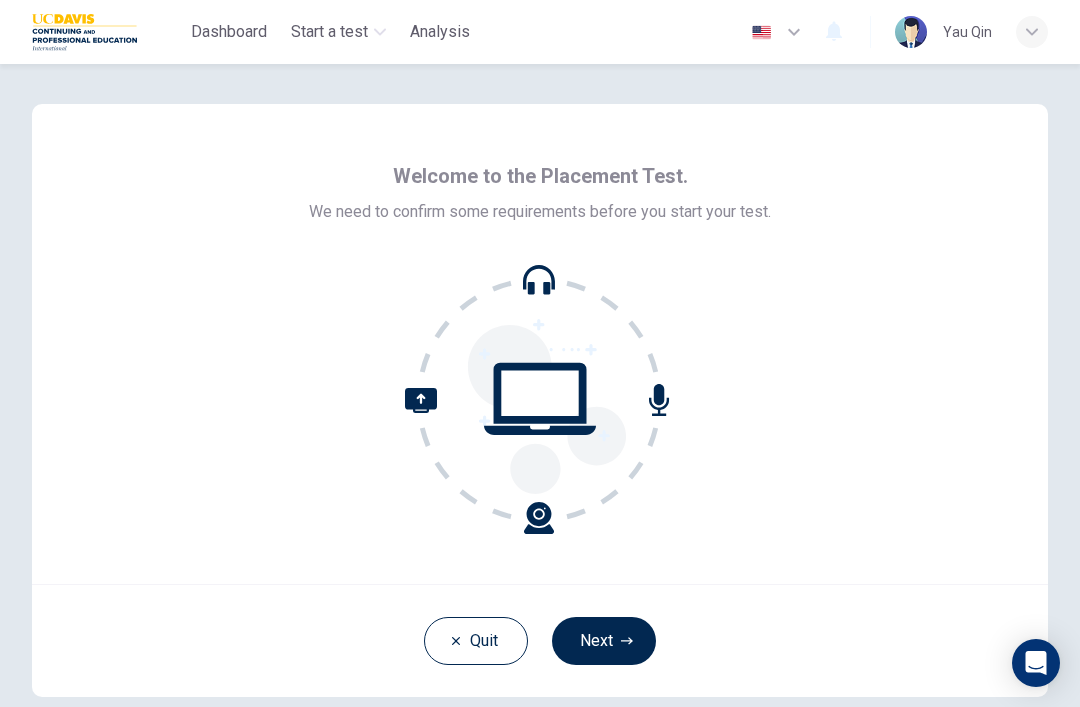 click on "Next" at bounding box center (604, 641) 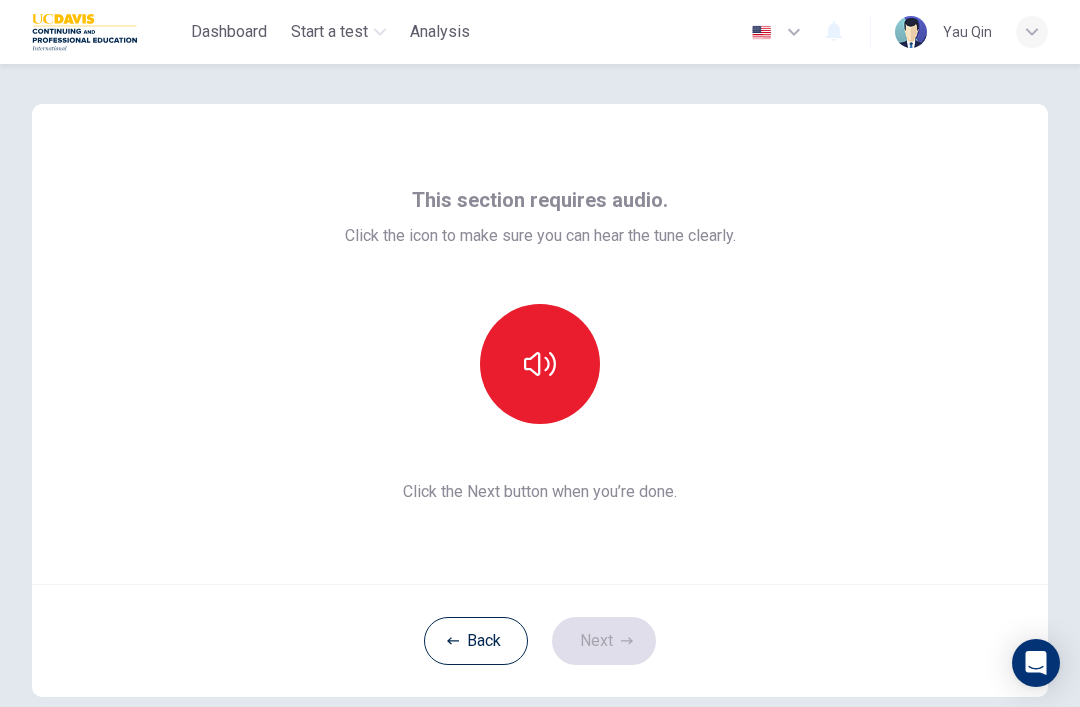click 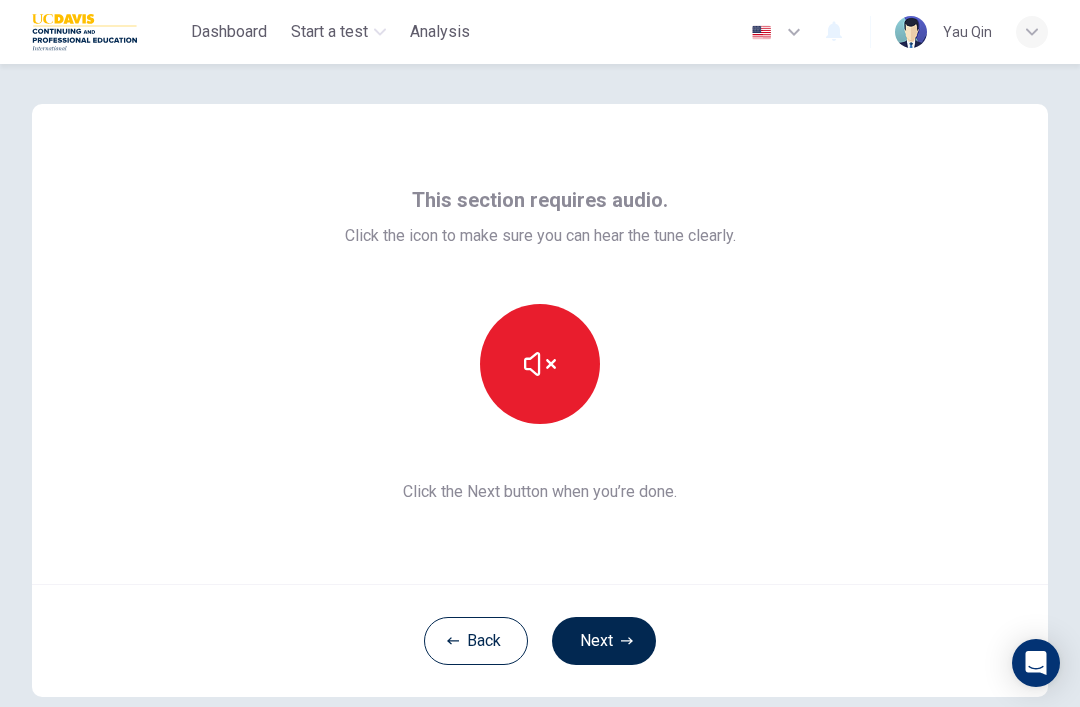 click on "Next" at bounding box center [604, 641] 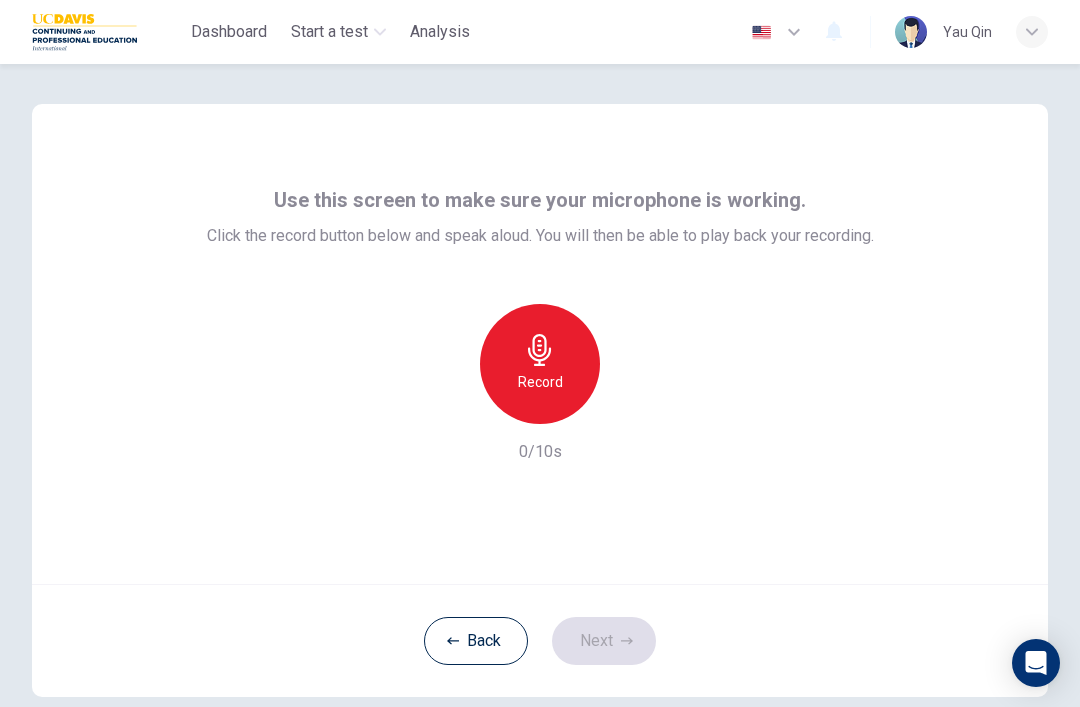 click on "Record" at bounding box center (540, 364) 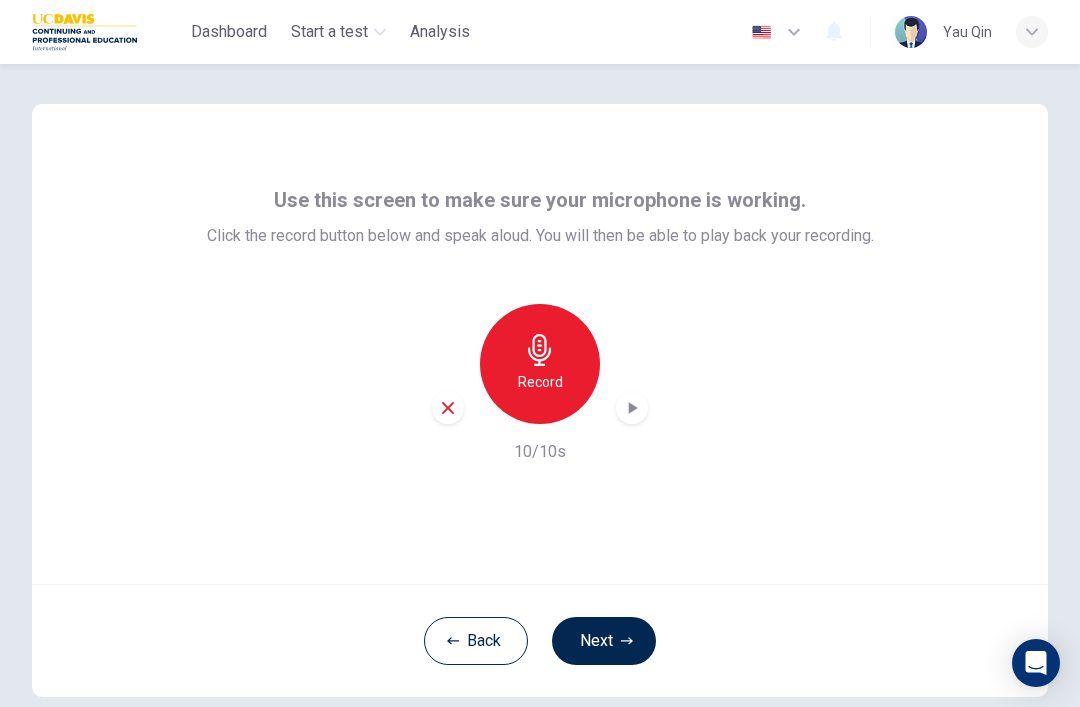 click 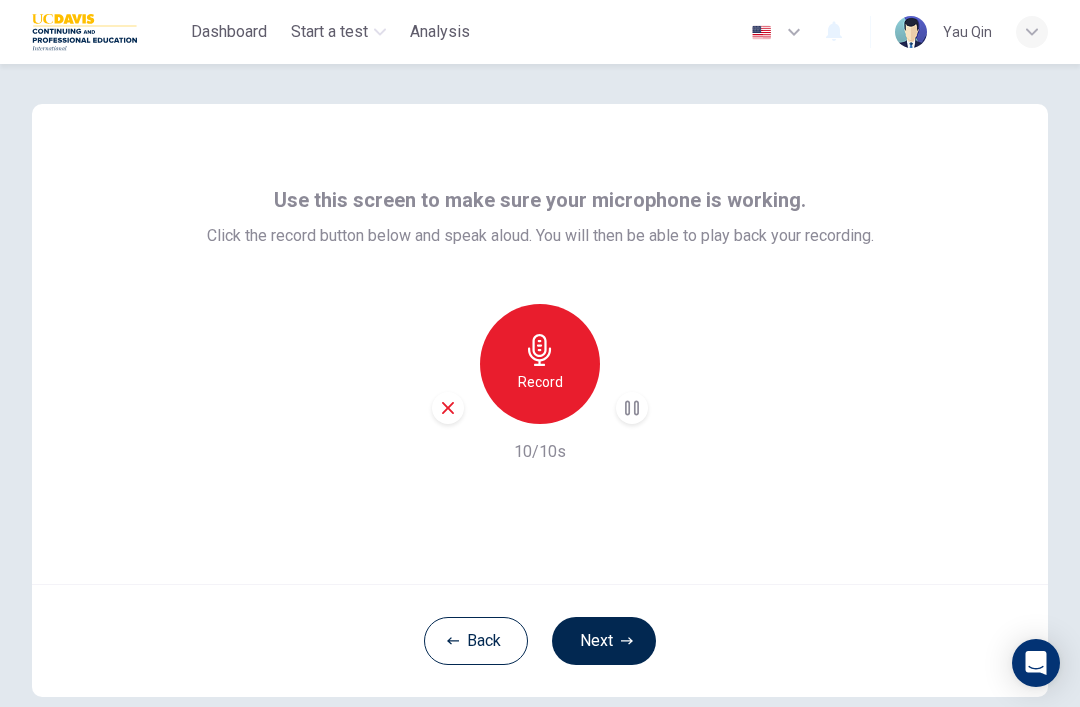 click on "Next" at bounding box center [604, 641] 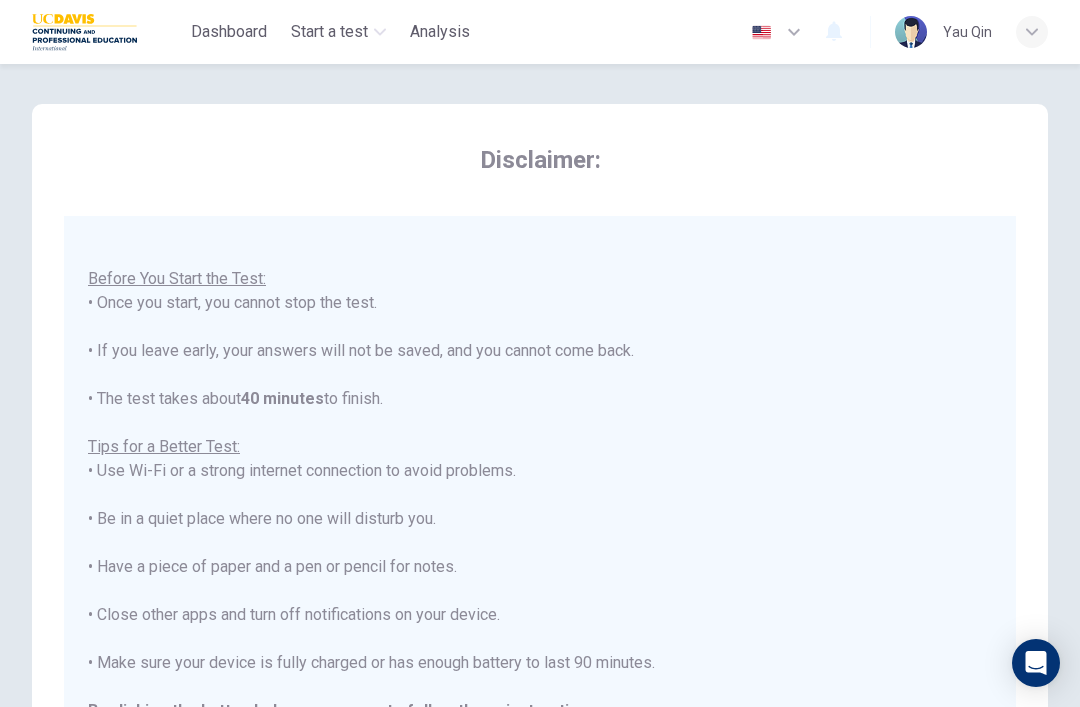 scroll, scrollTop: 21, scrollLeft: 0, axis: vertical 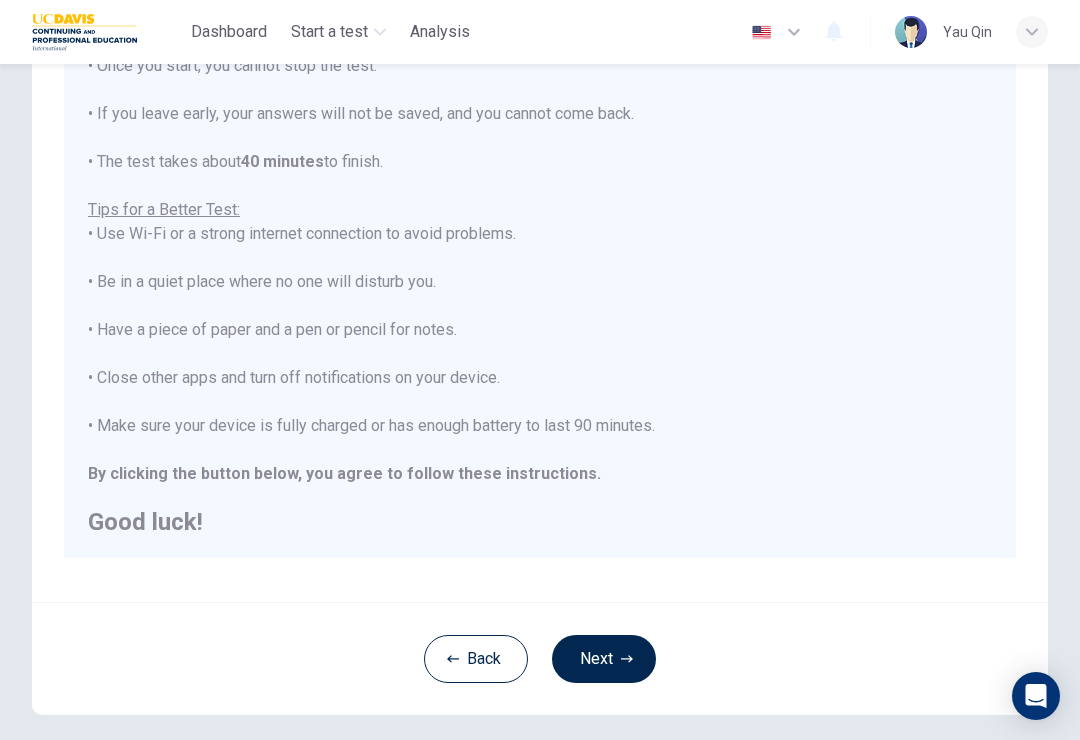click on "Next" at bounding box center (604, 659) 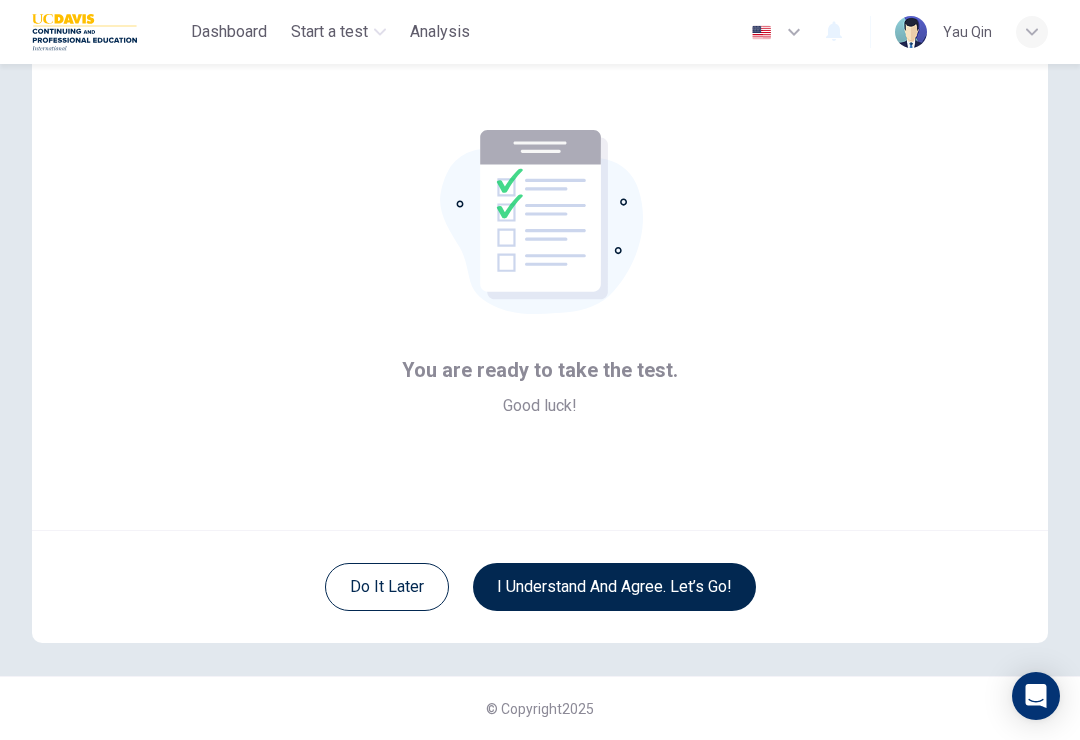 scroll, scrollTop: 54, scrollLeft: 0, axis: vertical 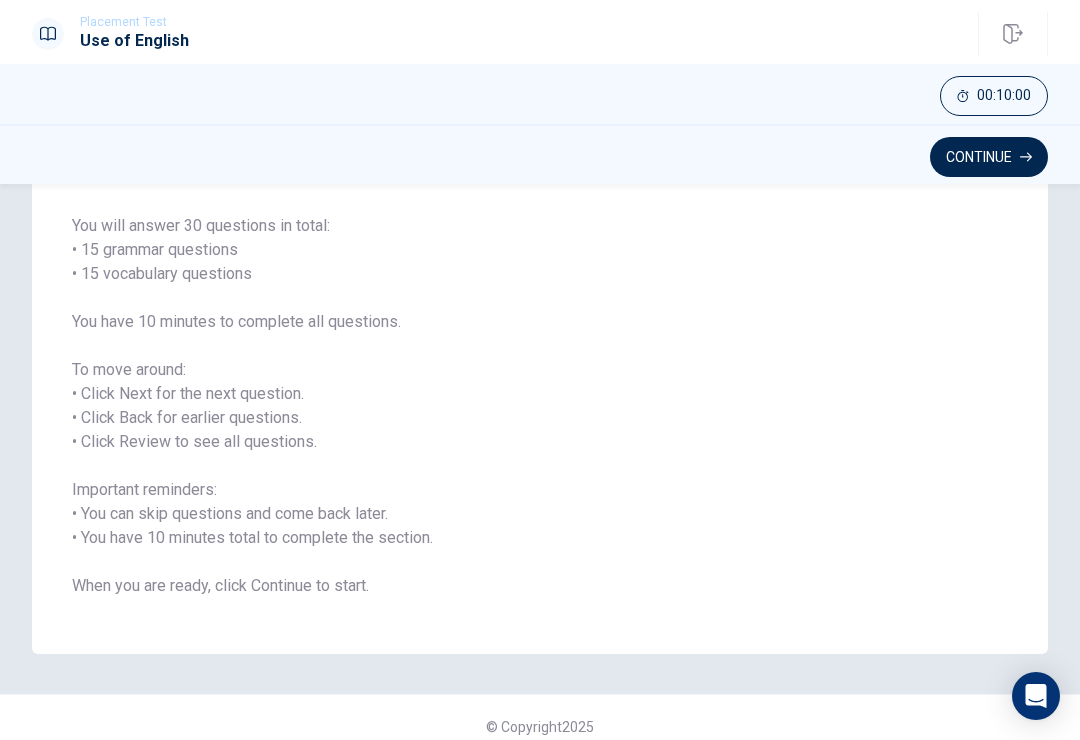 click on "Continue" at bounding box center (989, 157) 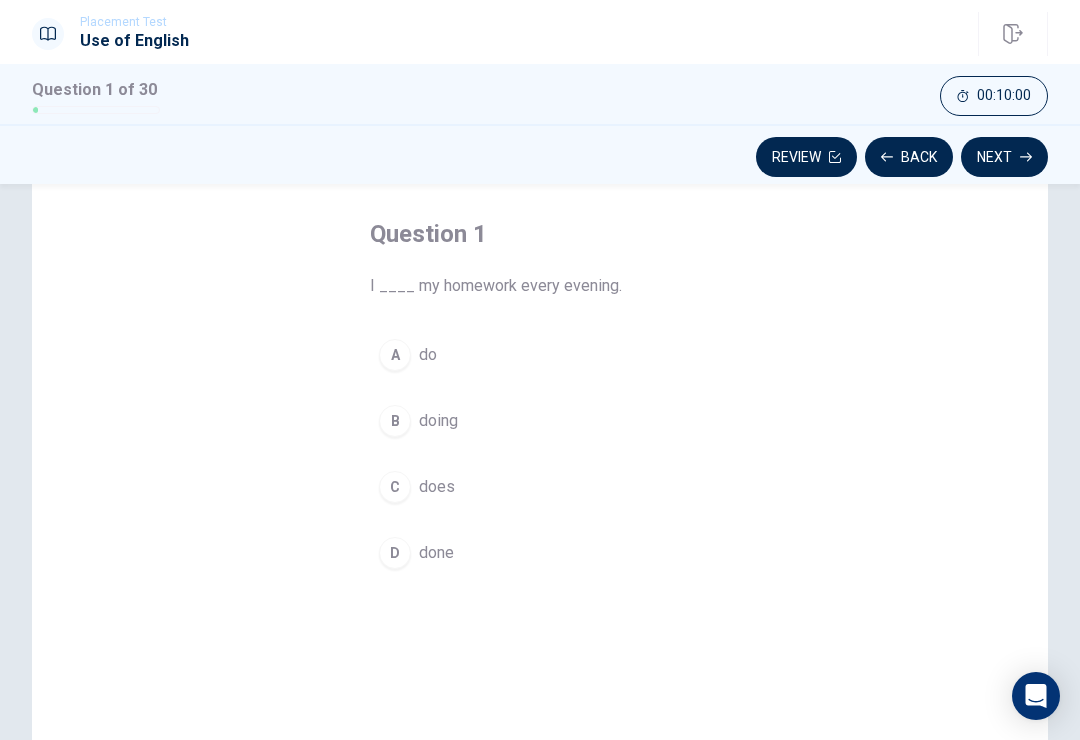 scroll, scrollTop: 73, scrollLeft: 0, axis: vertical 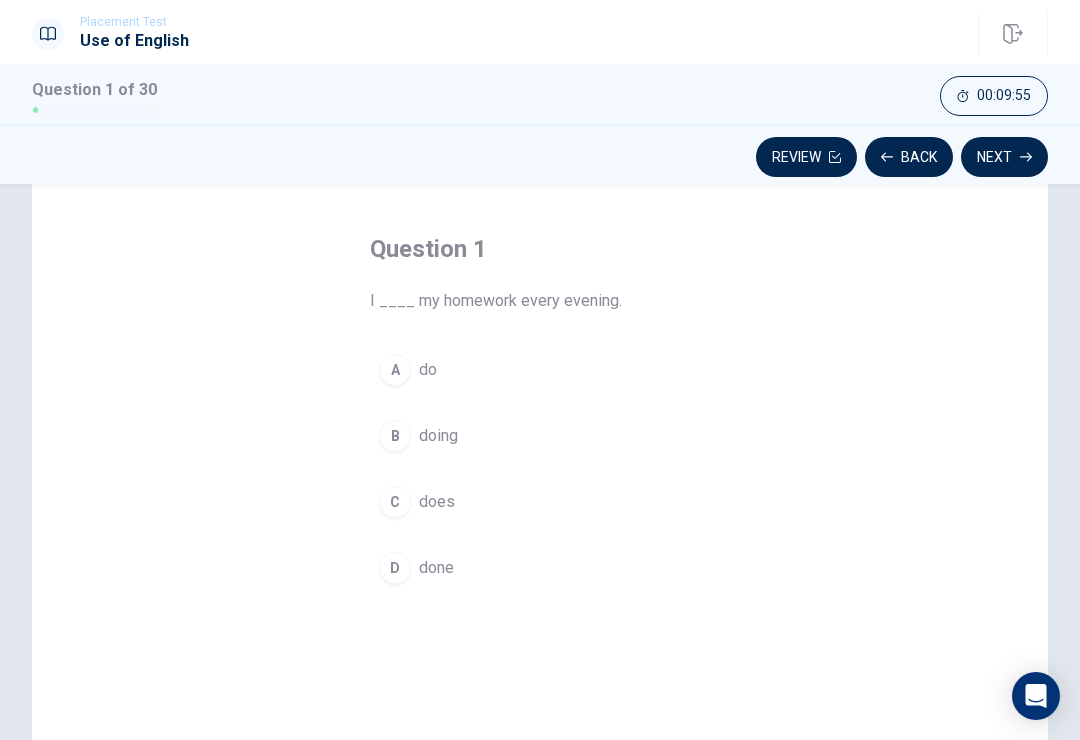 click on "A" at bounding box center [395, 370] 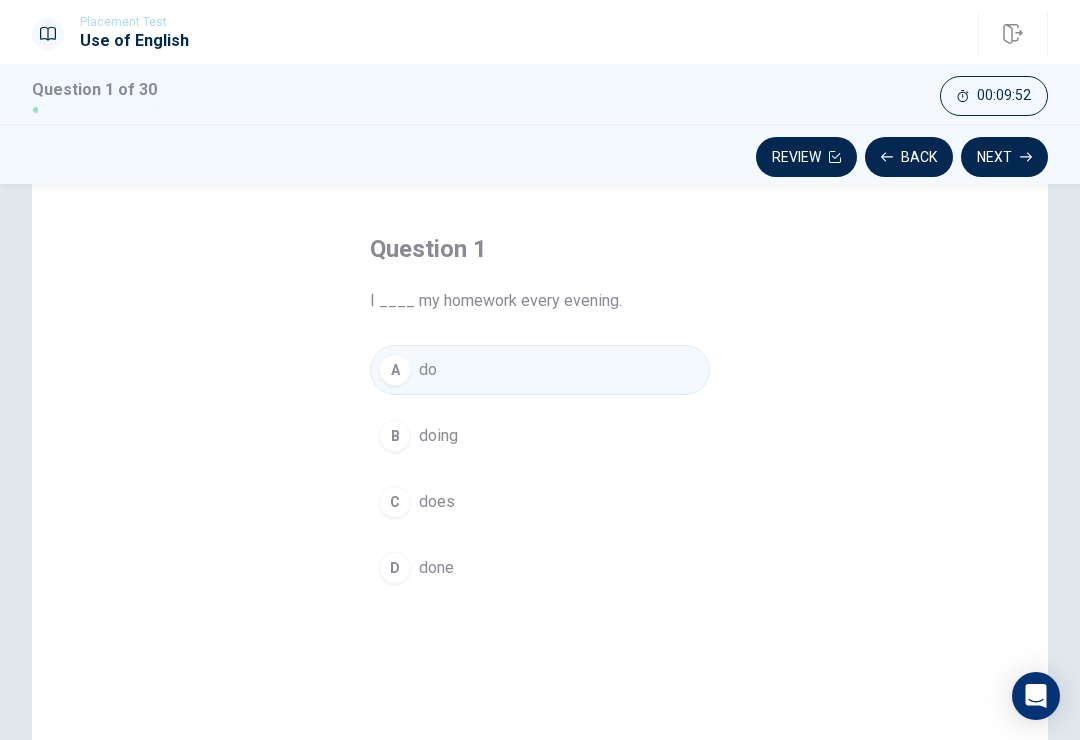 scroll, scrollTop: 92, scrollLeft: 0, axis: vertical 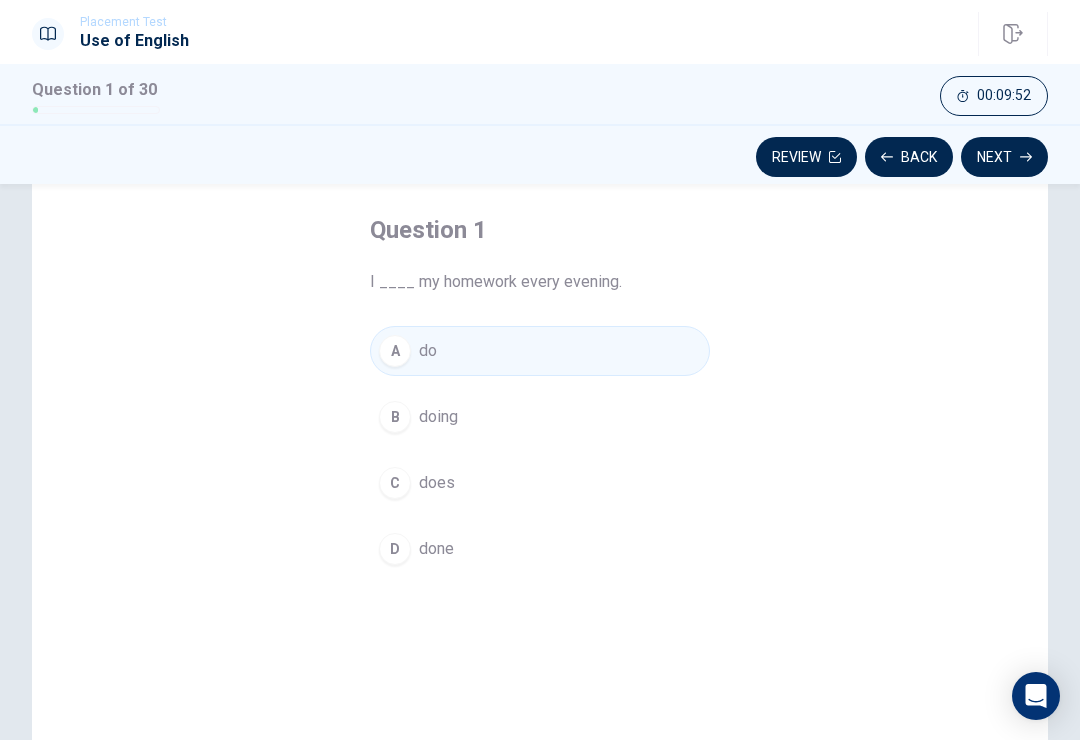 click 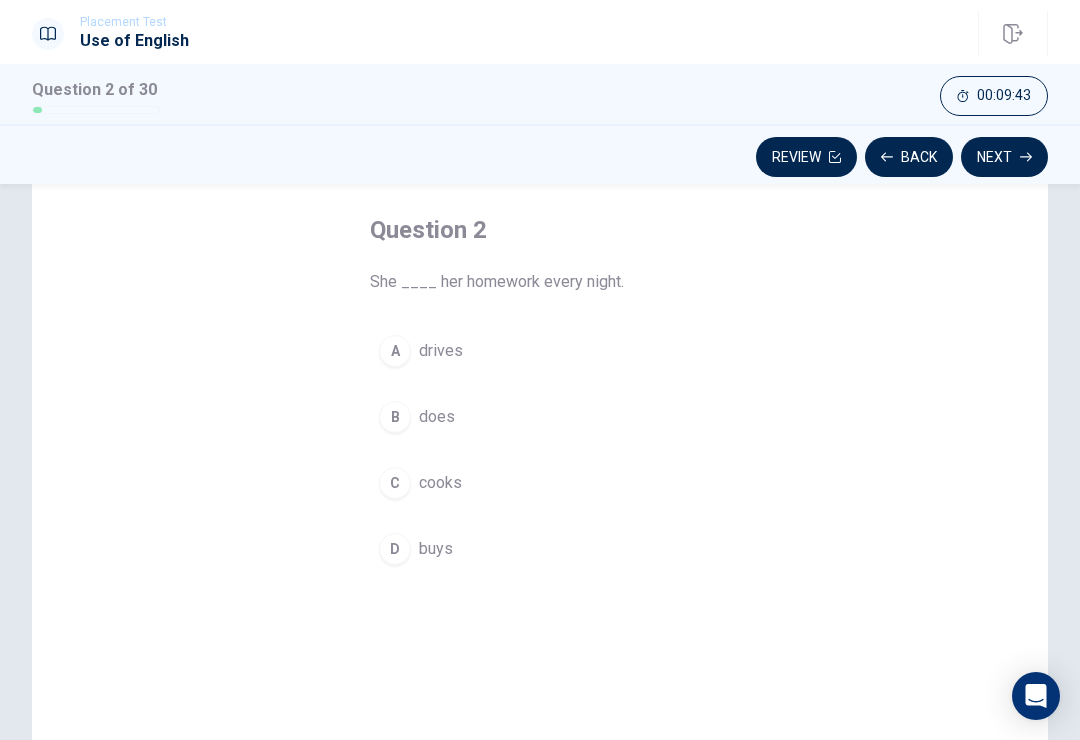 click on "B" at bounding box center (395, 417) 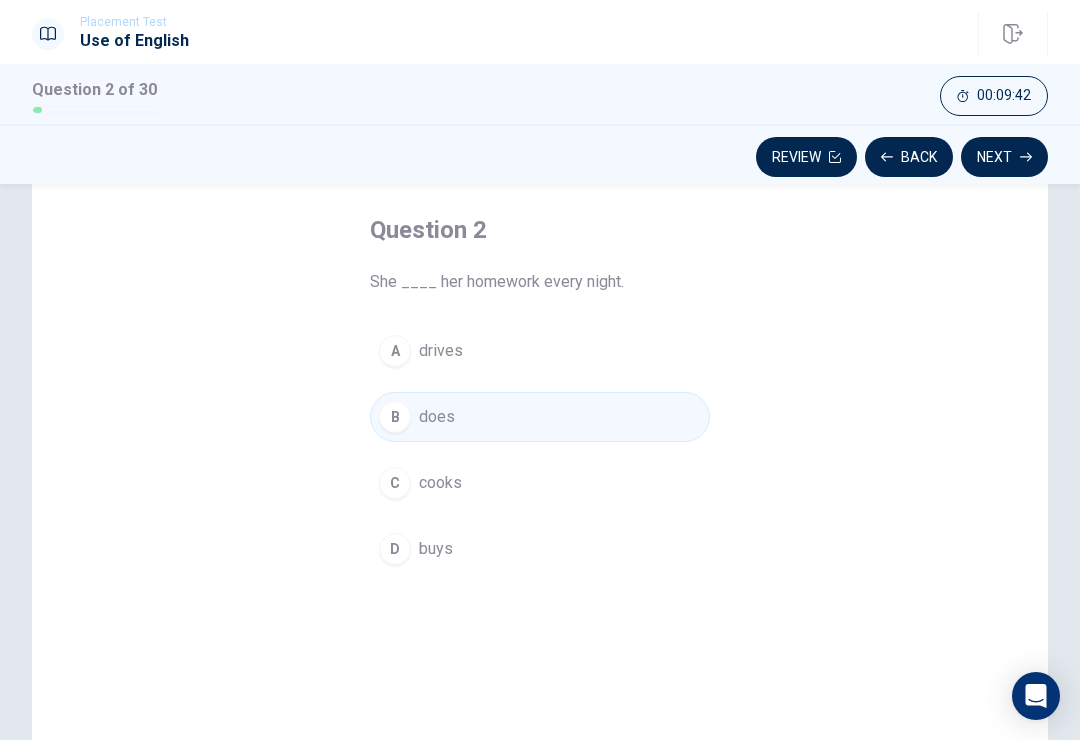 click on "Next" at bounding box center [1004, 157] 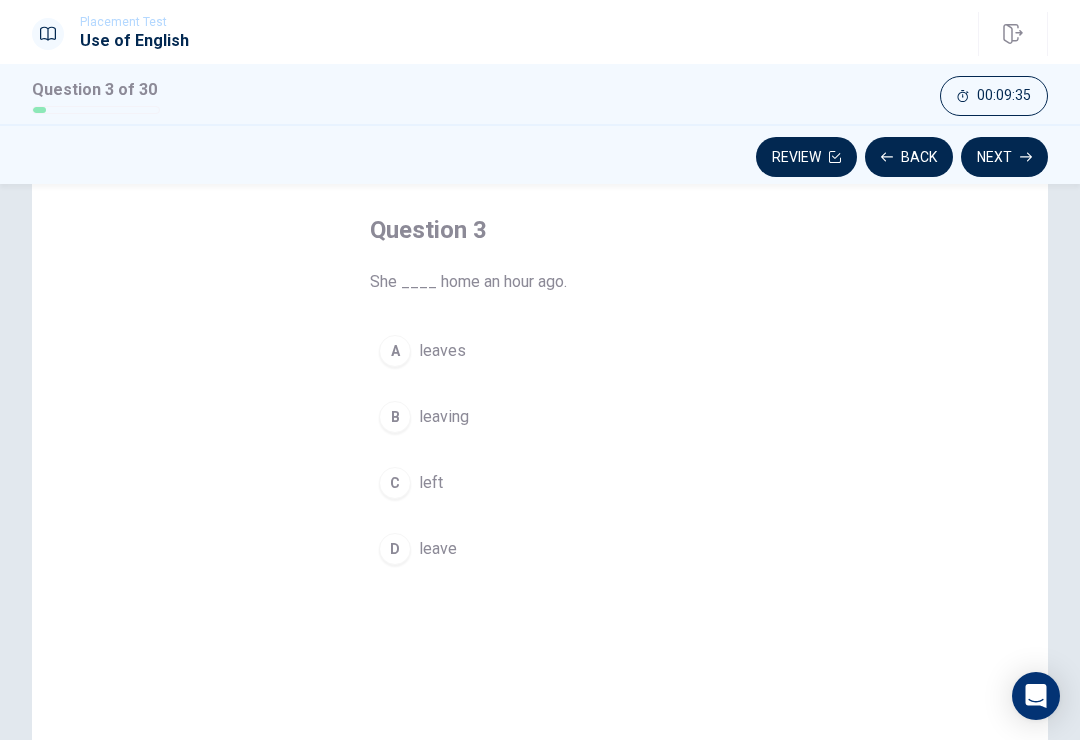 click on "C" at bounding box center [395, 483] 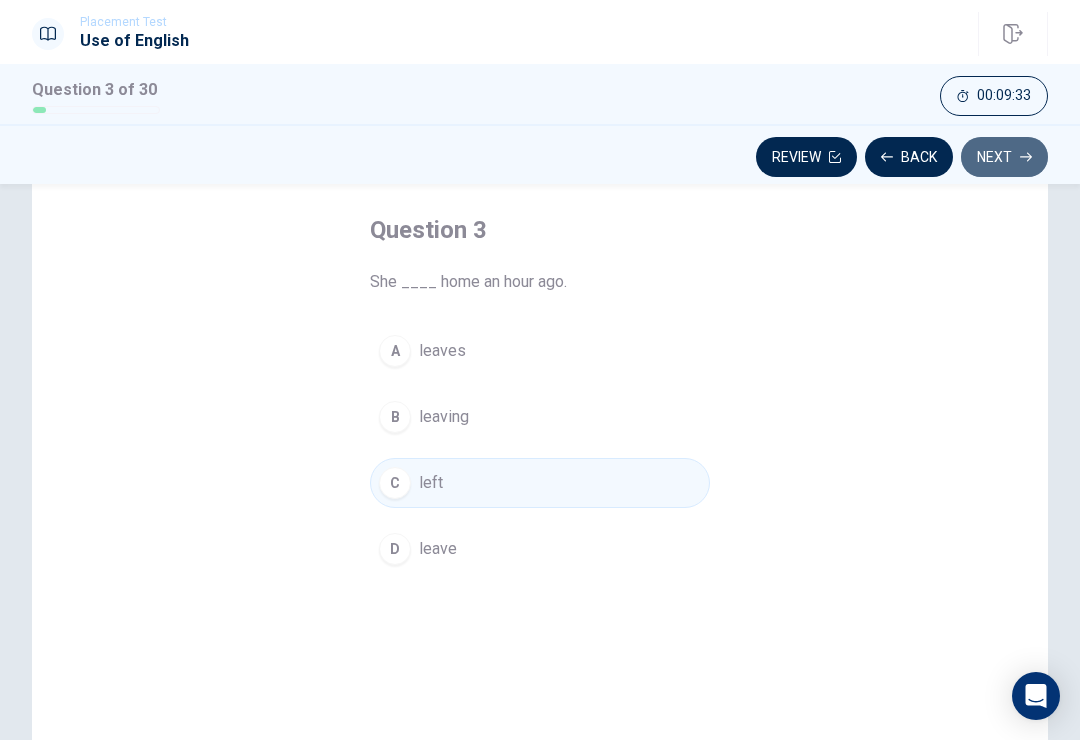 click 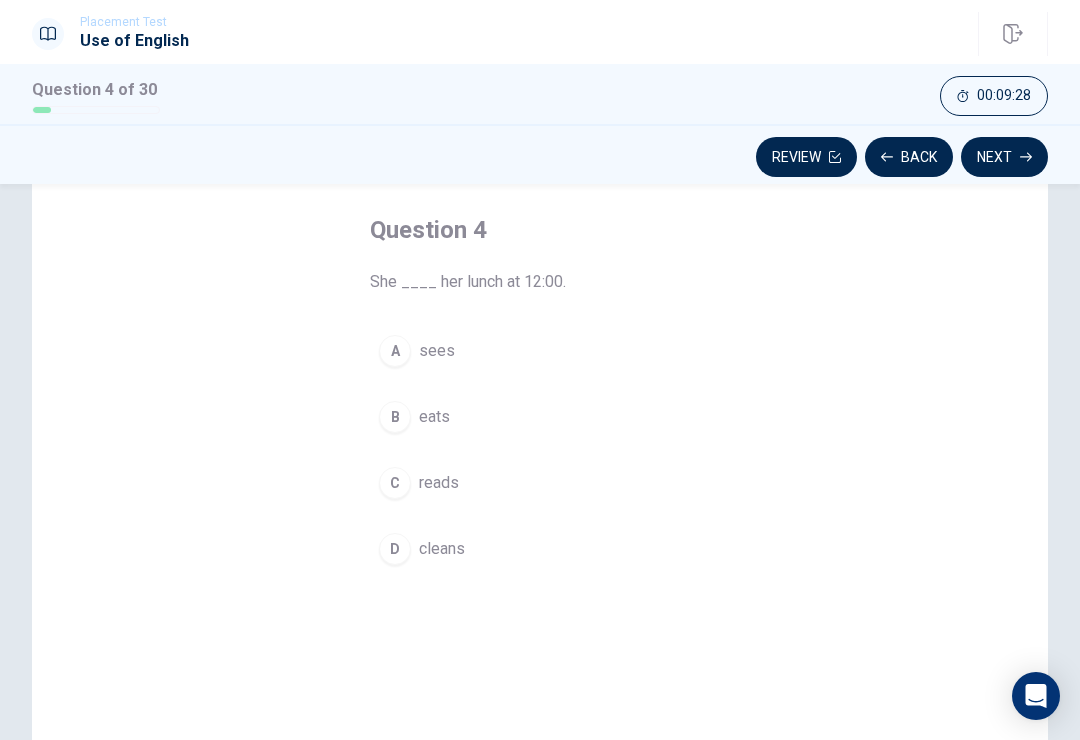 click on "B" at bounding box center (395, 417) 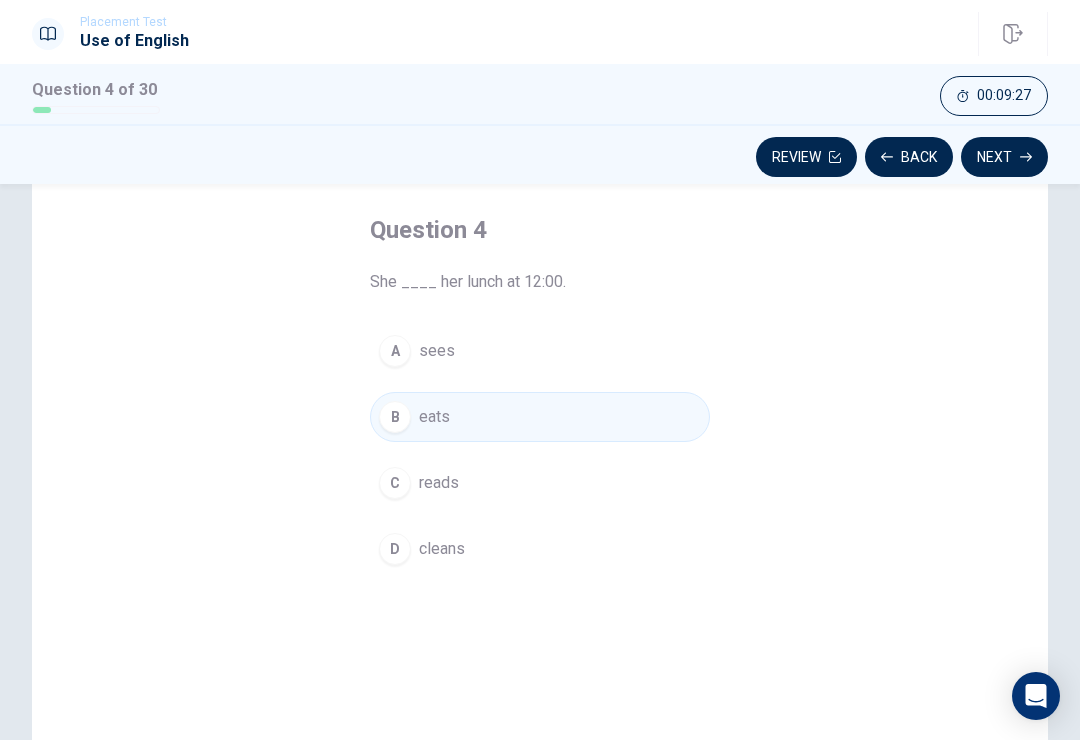 click on "Next" at bounding box center [1004, 157] 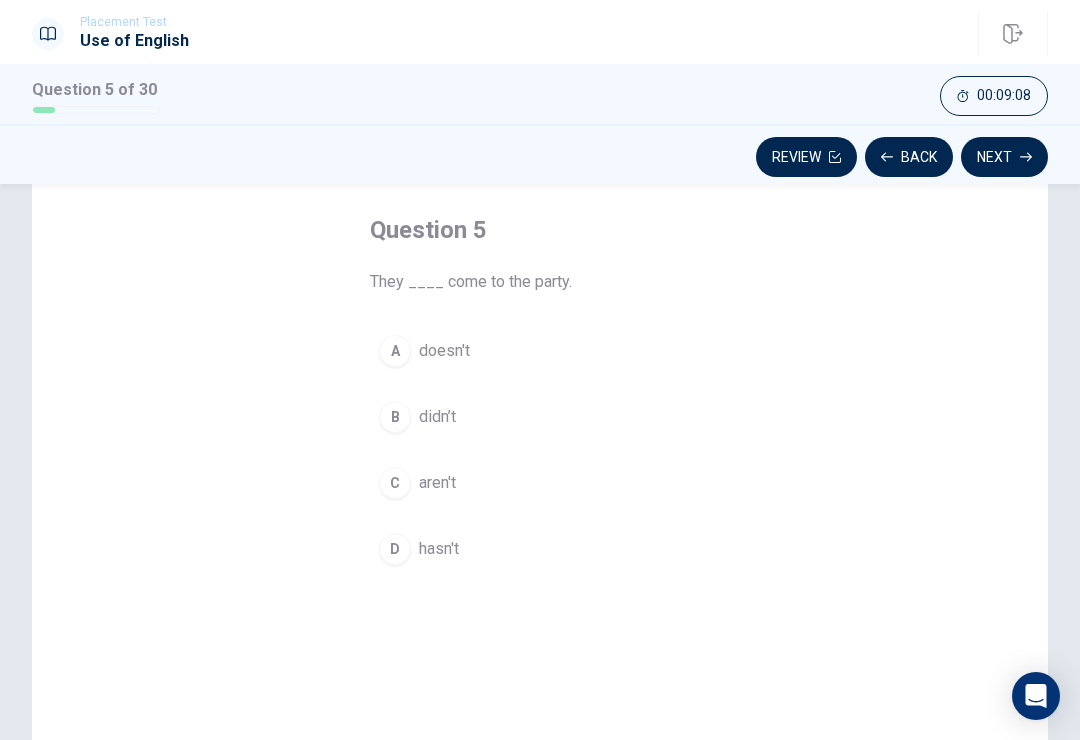 click on "B" at bounding box center (395, 417) 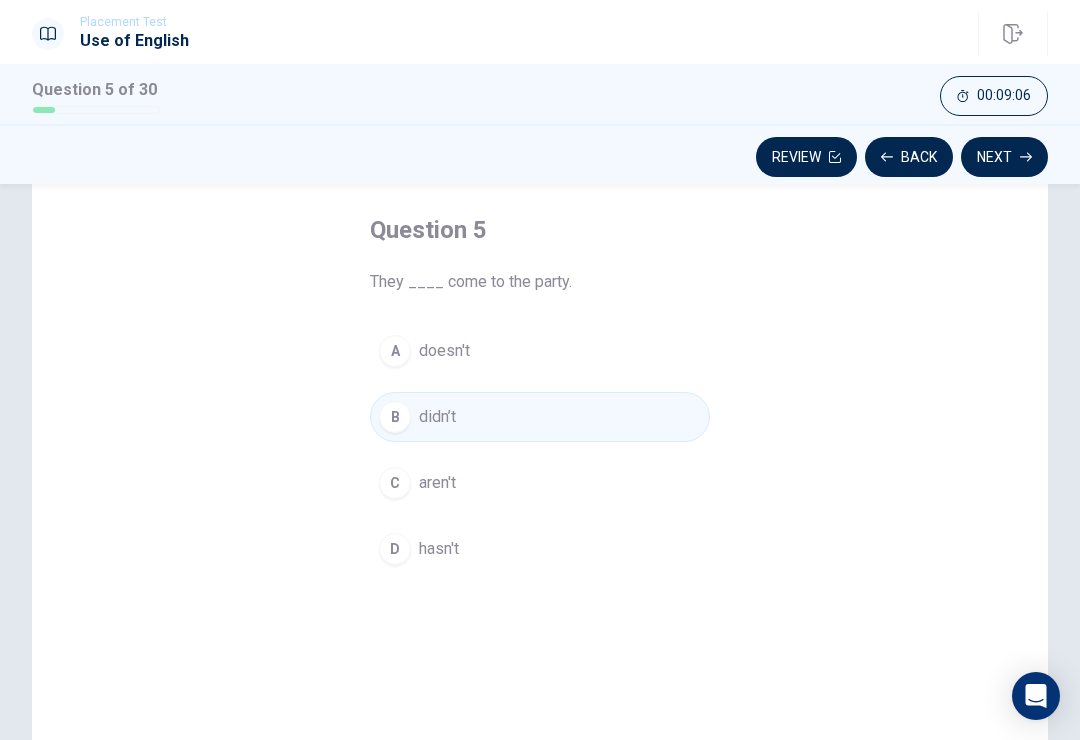 click on "Next" at bounding box center [1004, 157] 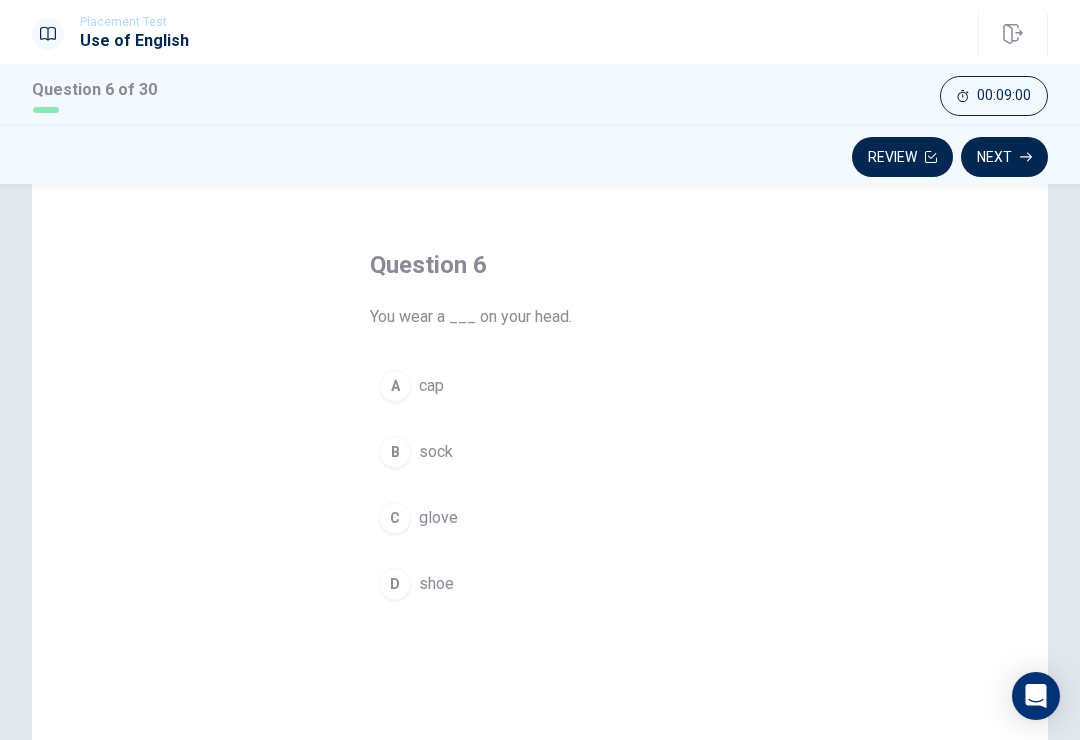 scroll, scrollTop: 73, scrollLeft: 0, axis: vertical 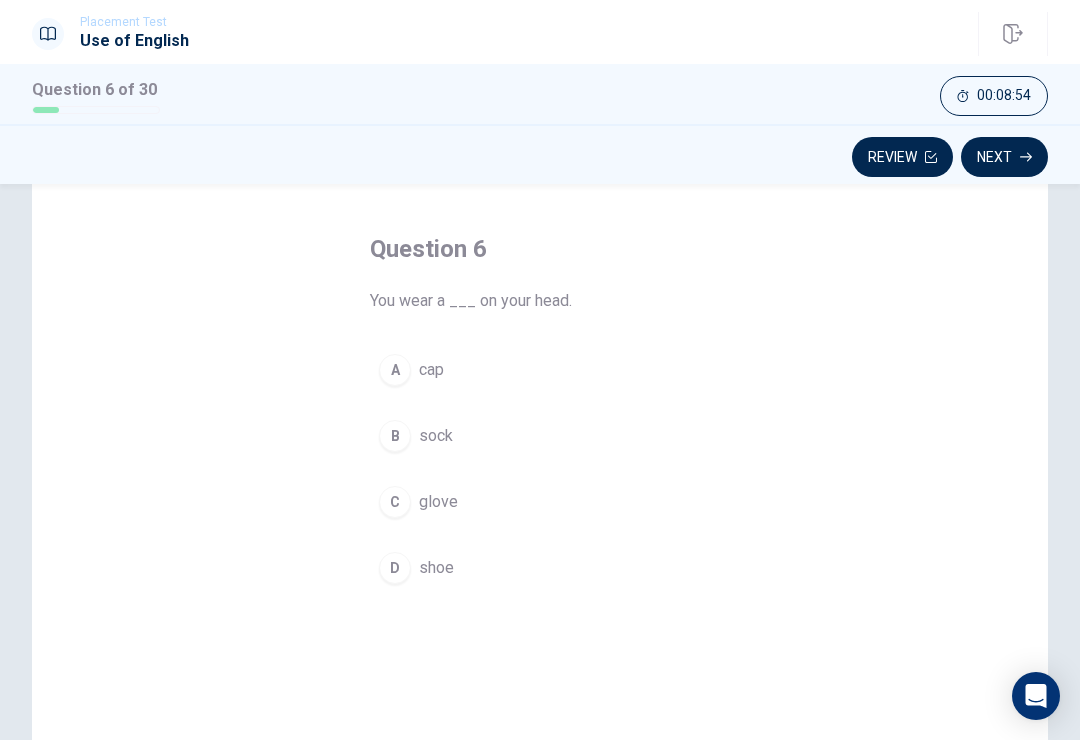 click on "A" at bounding box center (395, 370) 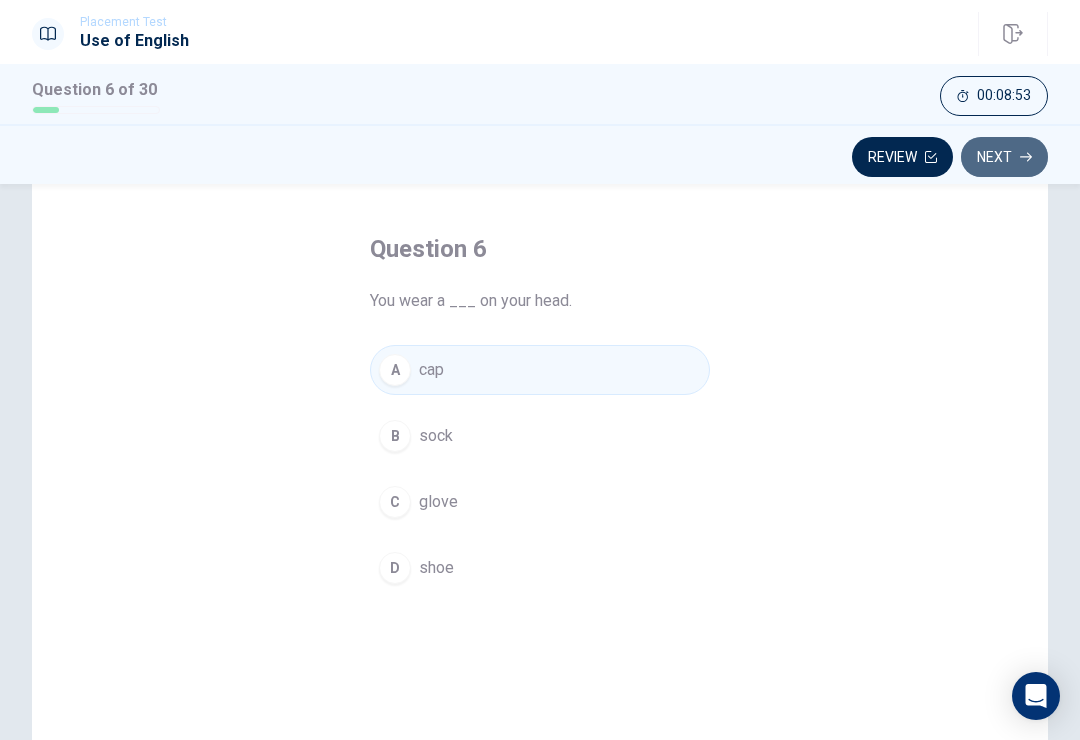 click 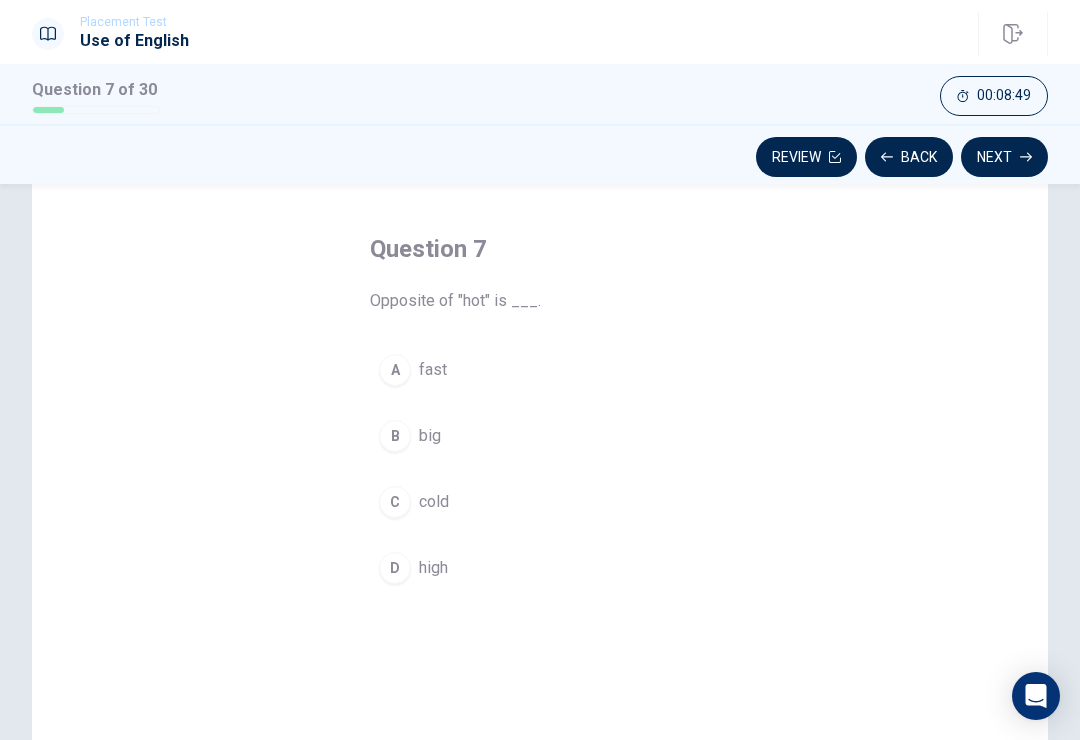 click on "C" at bounding box center (395, 502) 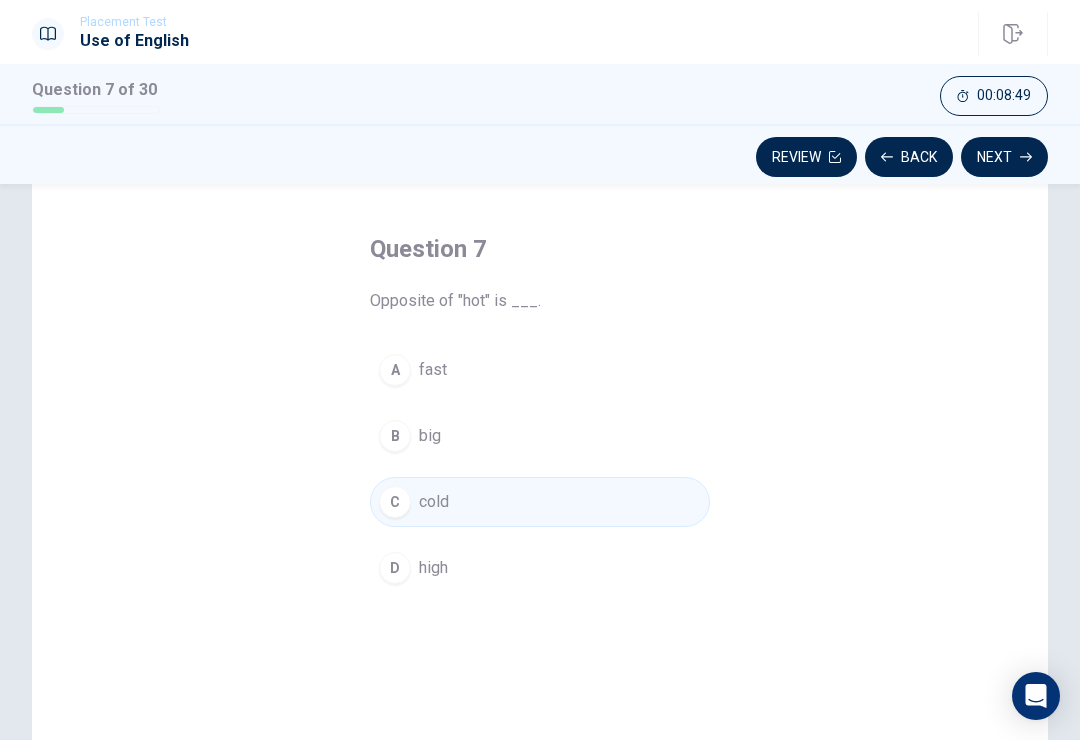 click on "Next" at bounding box center (1004, 157) 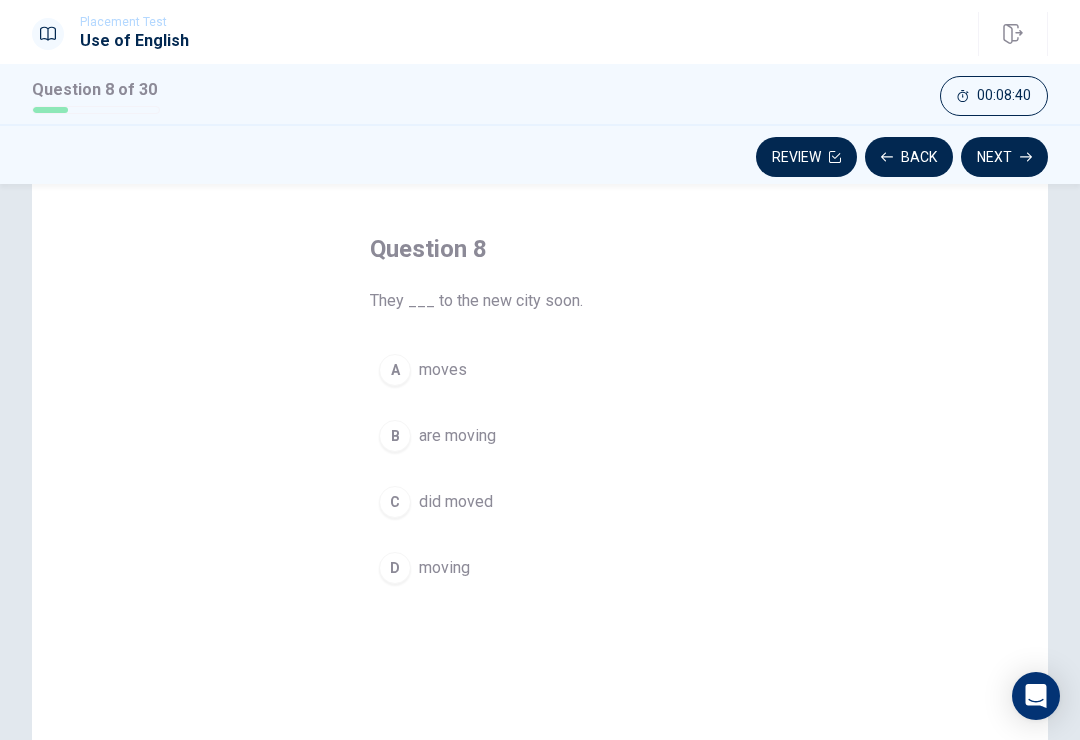 click on "A" at bounding box center (395, 370) 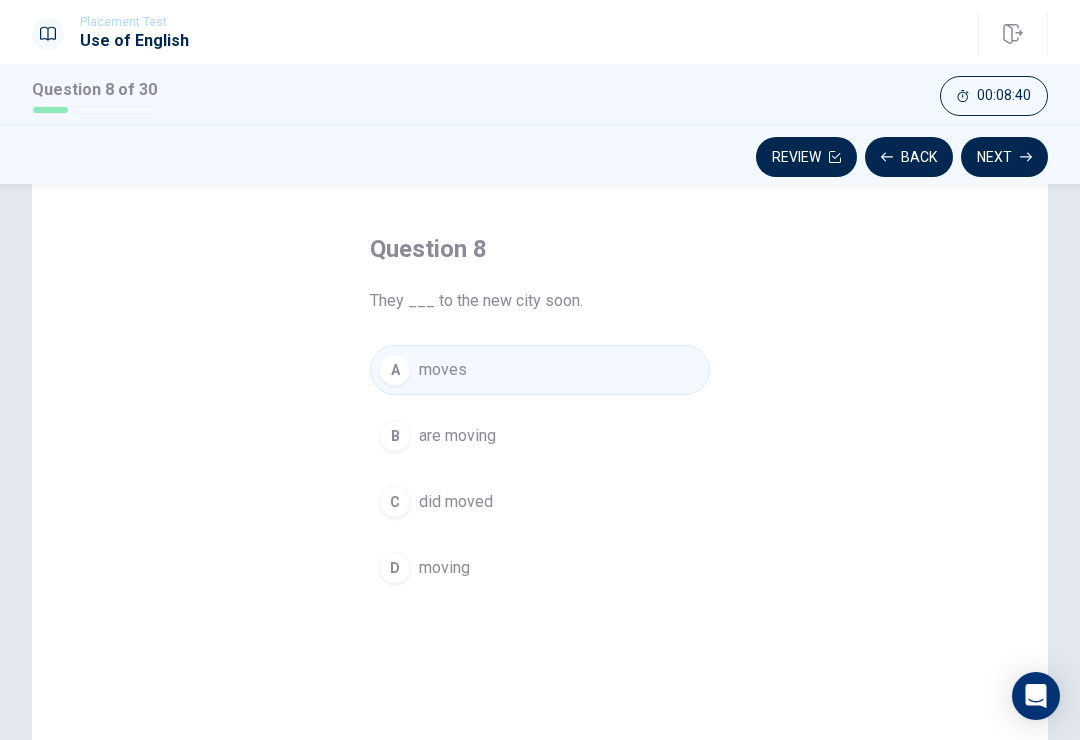 click on "Next" at bounding box center (1004, 157) 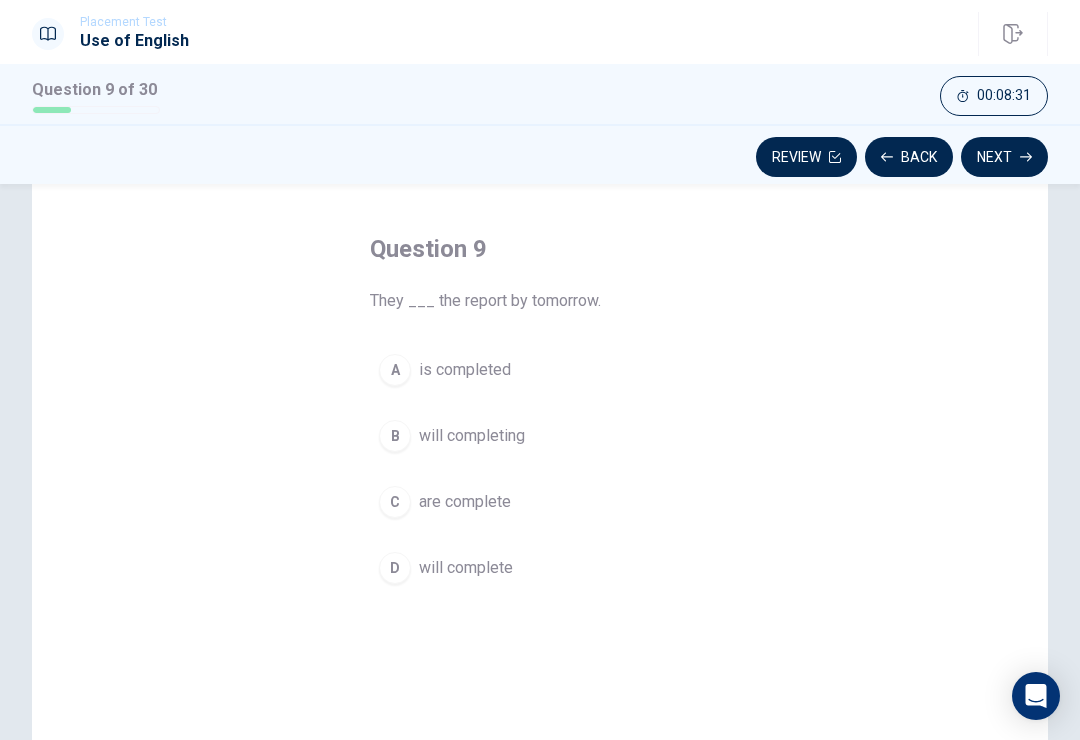 click on "B" at bounding box center (395, 436) 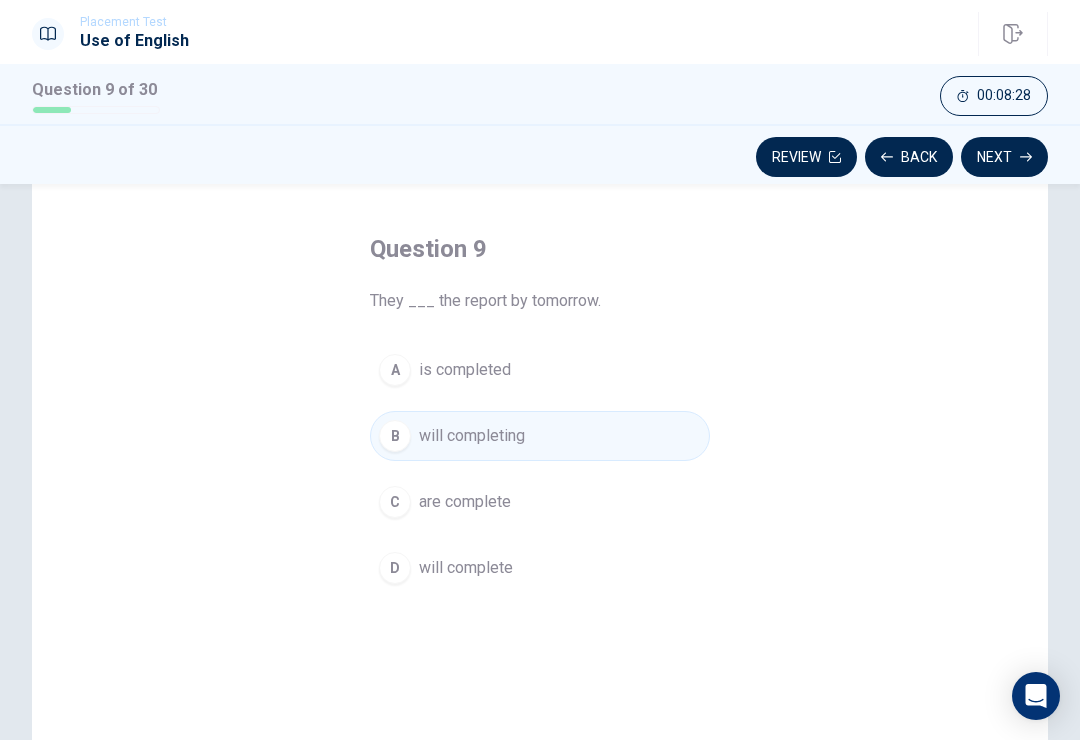 click on "D" at bounding box center [395, 568] 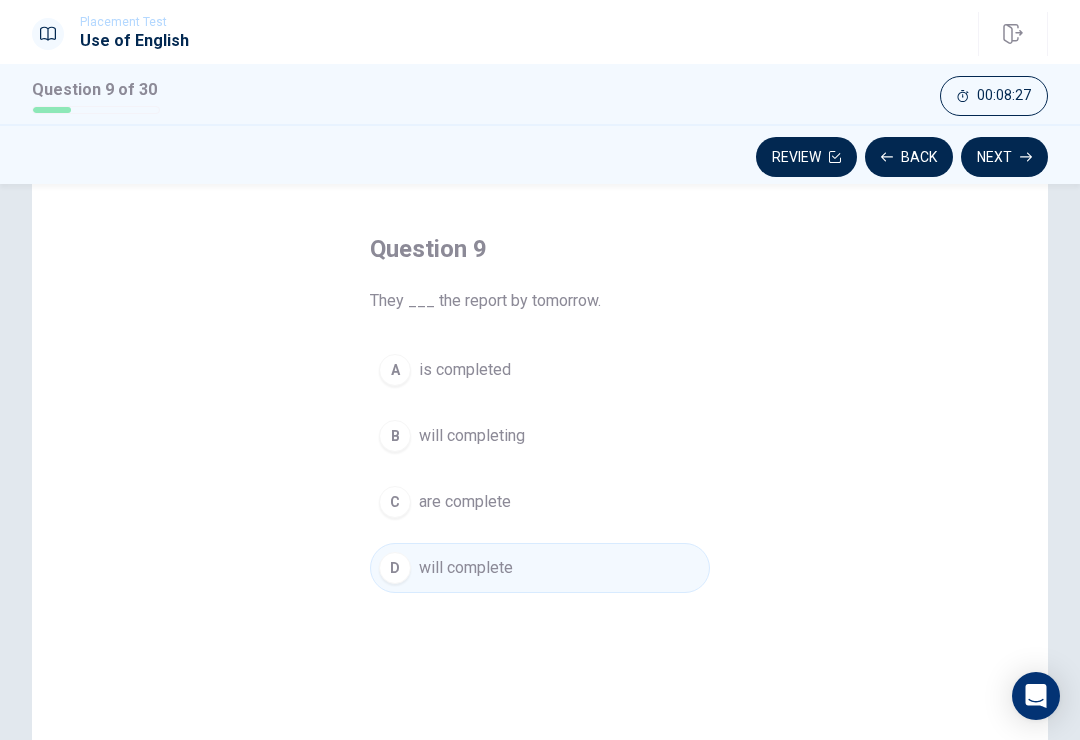 click 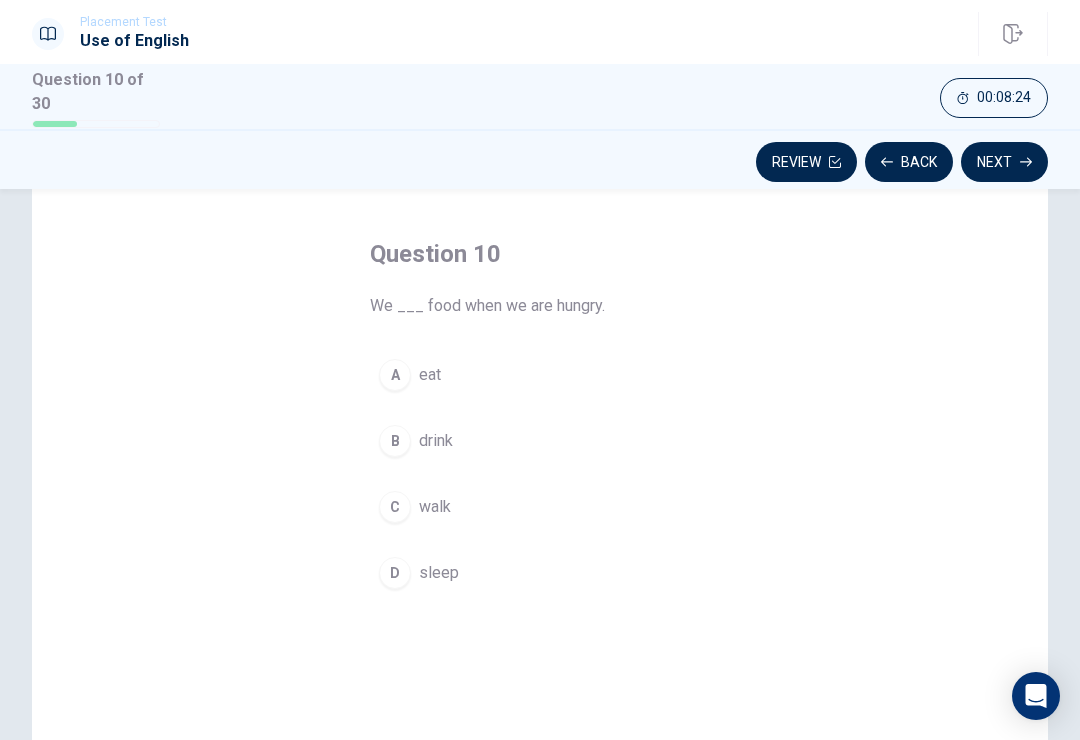 click on "A" at bounding box center [395, 375] 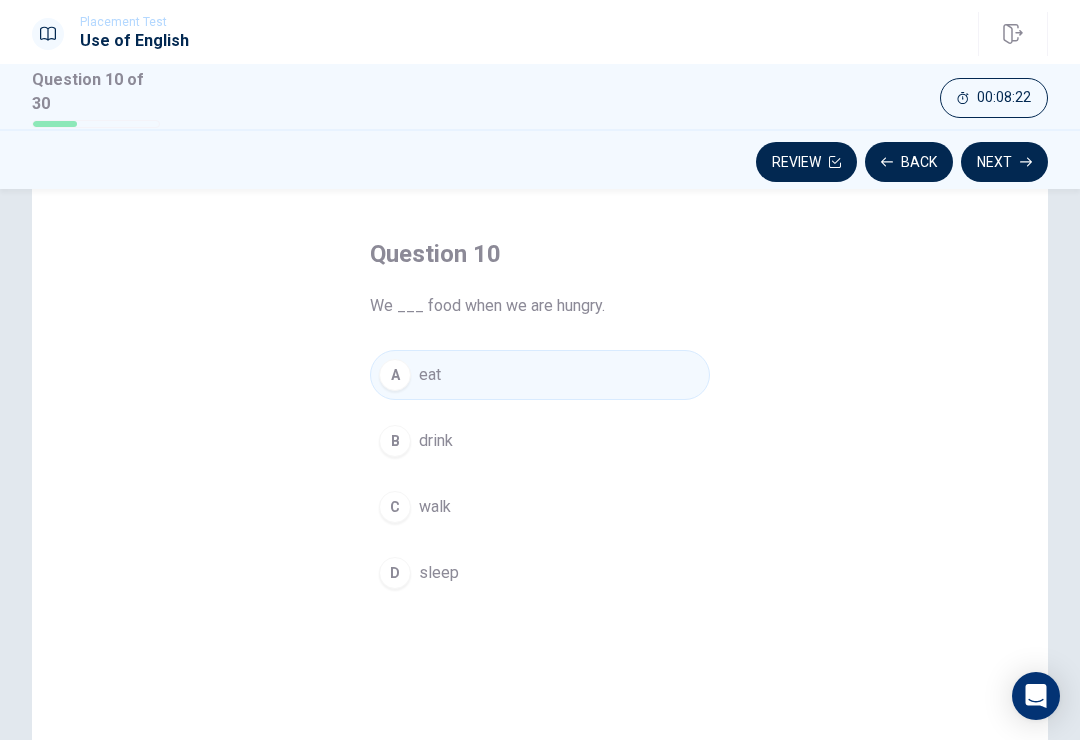 click on "Next" at bounding box center (1004, 162) 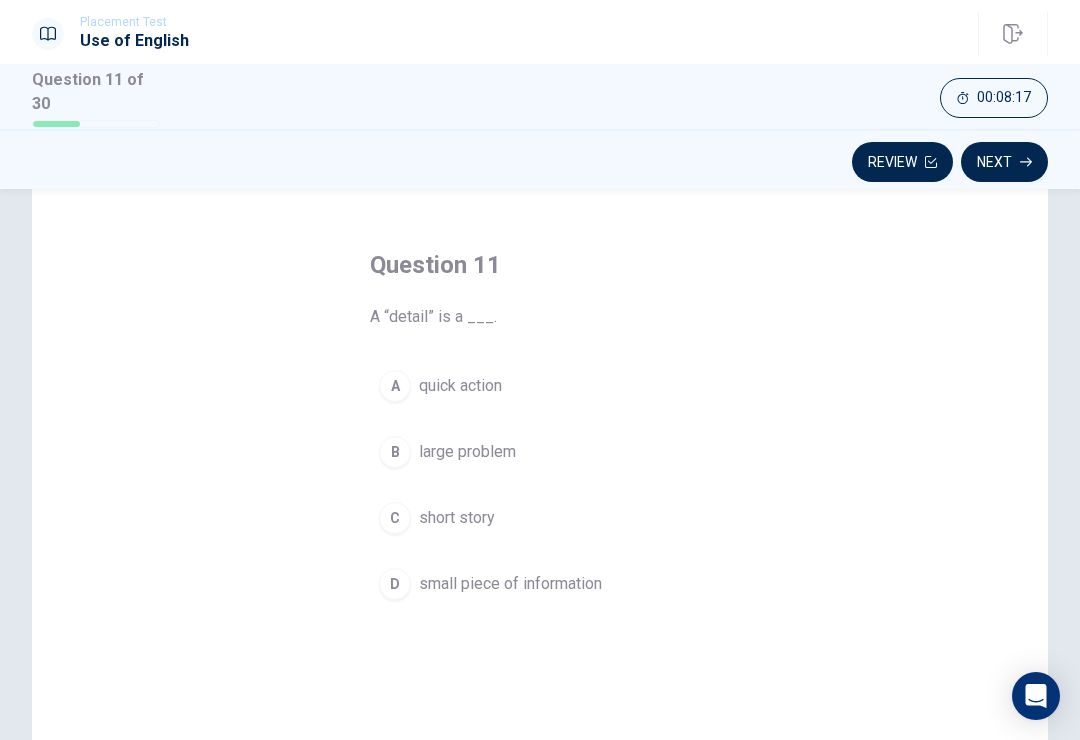 scroll, scrollTop: 67, scrollLeft: 0, axis: vertical 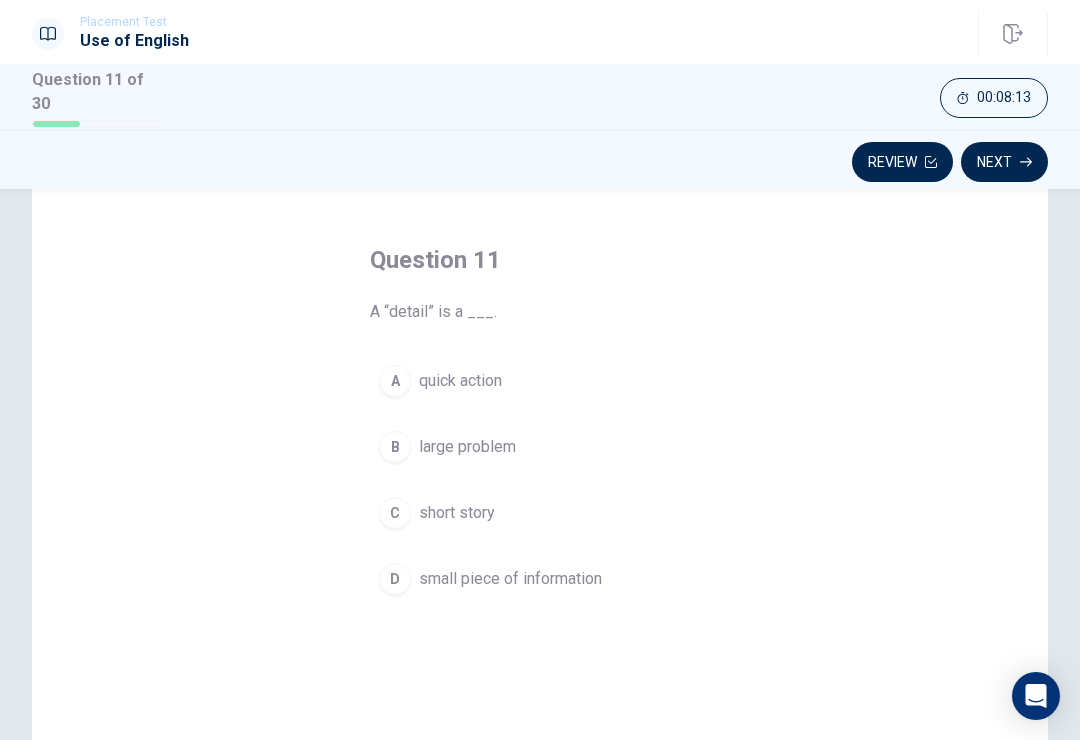 click on "D" at bounding box center [395, 579] 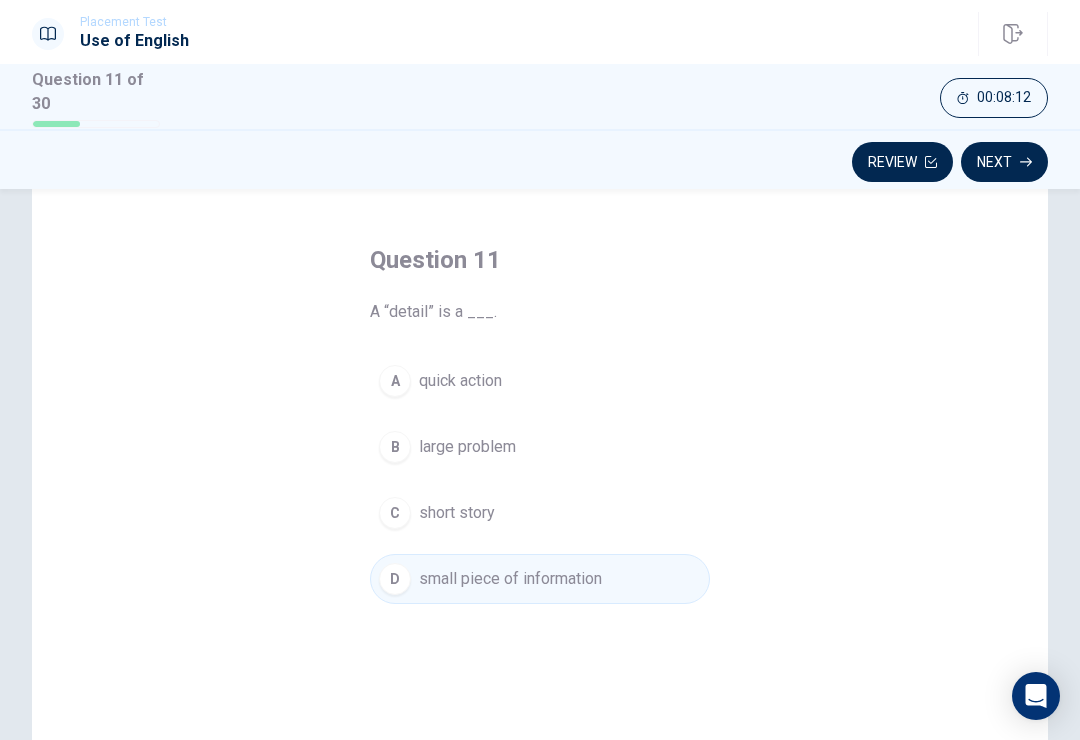 click on "Next" at bounding box center [1004, 162] 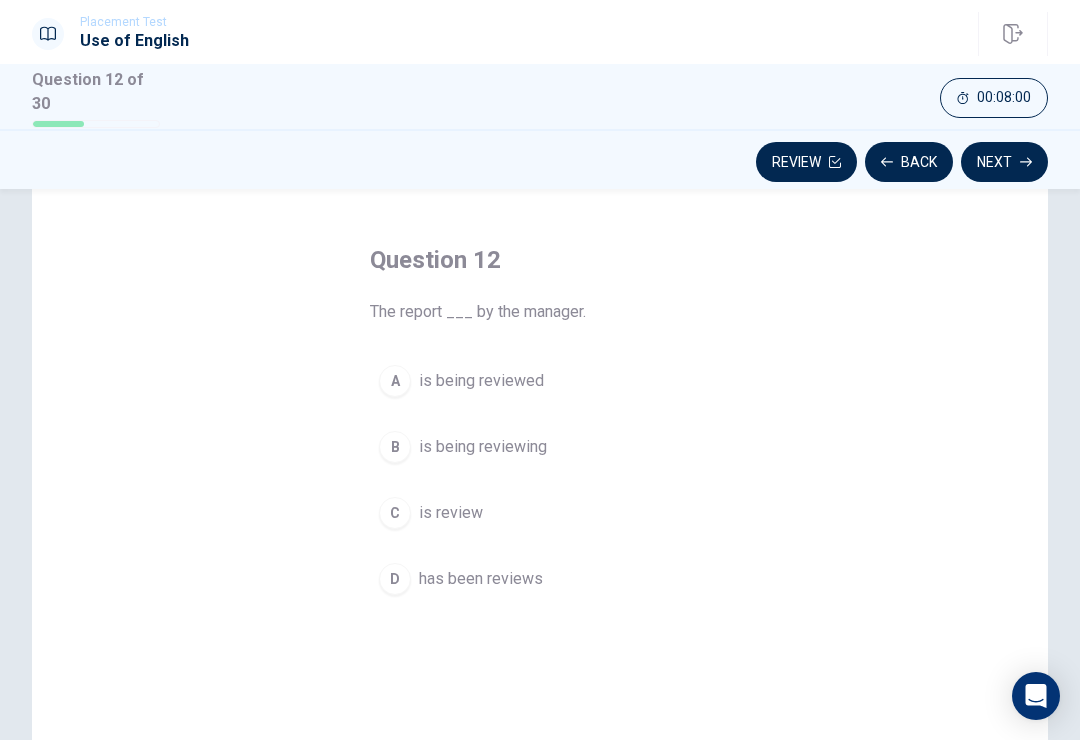 click on "C" at bounding box center (395, 513) 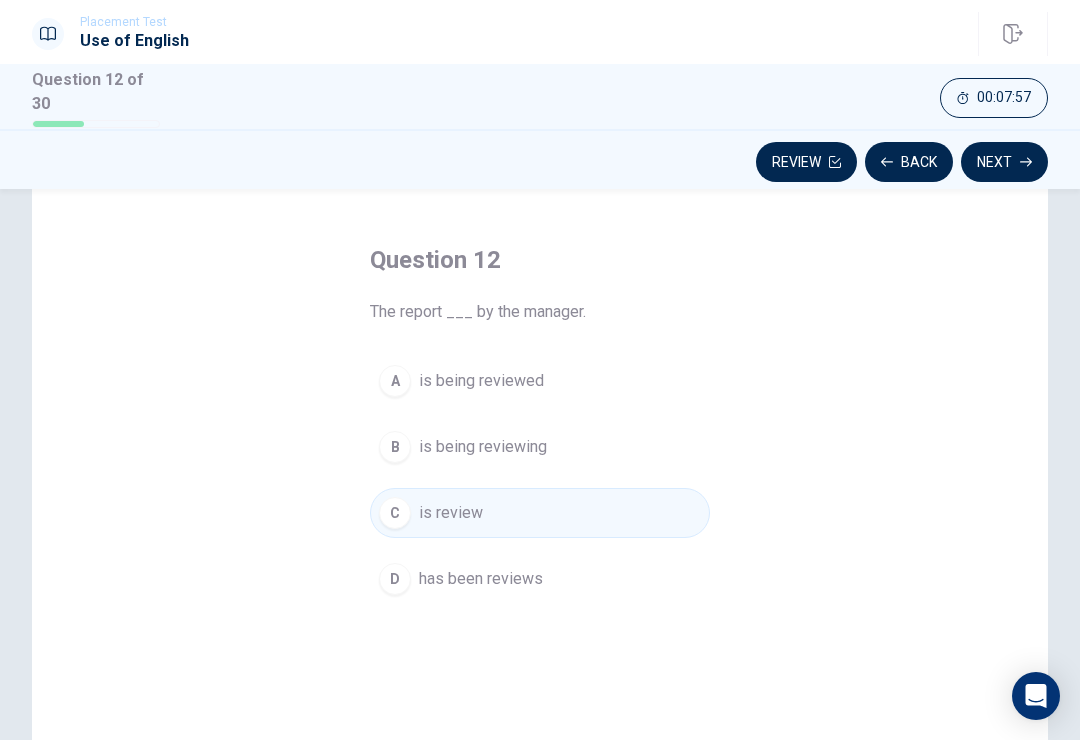 click on "B is being reviewing" at bounding box center (540, 447) 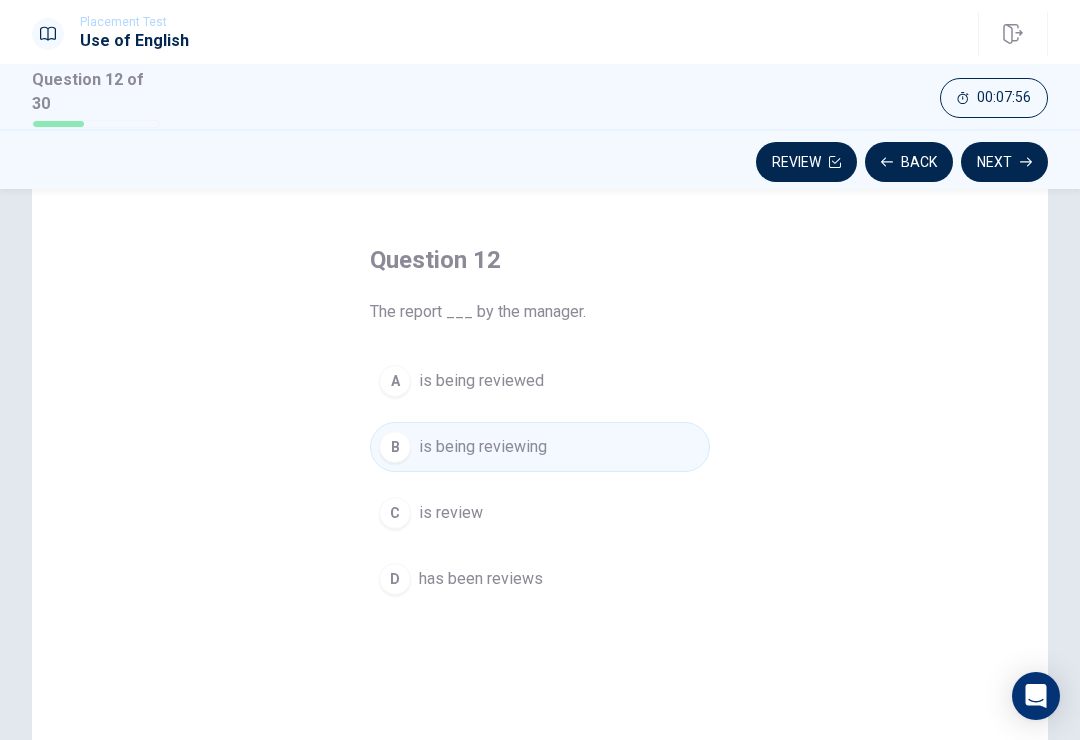 click on "A" at bounding box center [395, 381] 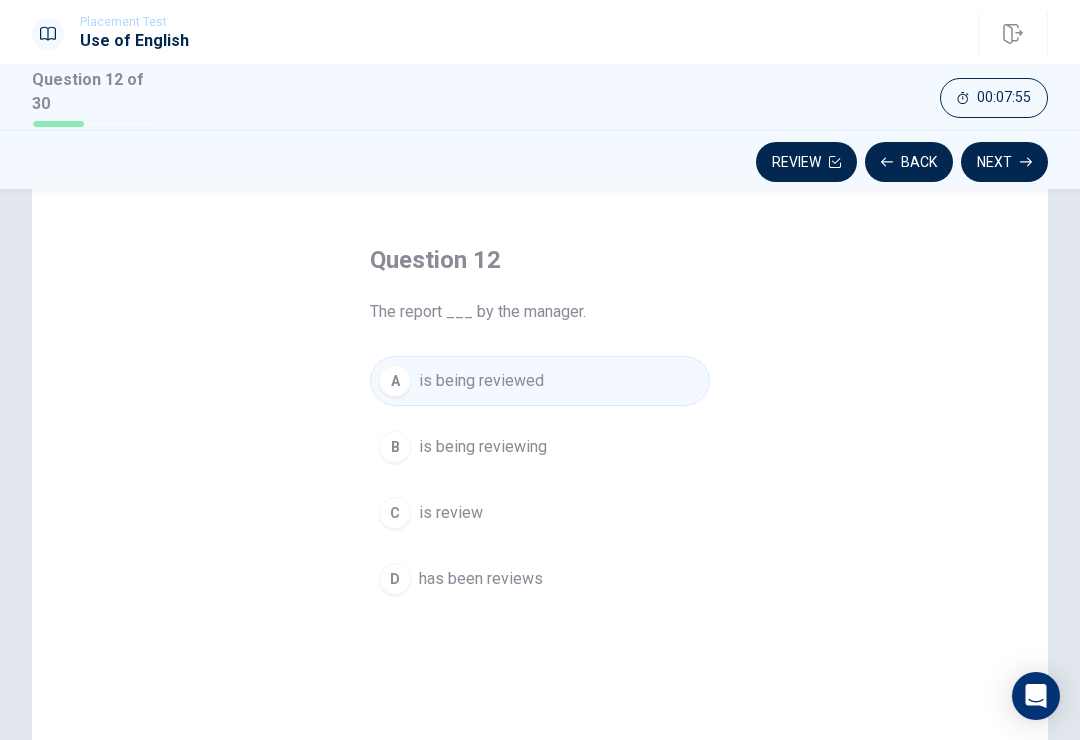 click on "Next" at bounding box center (1004, 162) 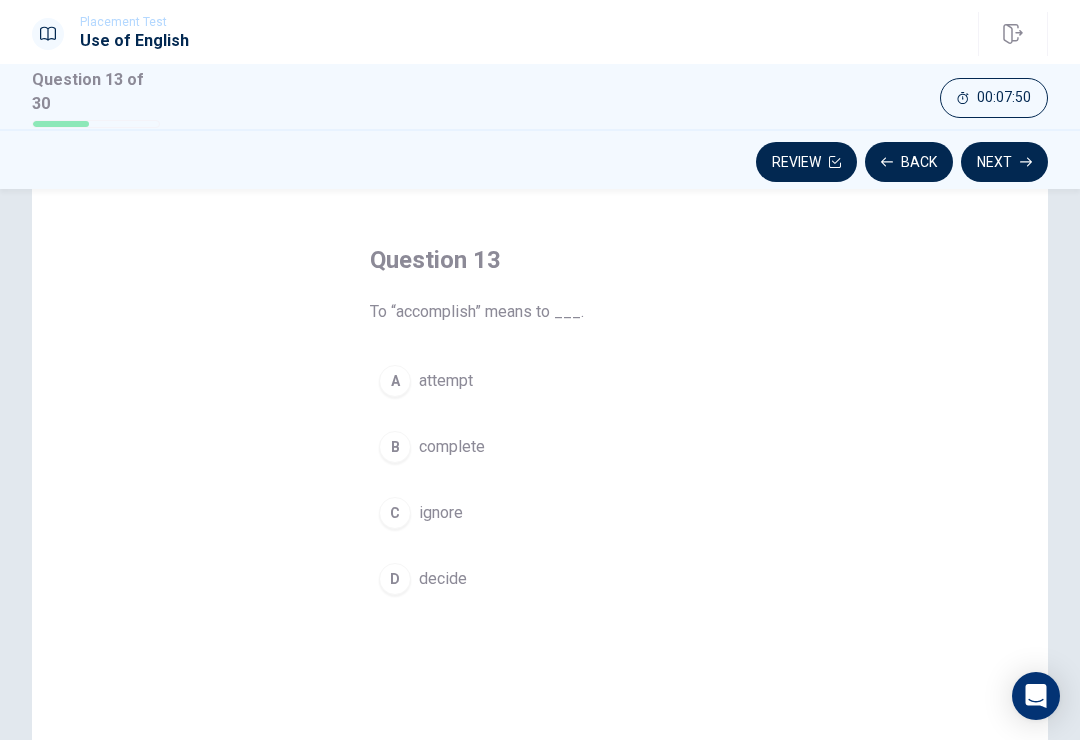 click on "B complete" at bounding box center (540, 447) 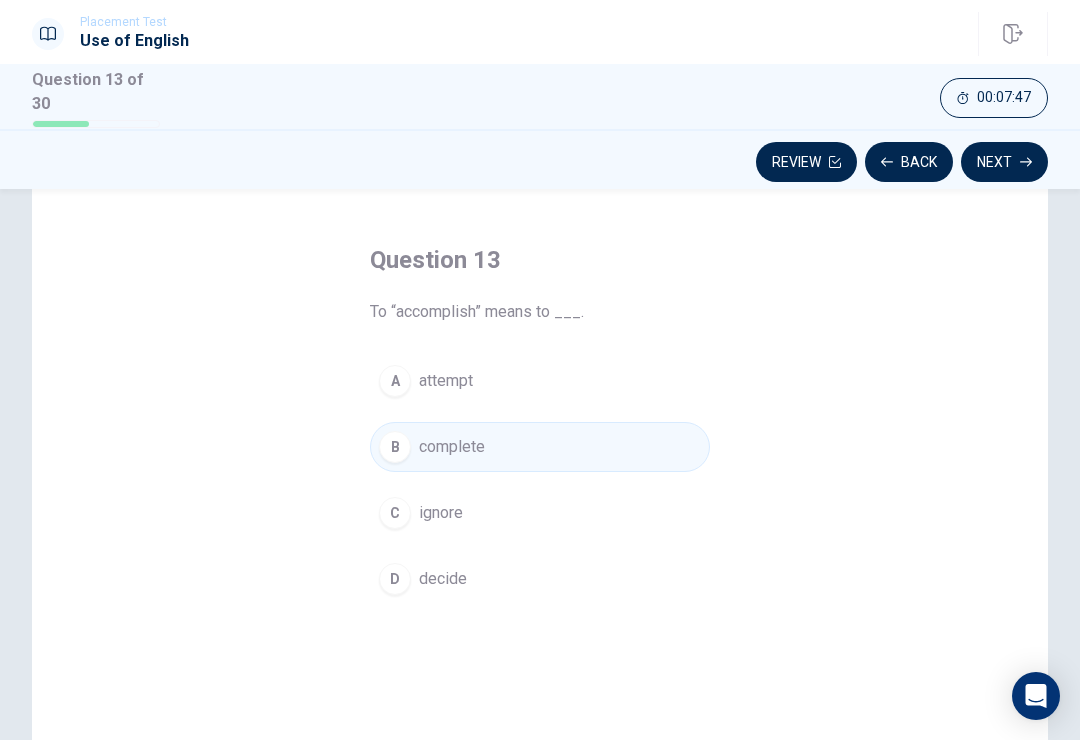 click on "Next" at bounding box center (1004, 162) 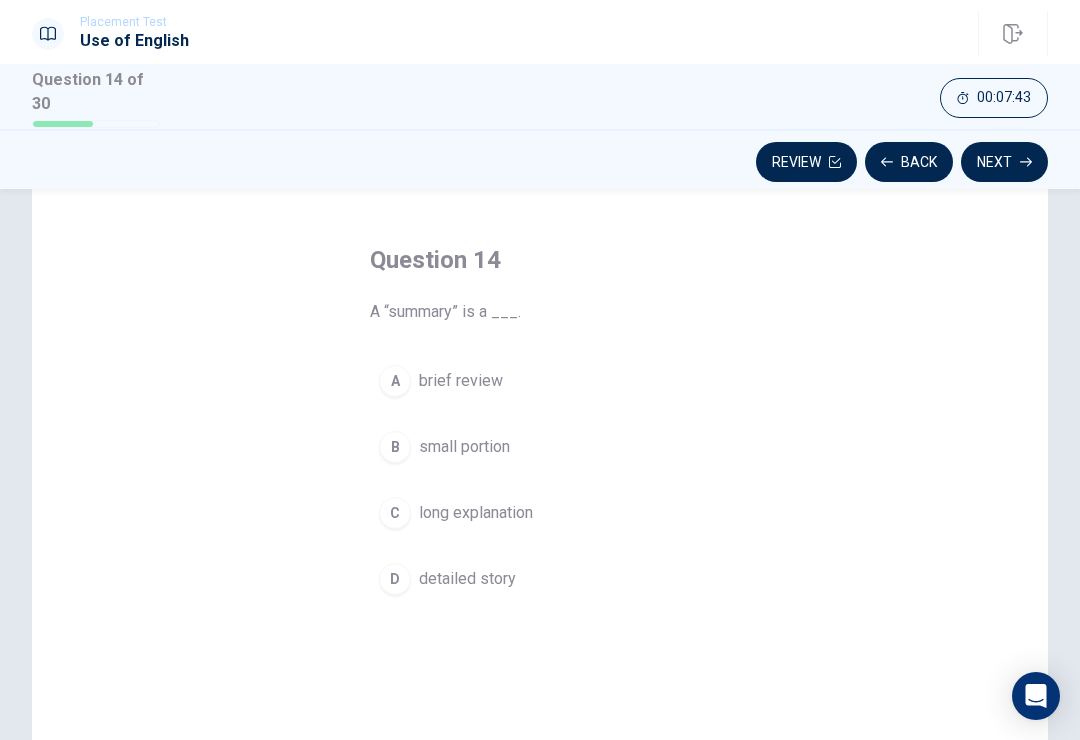 click on "A" at bounding box center (395, 381) 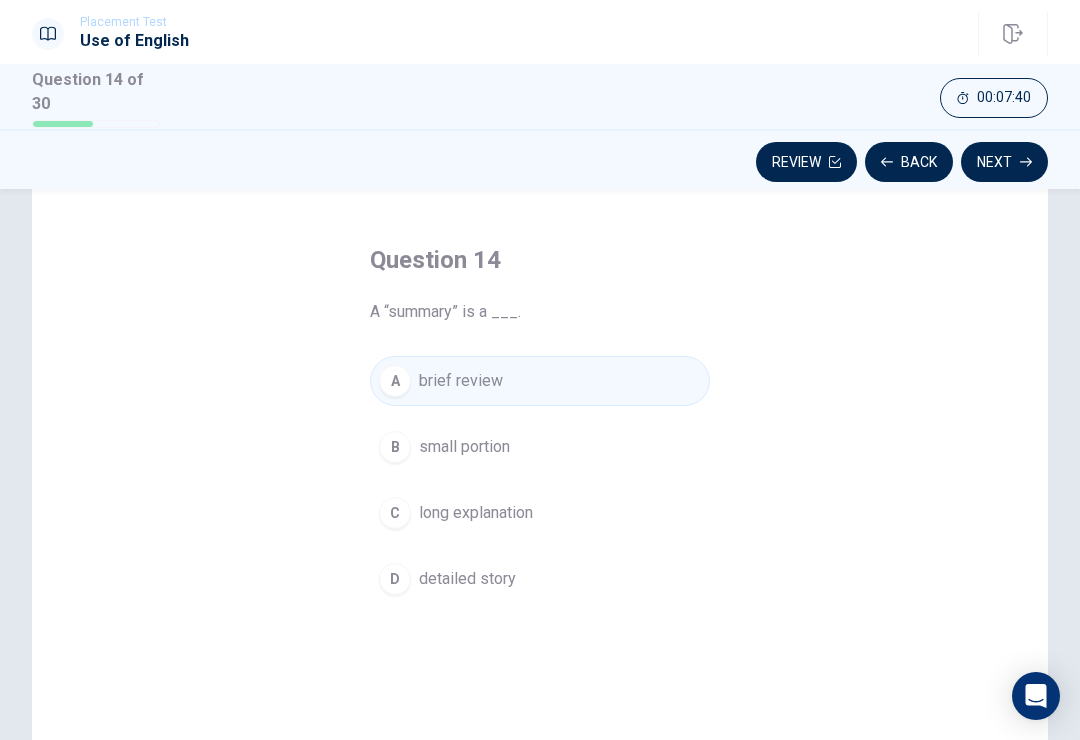 click on "Next" at bounding box center (1004, 162) 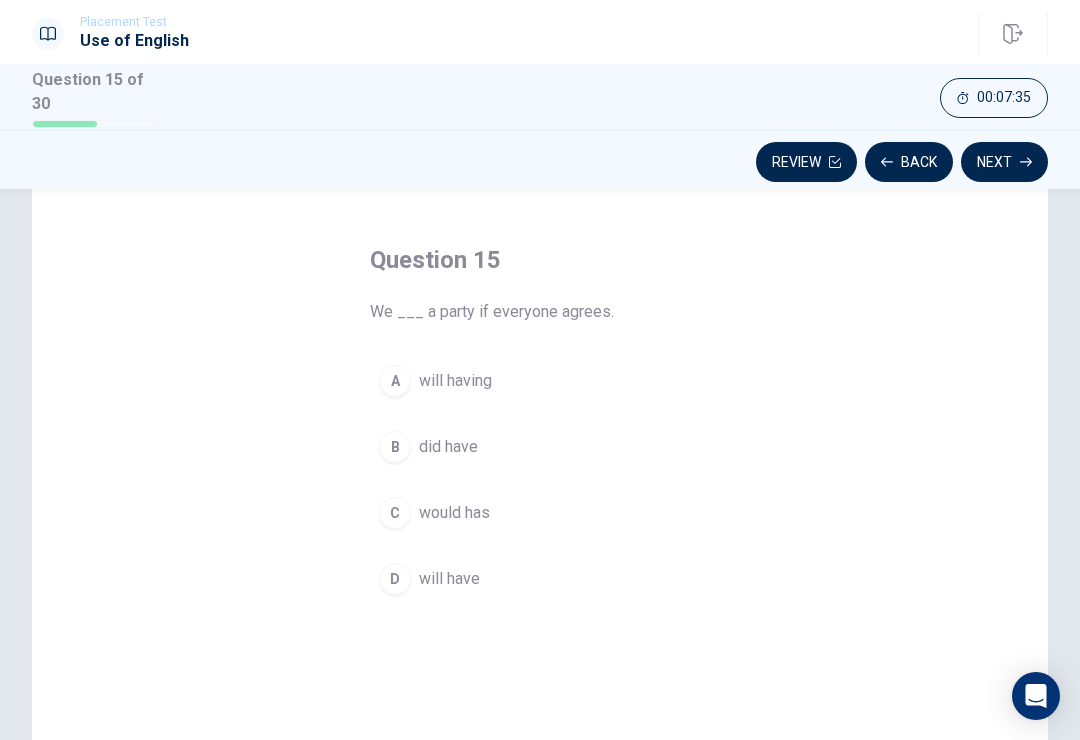 click on "A" at bounding box center (395, 381) 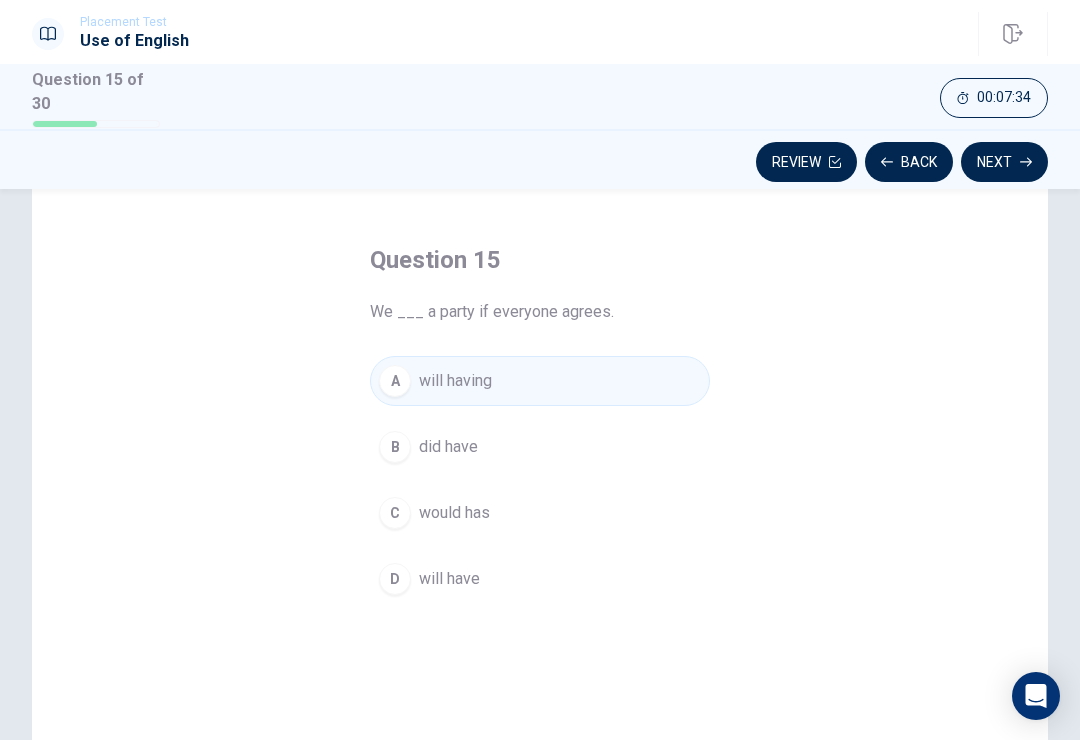 click on "D" at bounding box center [395, 579] 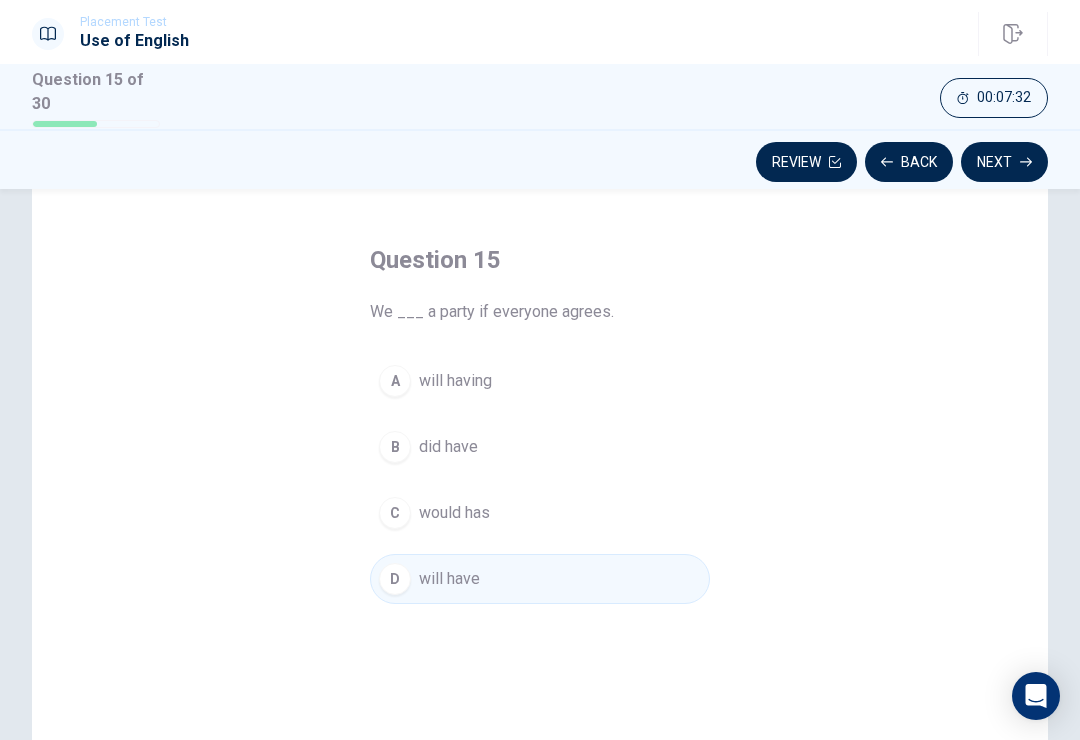 click on "Next" at bounding box center (1004, 162) 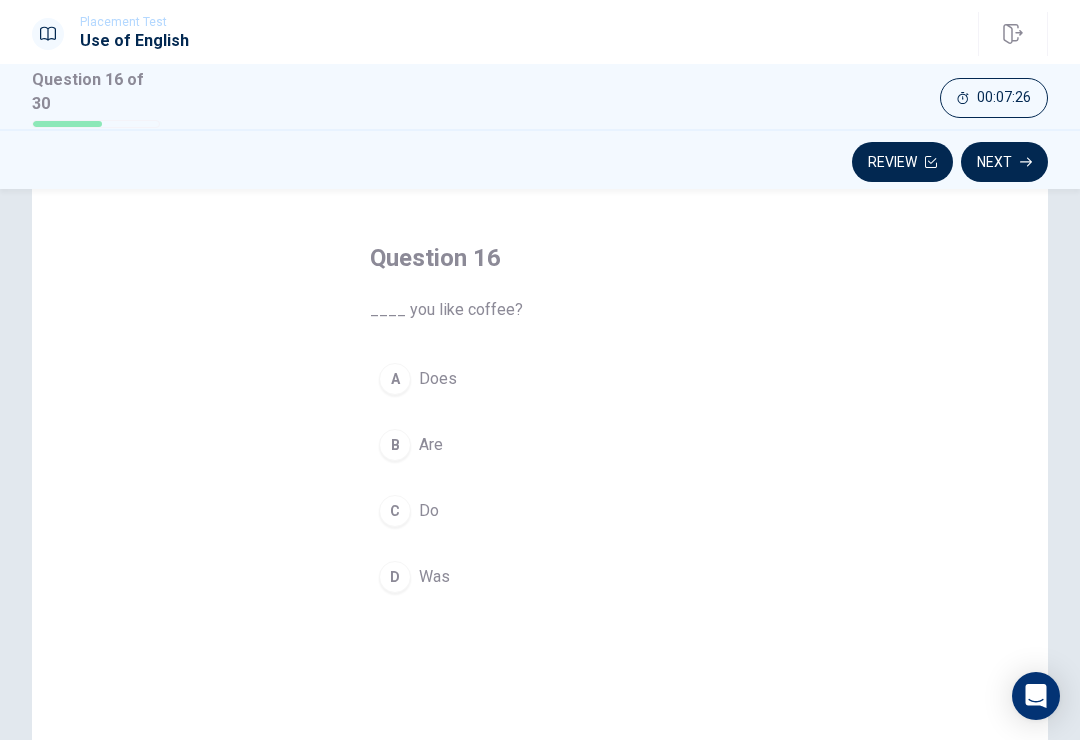 scroll, scrollTop: 70, scrollLeft: 0, axis: vertical 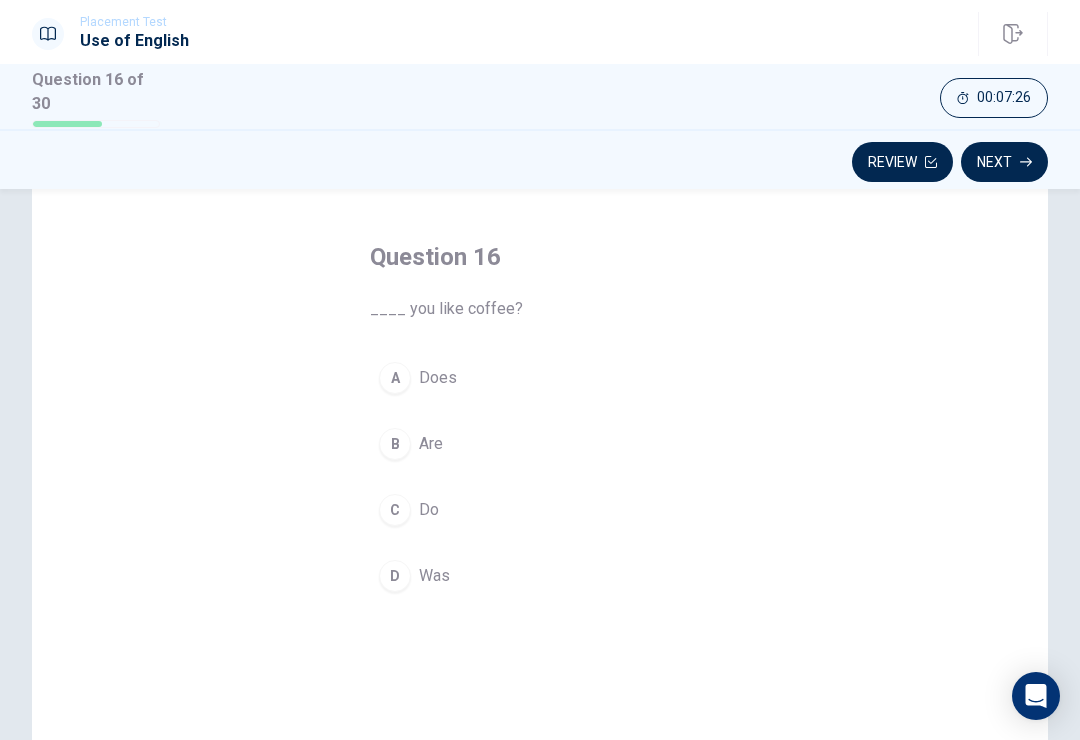 click on "C Do" at bounding box center (540, 510) 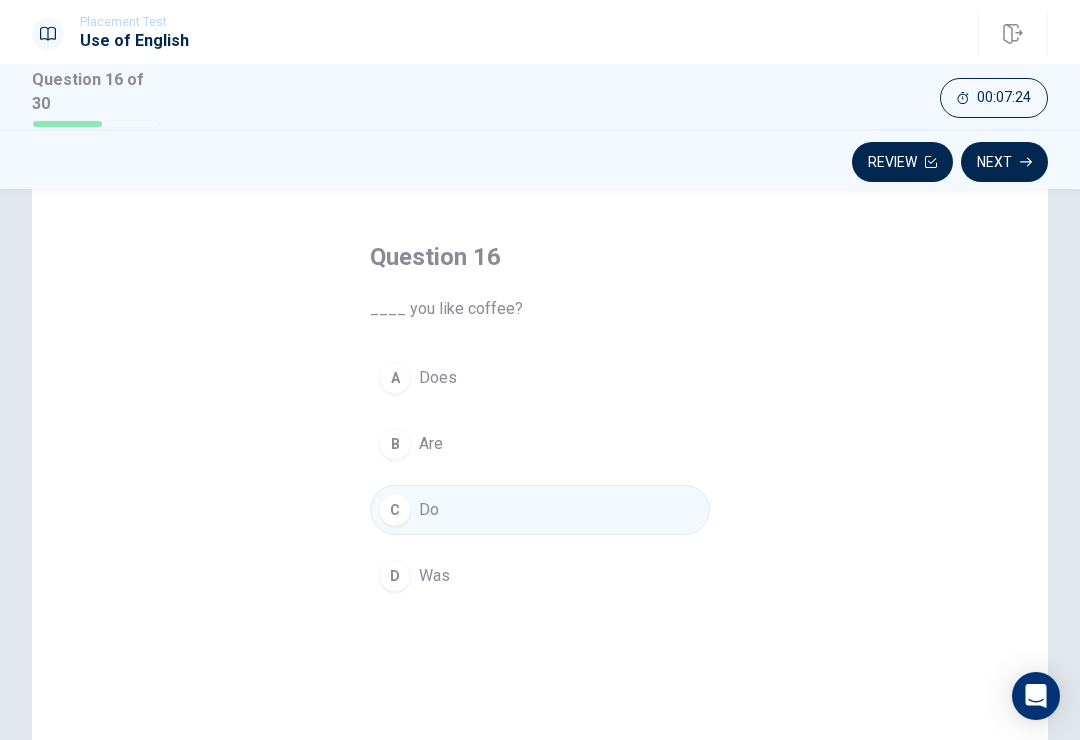 click 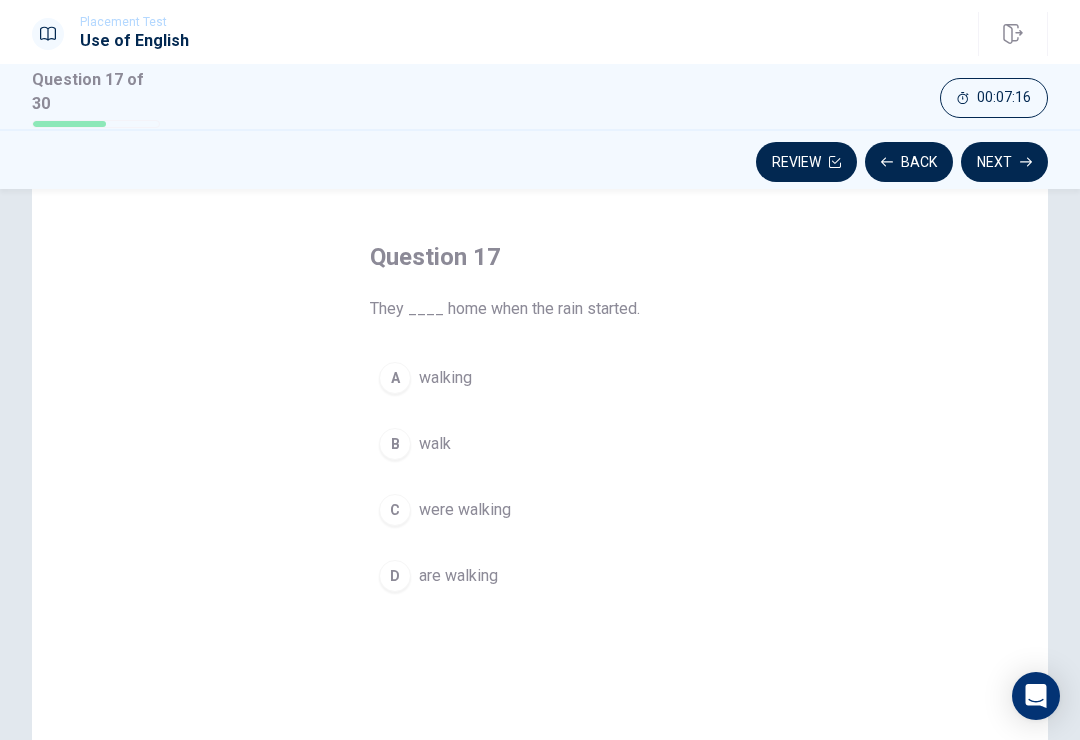 click on "B" at bounding box center [395, 444] 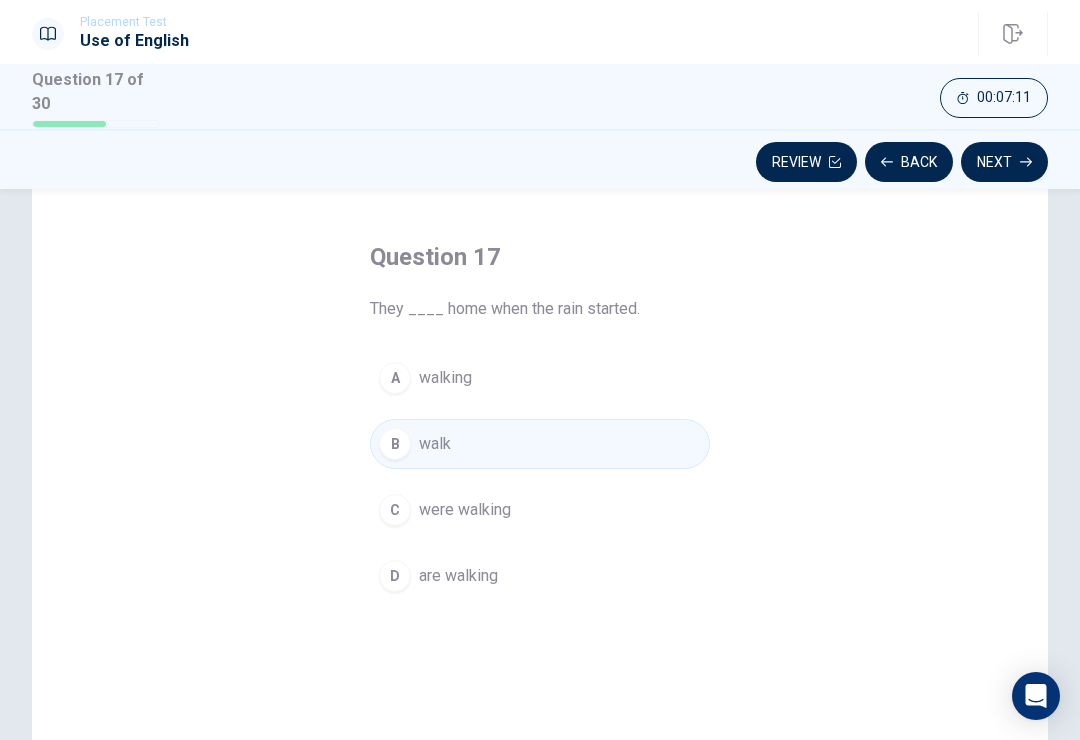 click on "C" at bounding box center (395, 510) 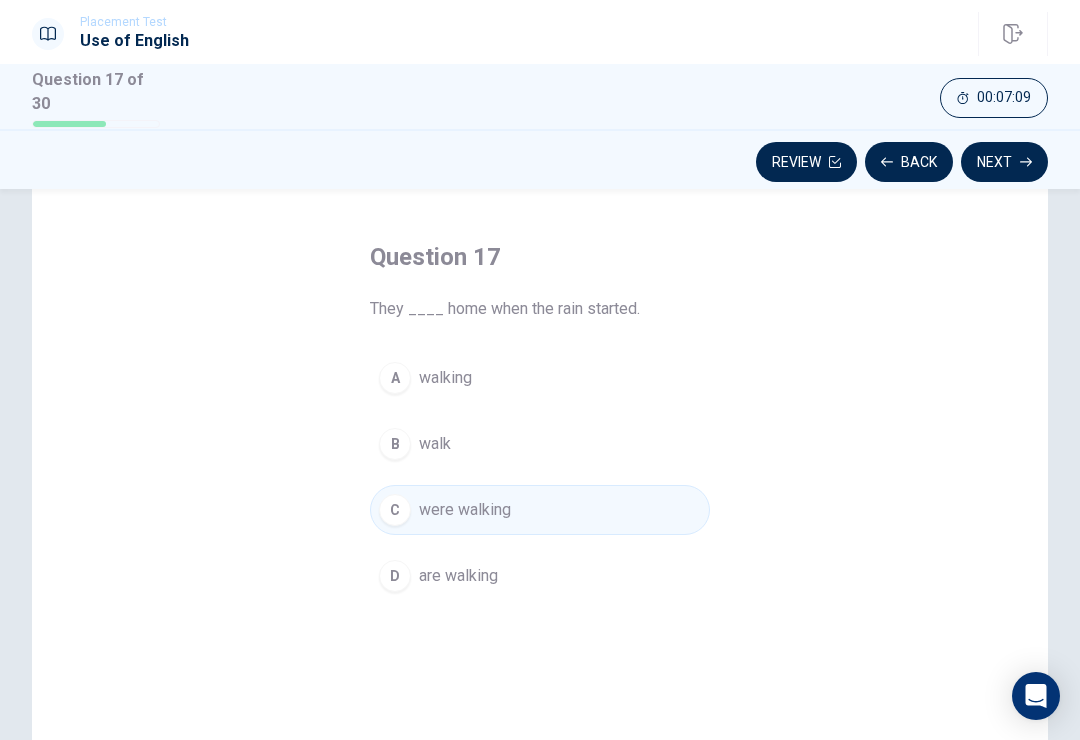 click on "Next" at bounding box center [1004, 162] 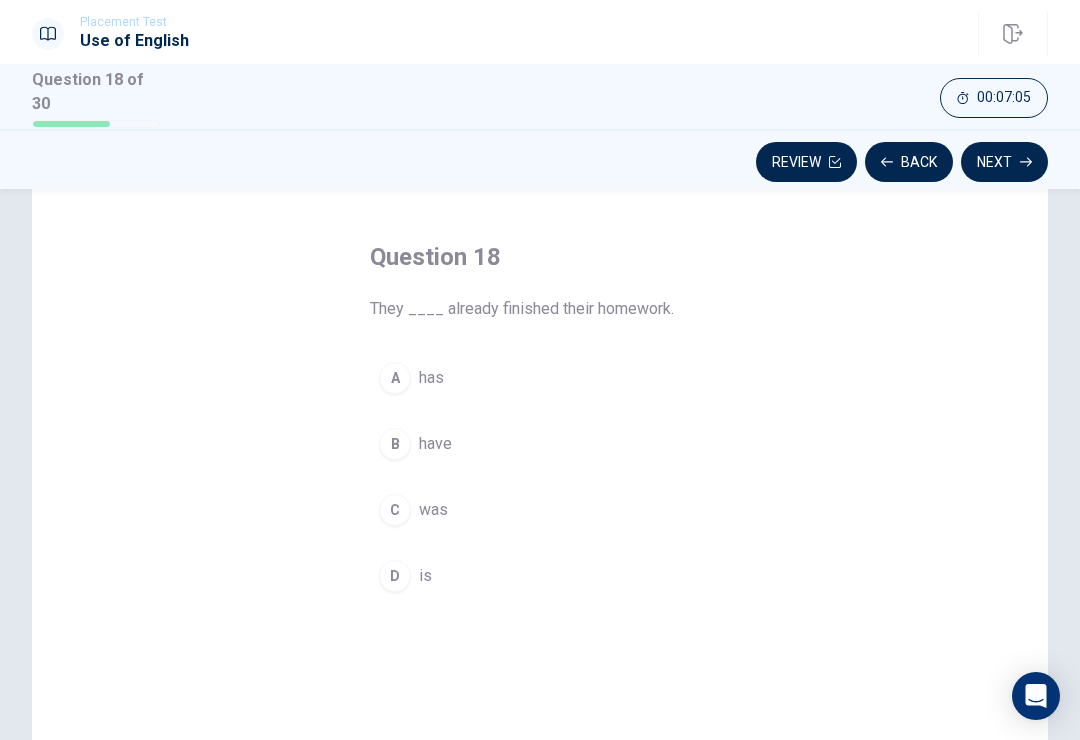 click on "B" at bounding box center [395, 444] 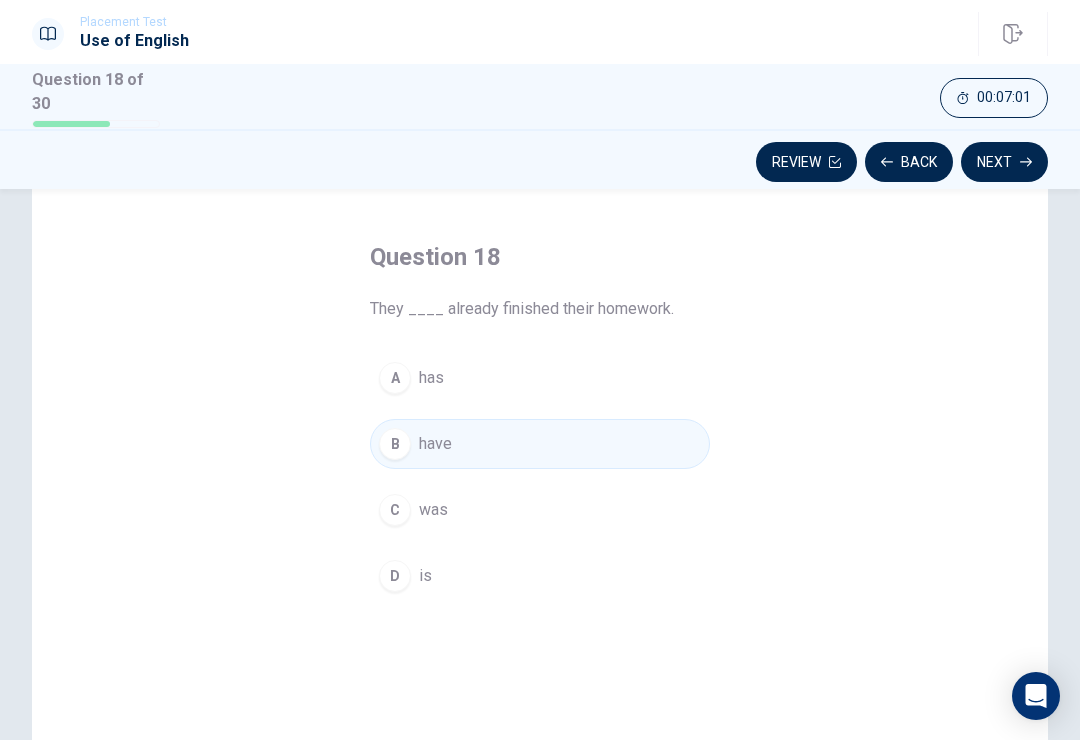 click on "C was" at bounding box center (540, 510) 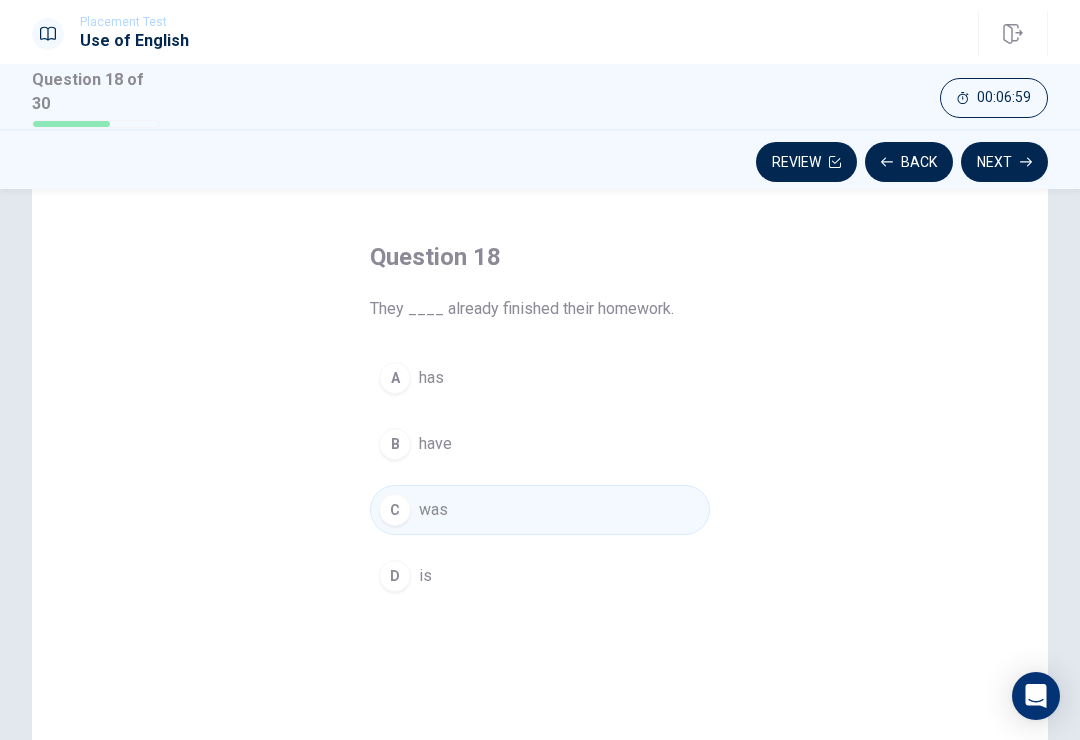 click on "Next" at bounding box center [1004, 162] 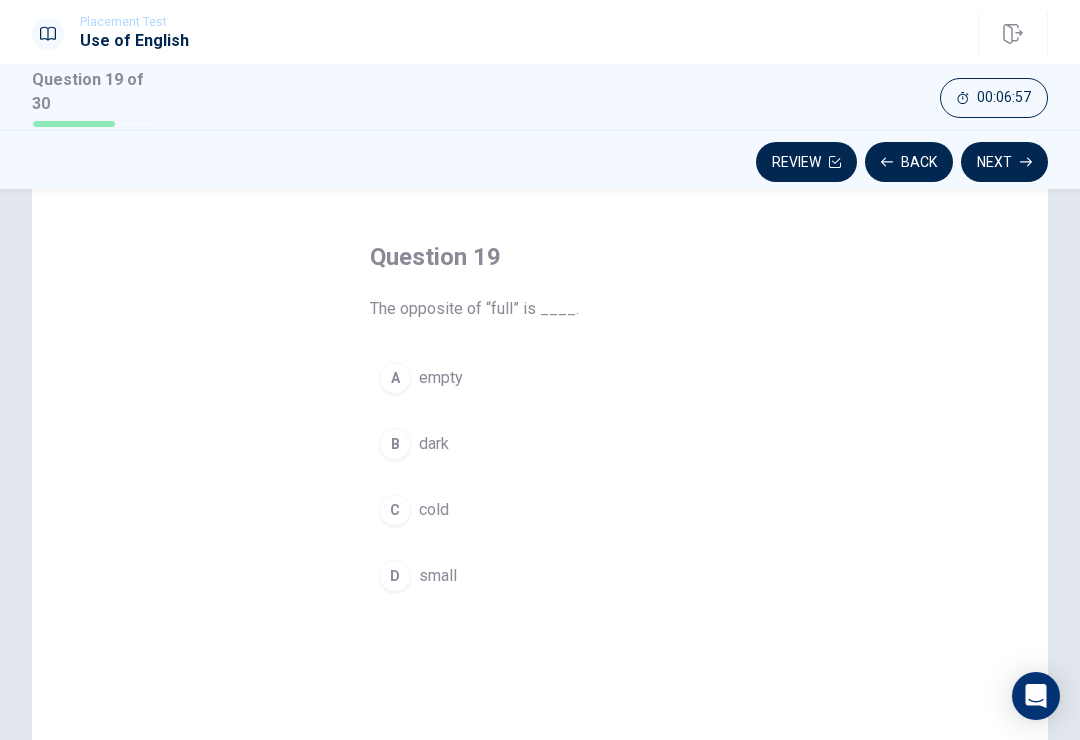 click on "A" at bounding box center [395, 378] 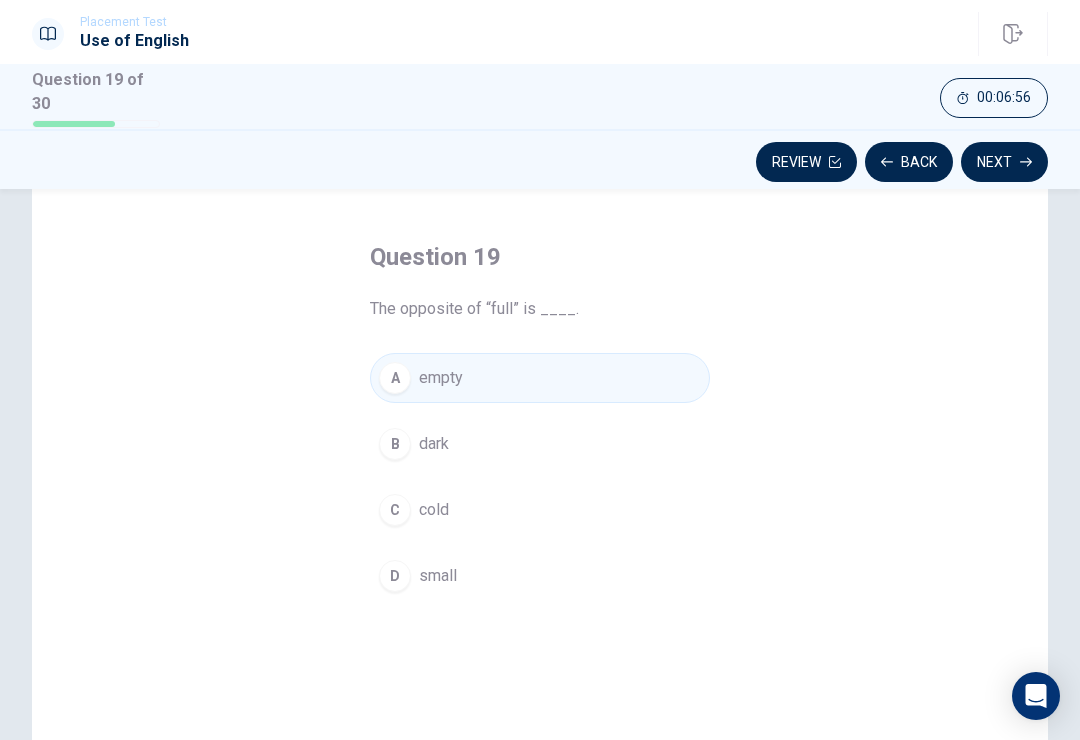 click on "Next" at bounding box center (1004, 162) 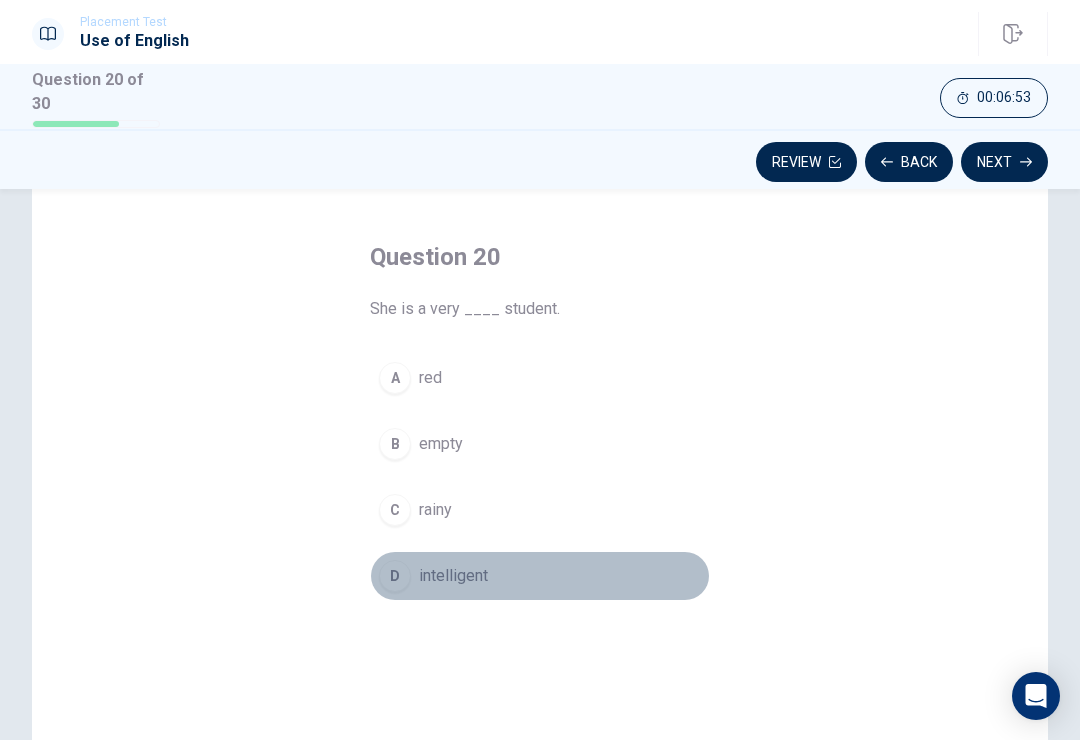 click on "D" at bounding box center [395, 576] 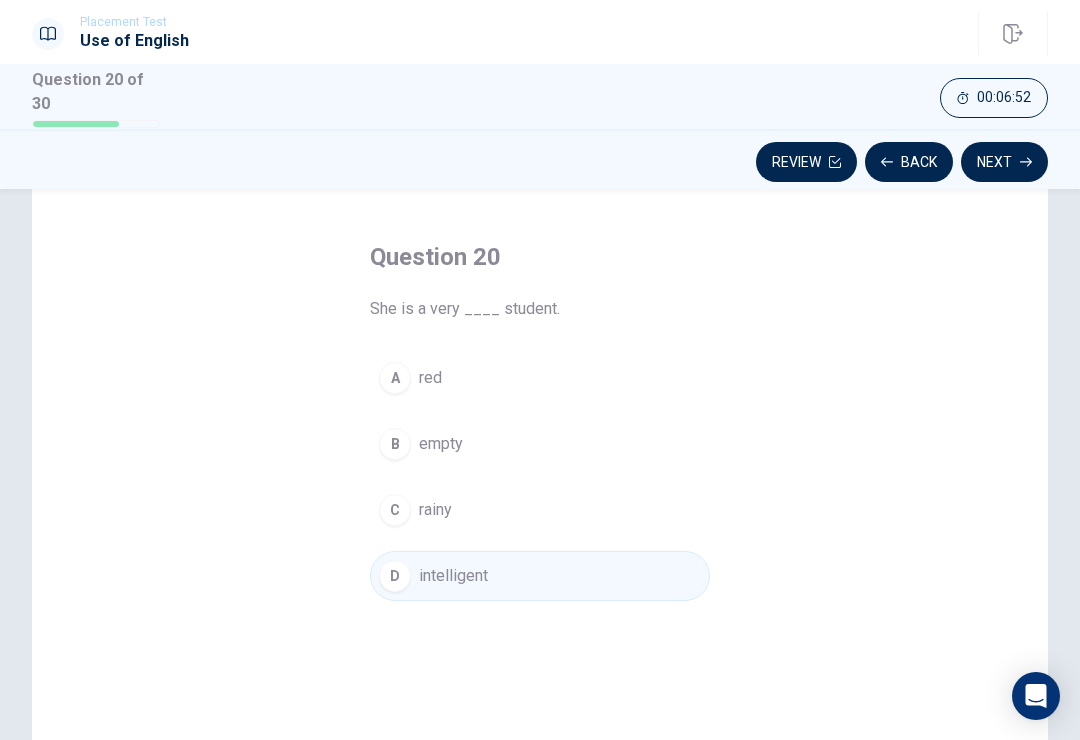 click on "Next" at bounding box center (1004, 162) 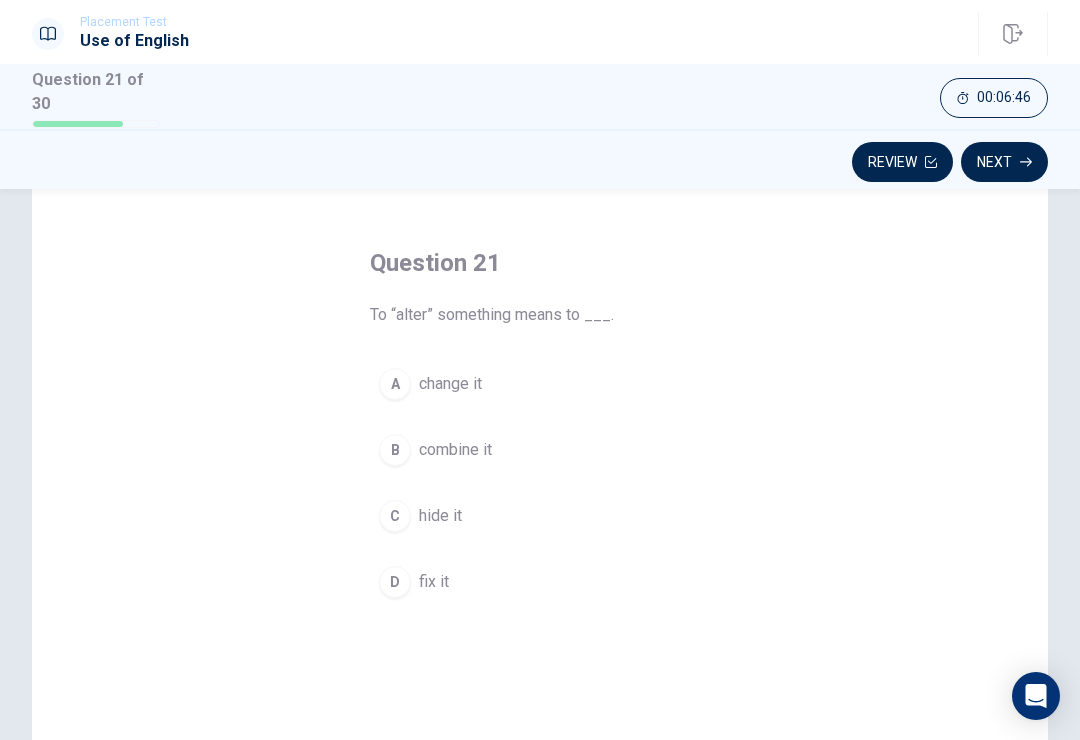 scroll, scrollTop: 66, scrollLeft: 0, axis: vertical 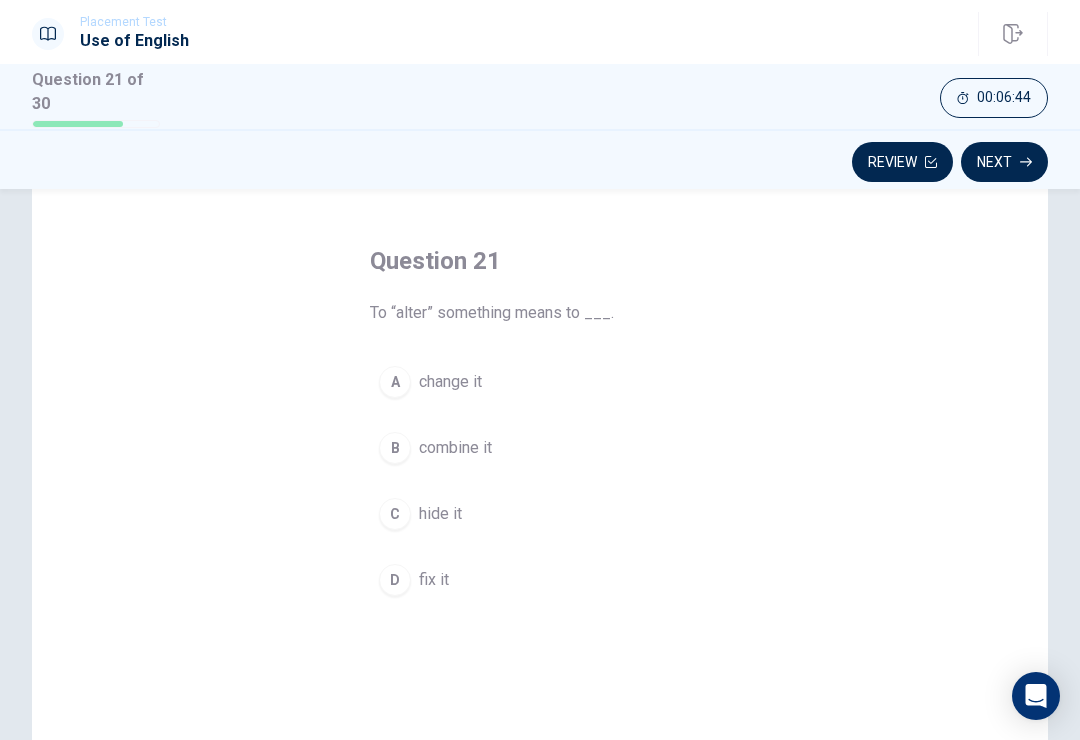 click on "A change it" at bounding box center (540, 382) 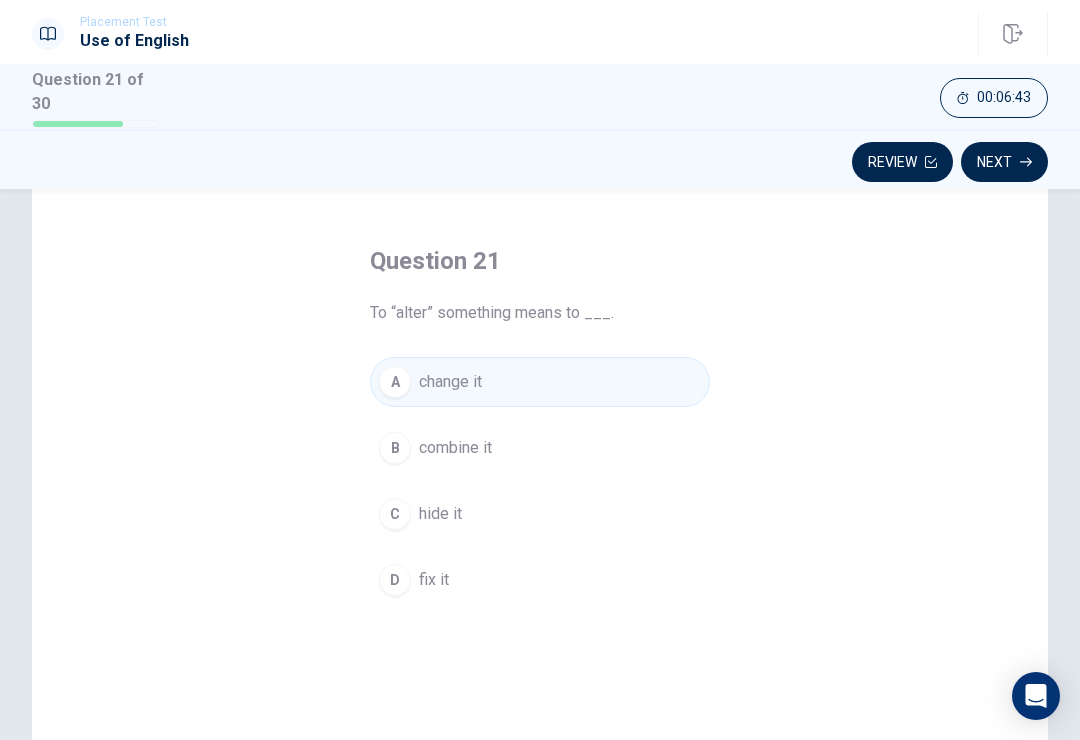 click on "Next" at bounding box center [1004, 162] 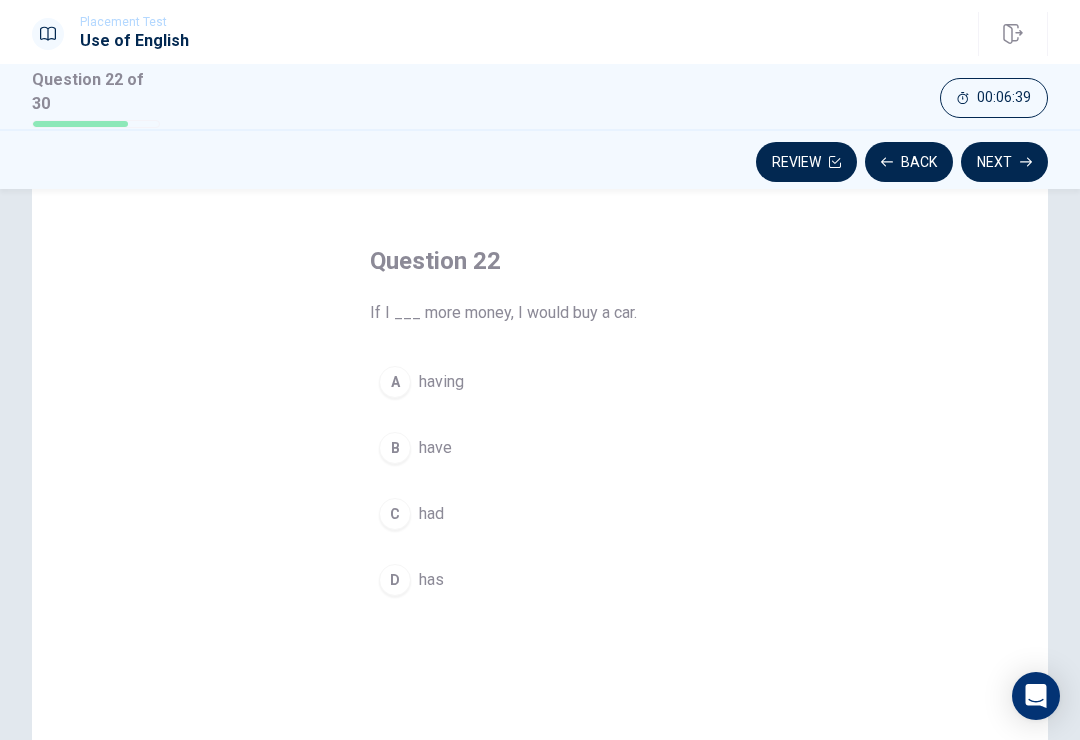 click on "B" at bounding box center (395, 448) 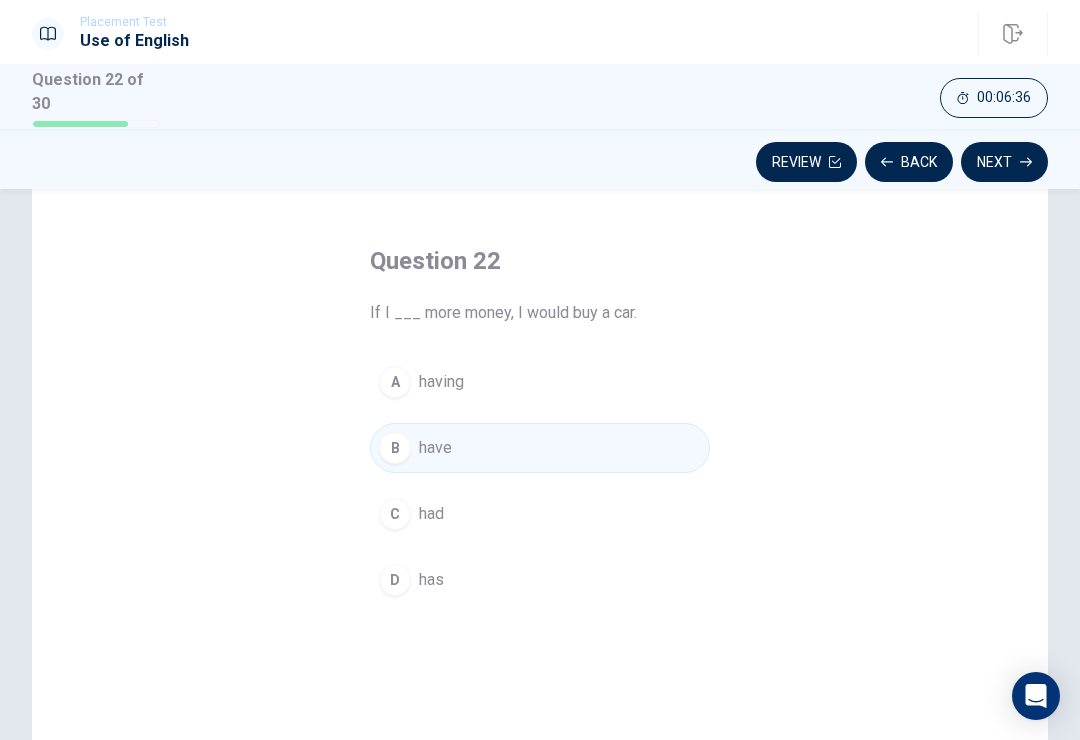 click on "Next" at bounding box center [1004, 162] 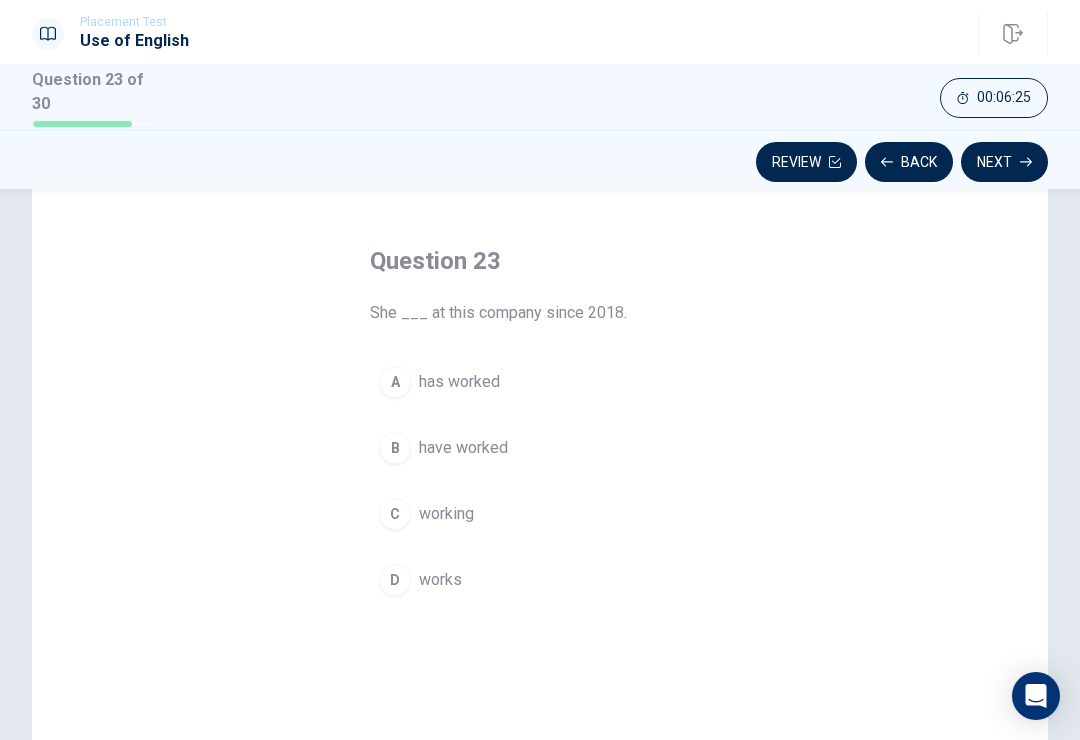 click on "A" at bounding box center (395, 382) 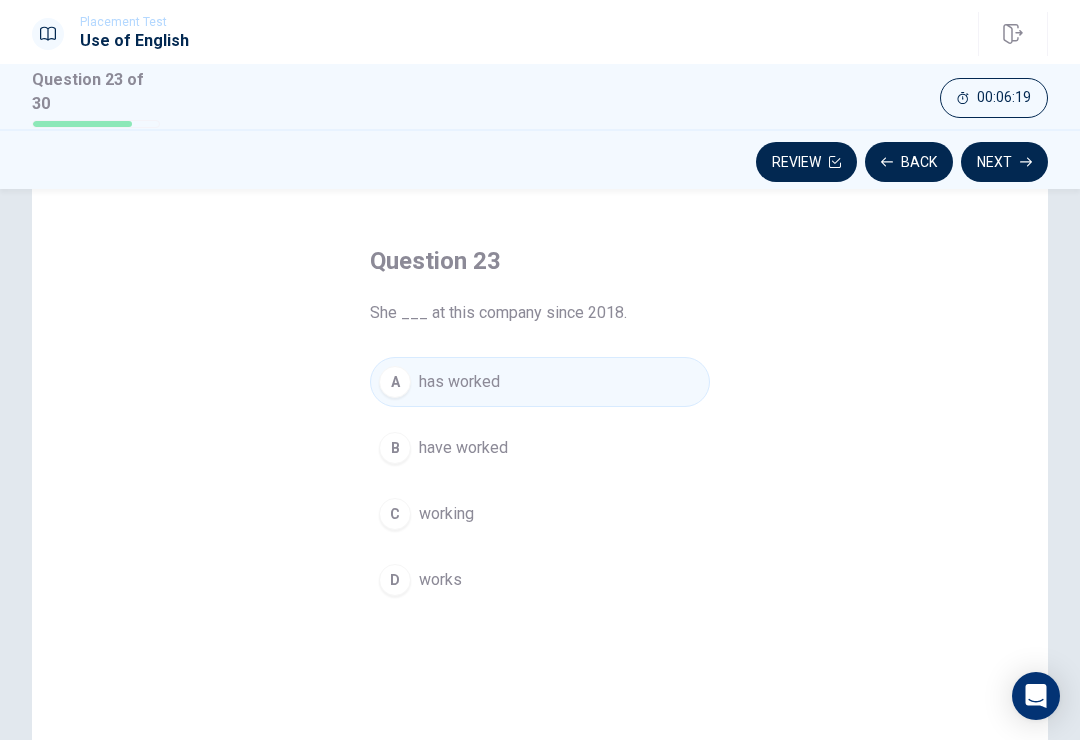 click on "B have worked" at bounding box center (540, 448) 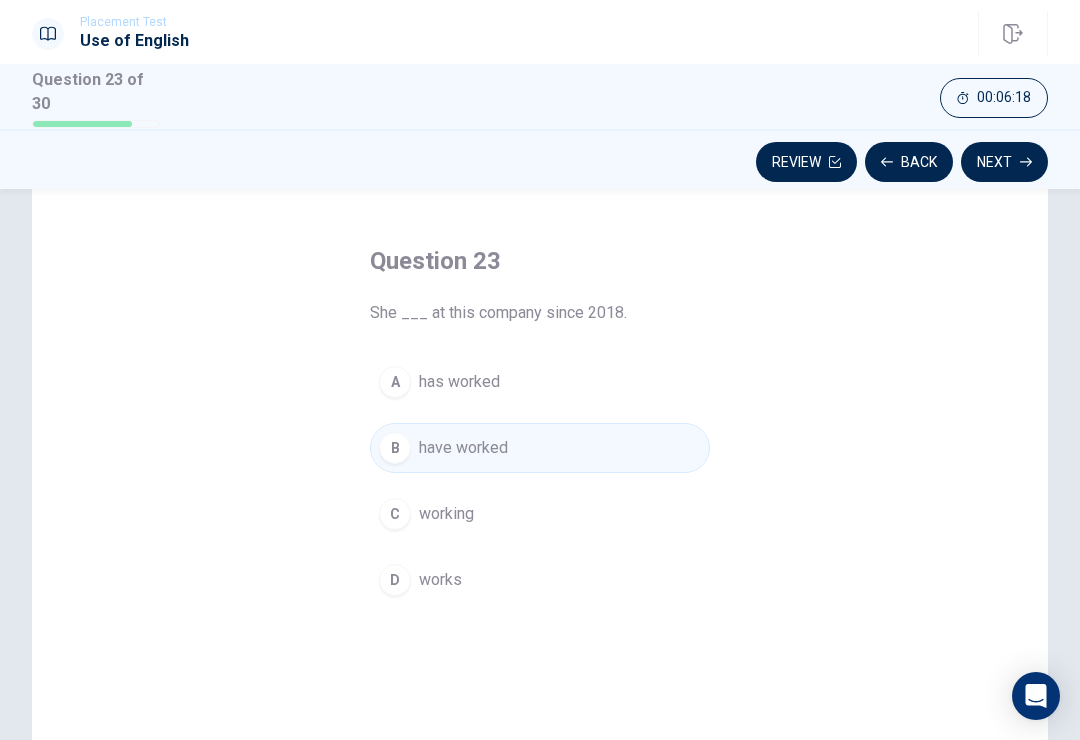 click on "A" at bounding box center [395, 382] 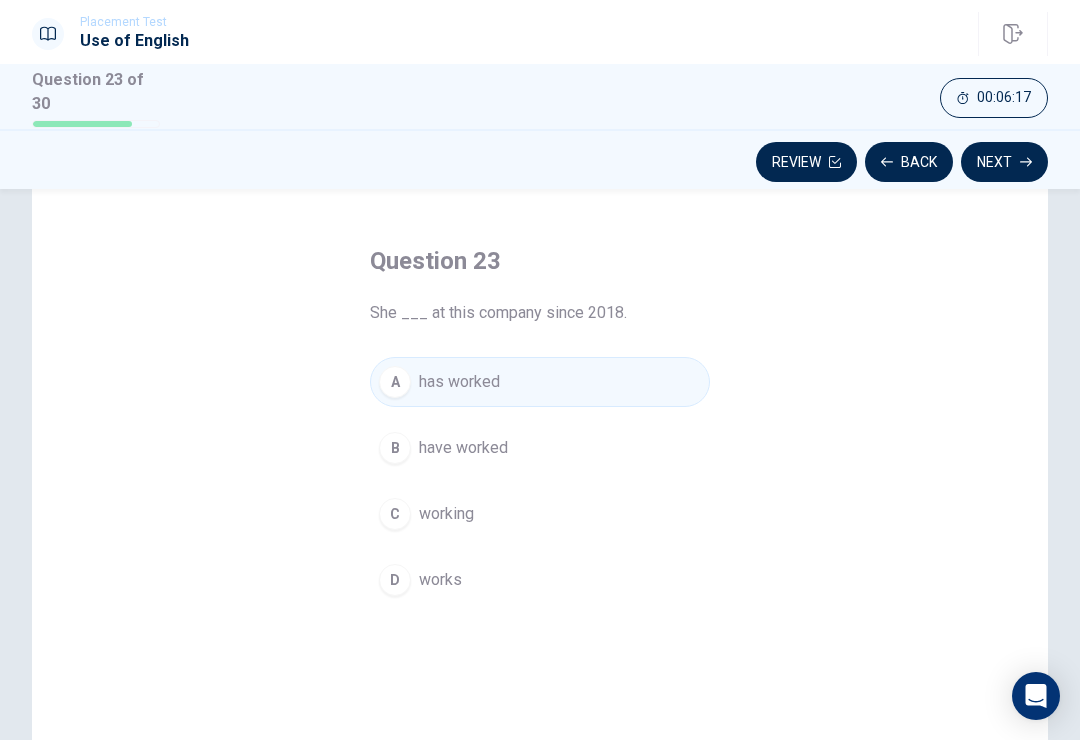 click 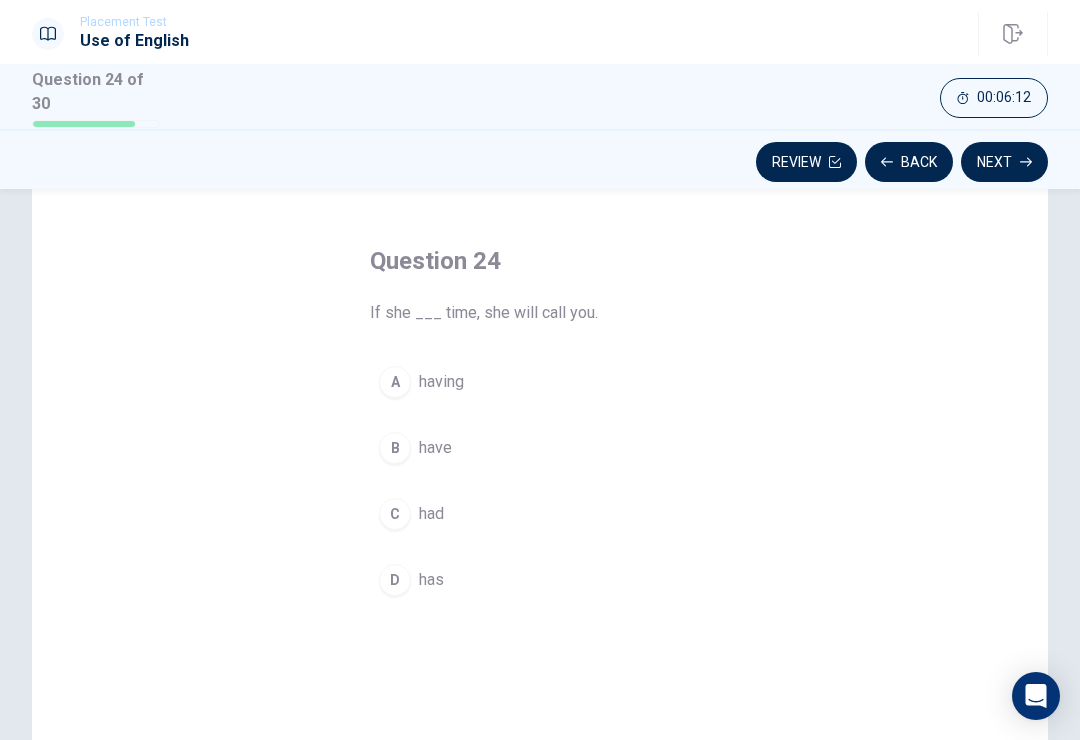 click on "D" at bounding box center [395, 580] 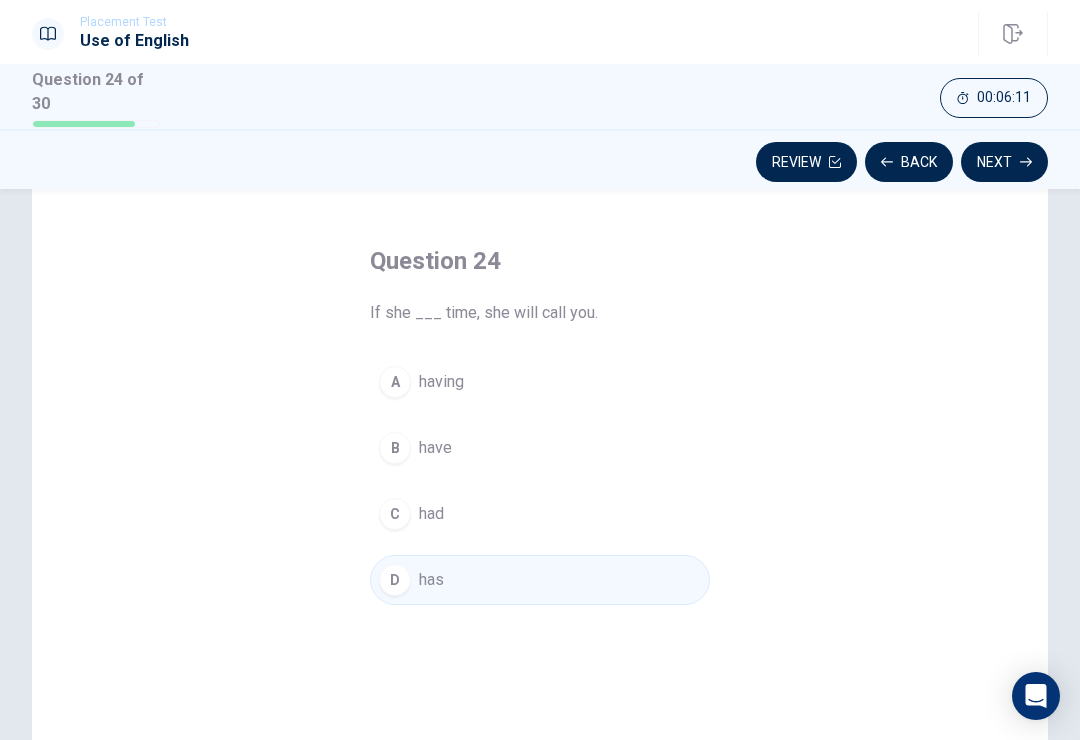 click on "C" at bounding box center (395, 514) 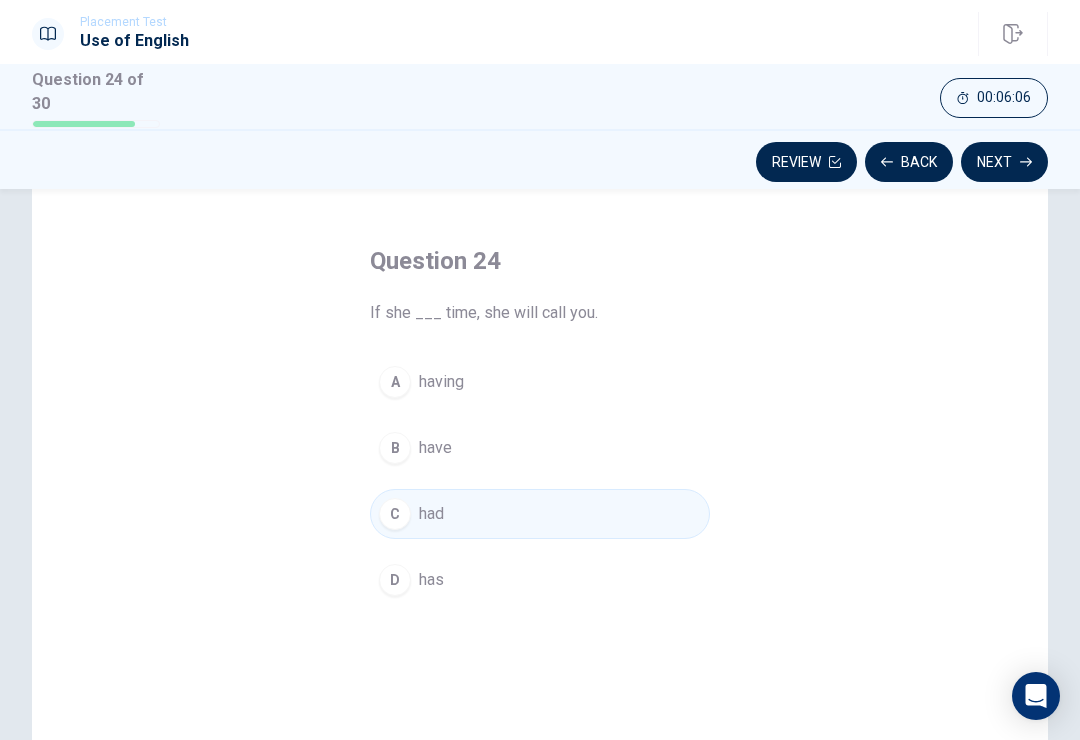 click on "Next" at bounding box center [1004, 162] 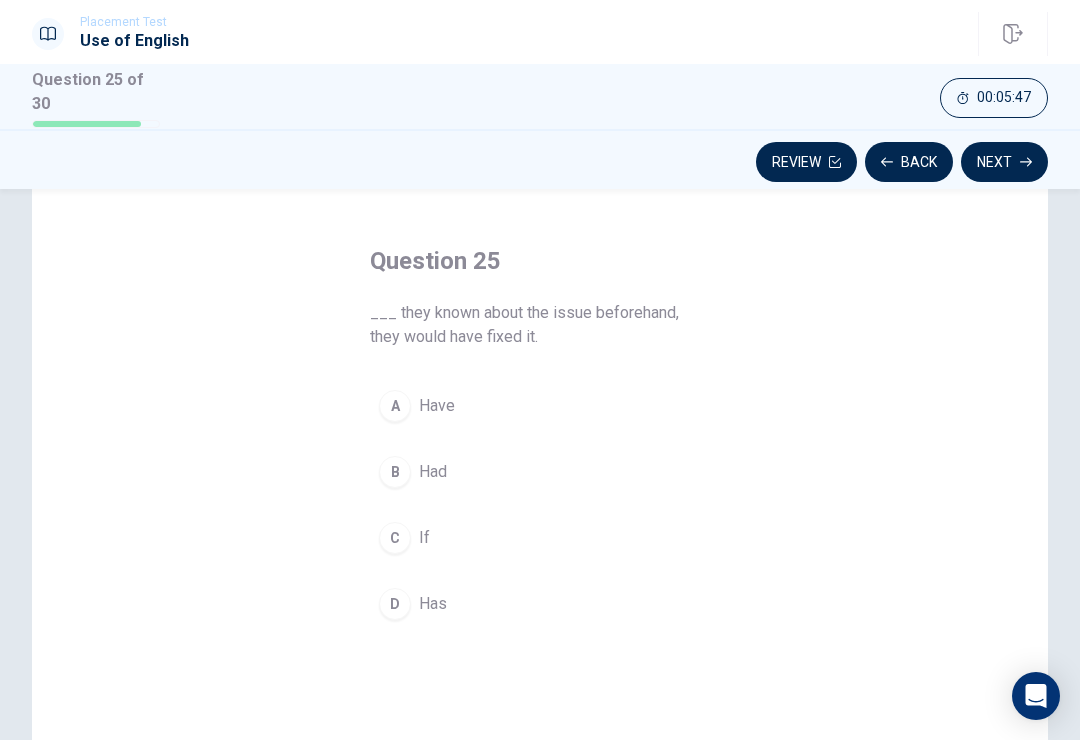 click on "C" at bounding box center [395, 538] 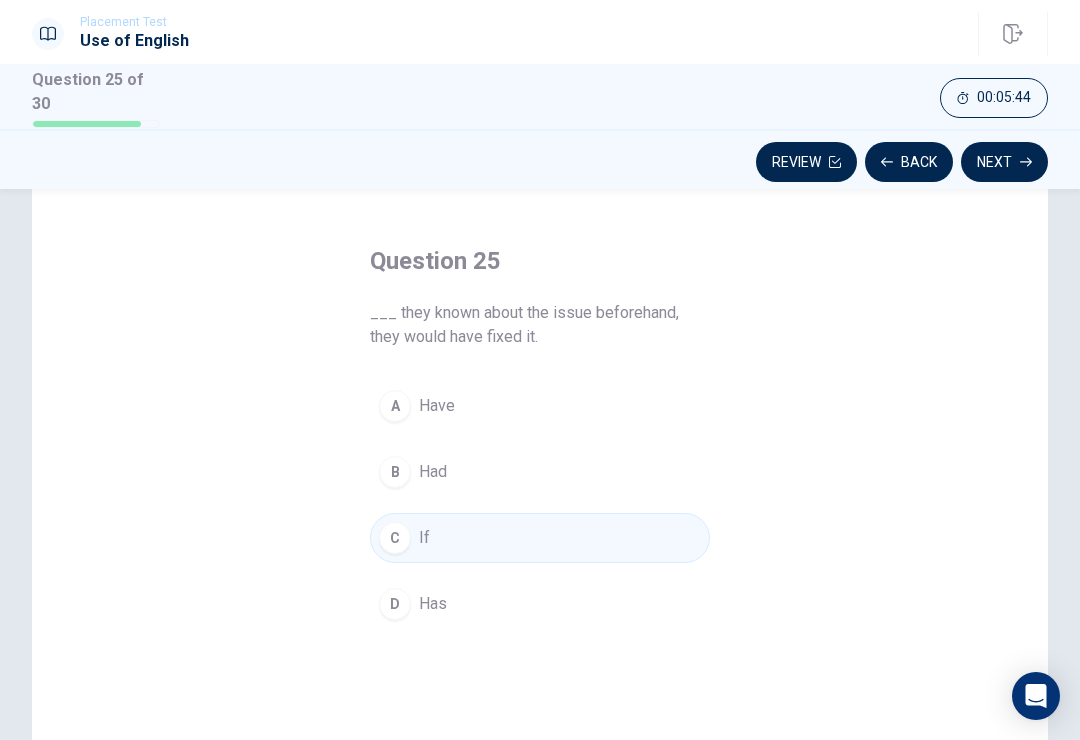 click on "Next" at bounding box center [1004, 162] 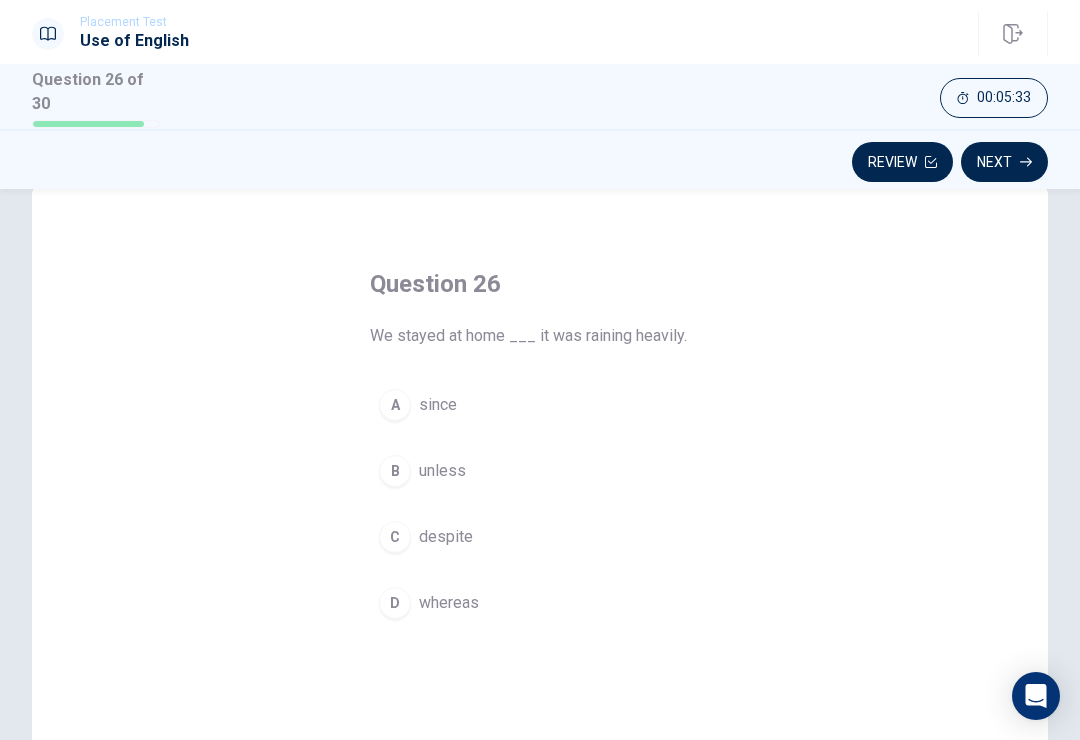 scroll, scrollTop: 44, scrollLeft: 0, axis: vertical 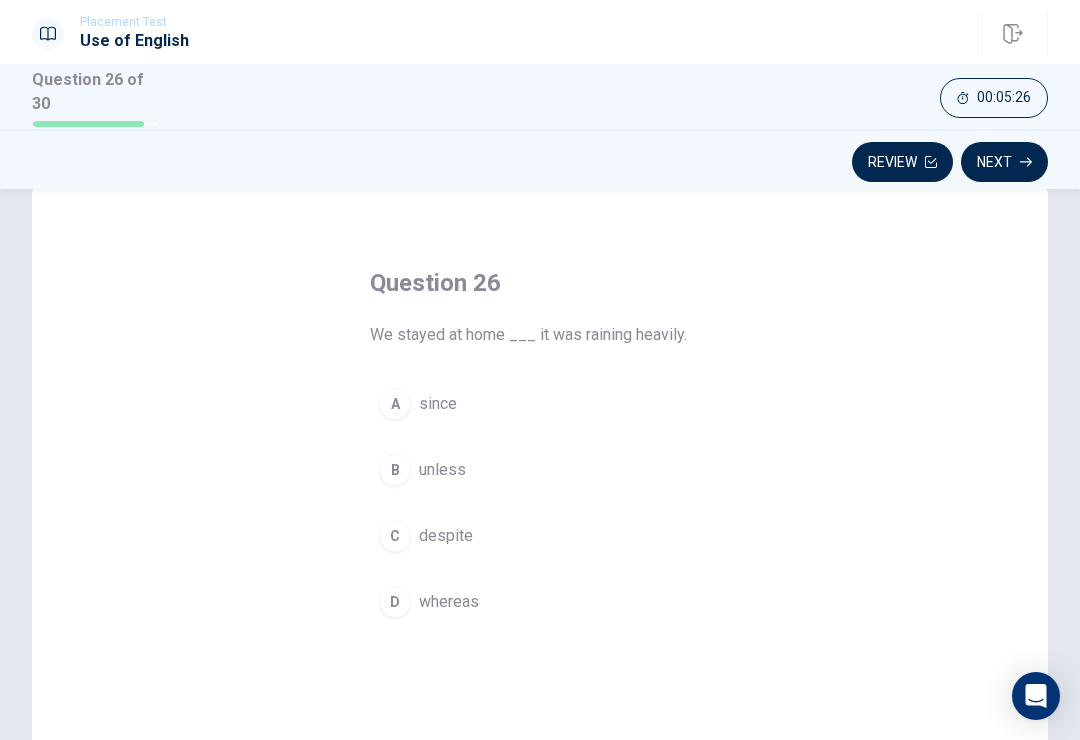 click on "B" at bounding box center [395, 470] 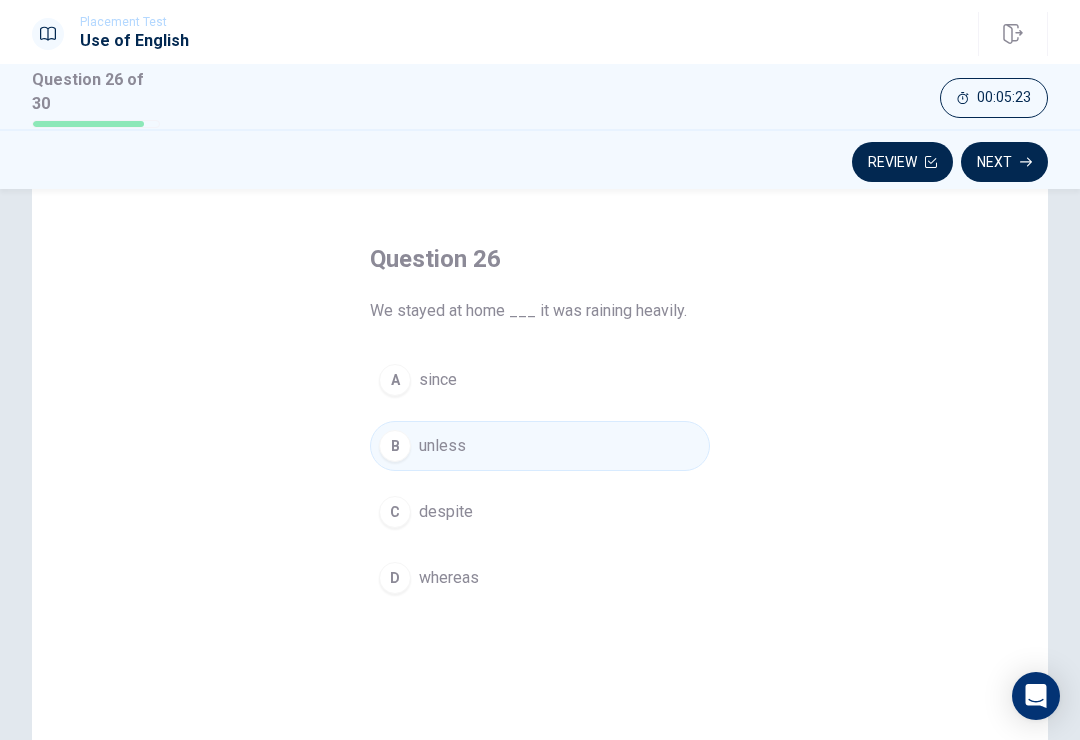 scroll, scrollTop: 69, scrollLeft: 0, axis: vertical 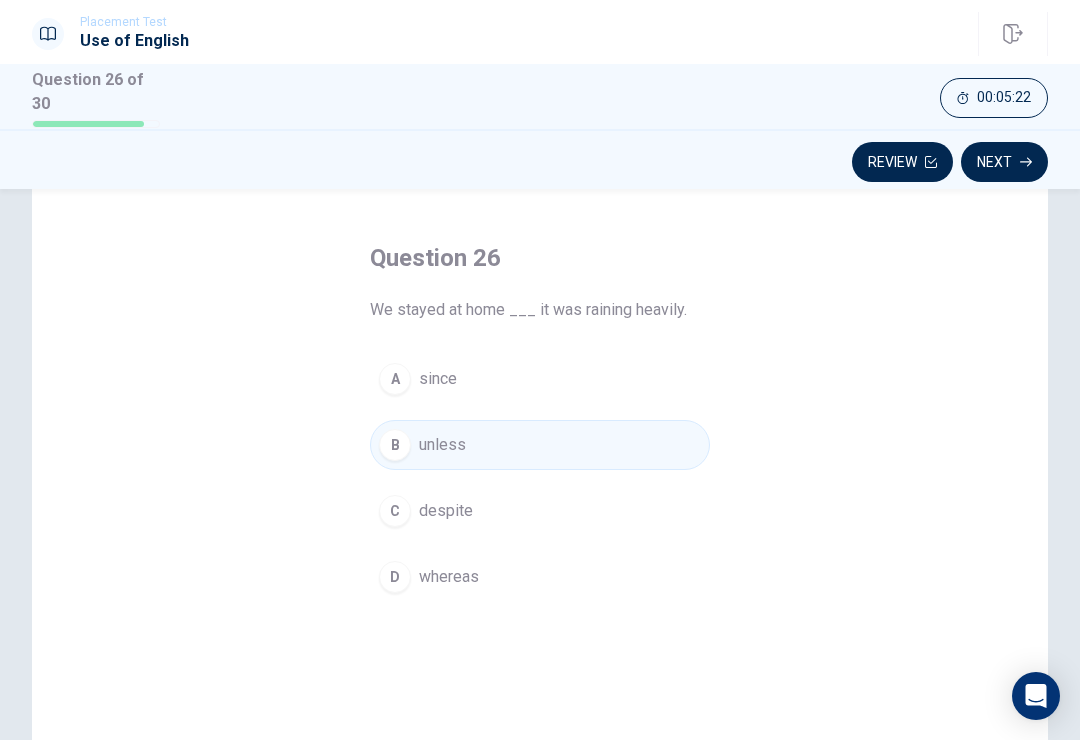 click on "A since" at bounding box center (540, 379) 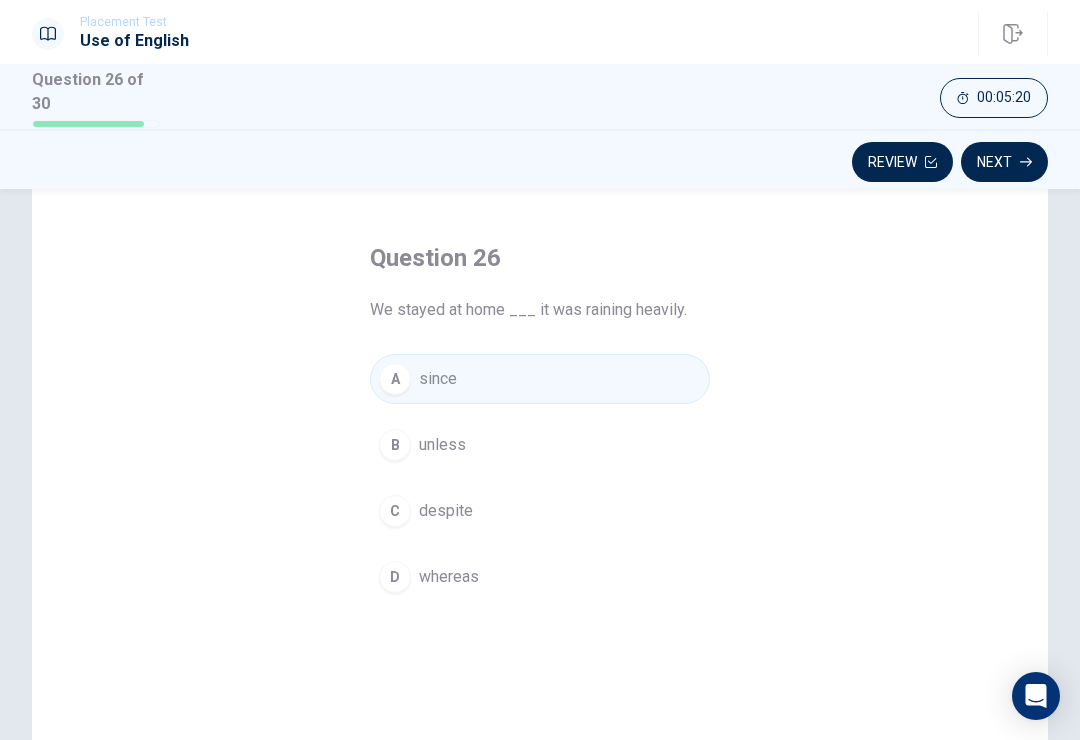 click on "Next" at bounding box center (1004, 162) 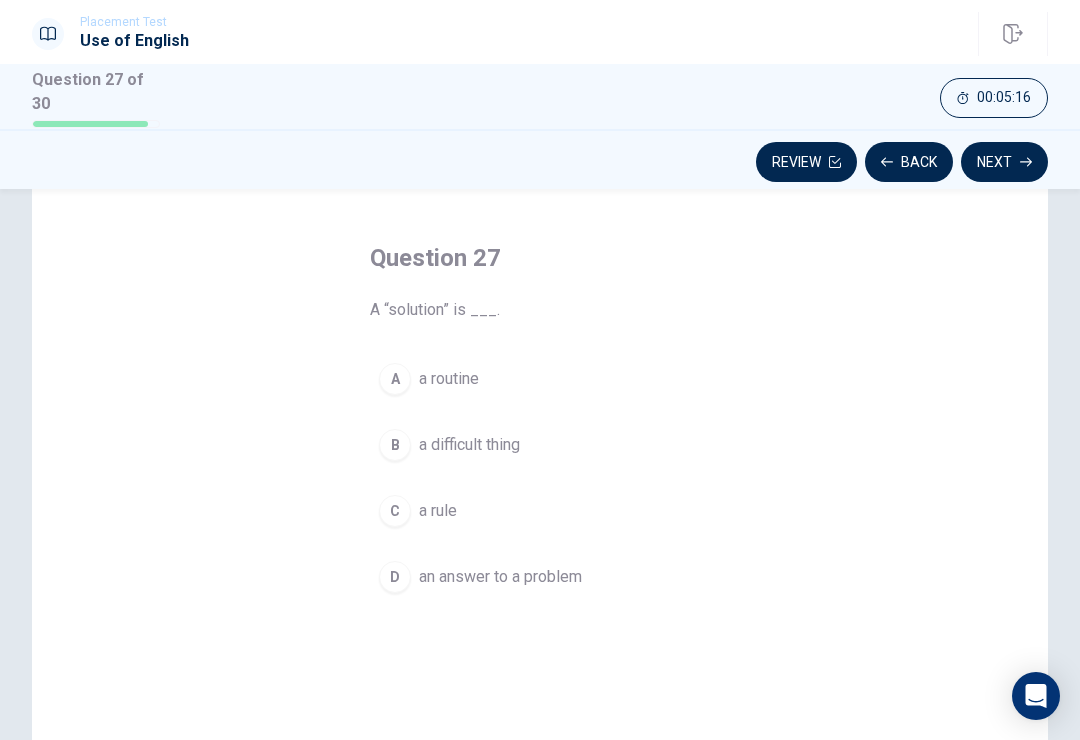 click on "D" at bounding box center [395, 577] 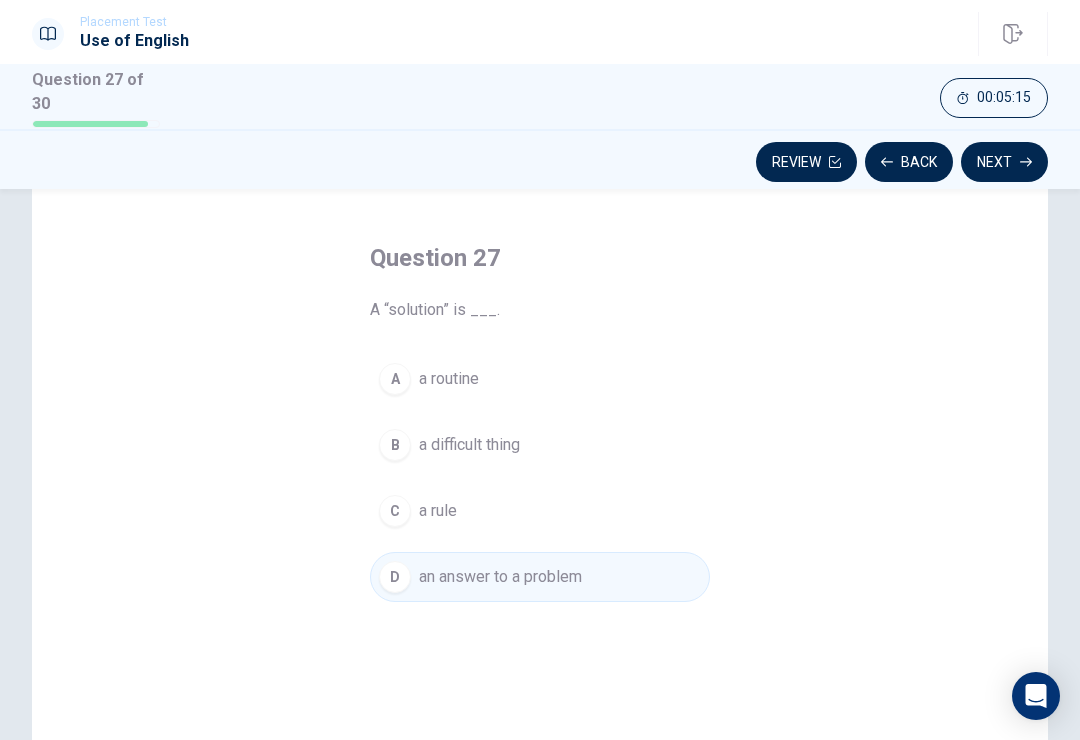 click on "Next" at bounding box center [1004, 162] 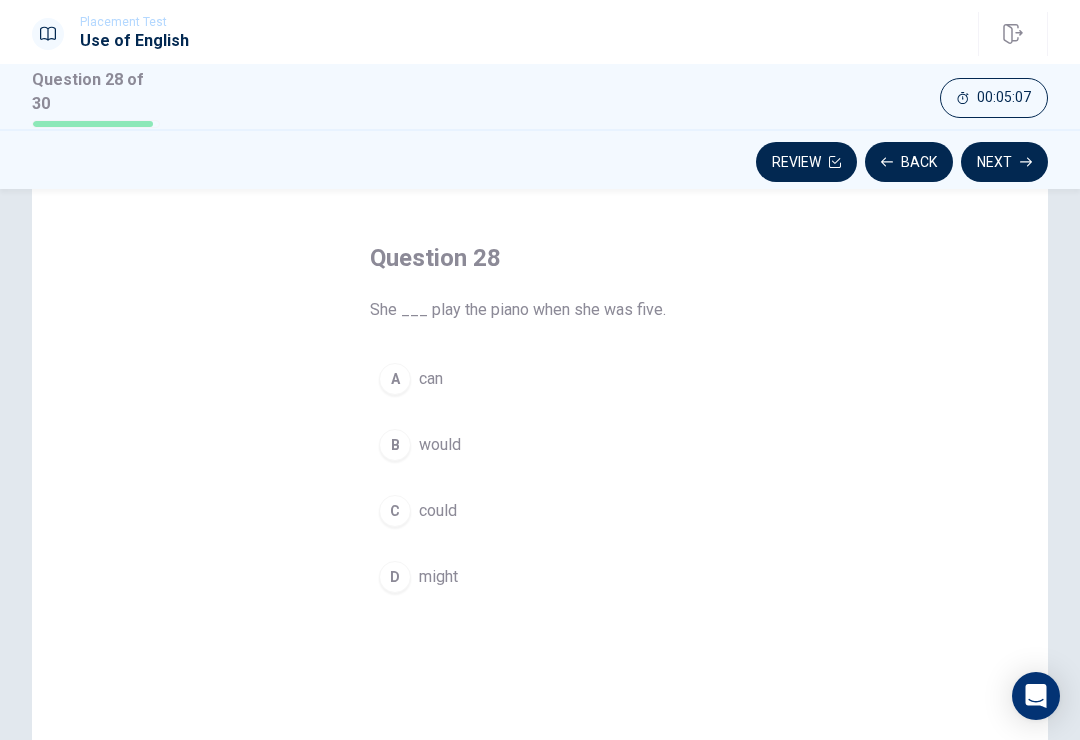 click on "B" at bounding box center [395, 445] 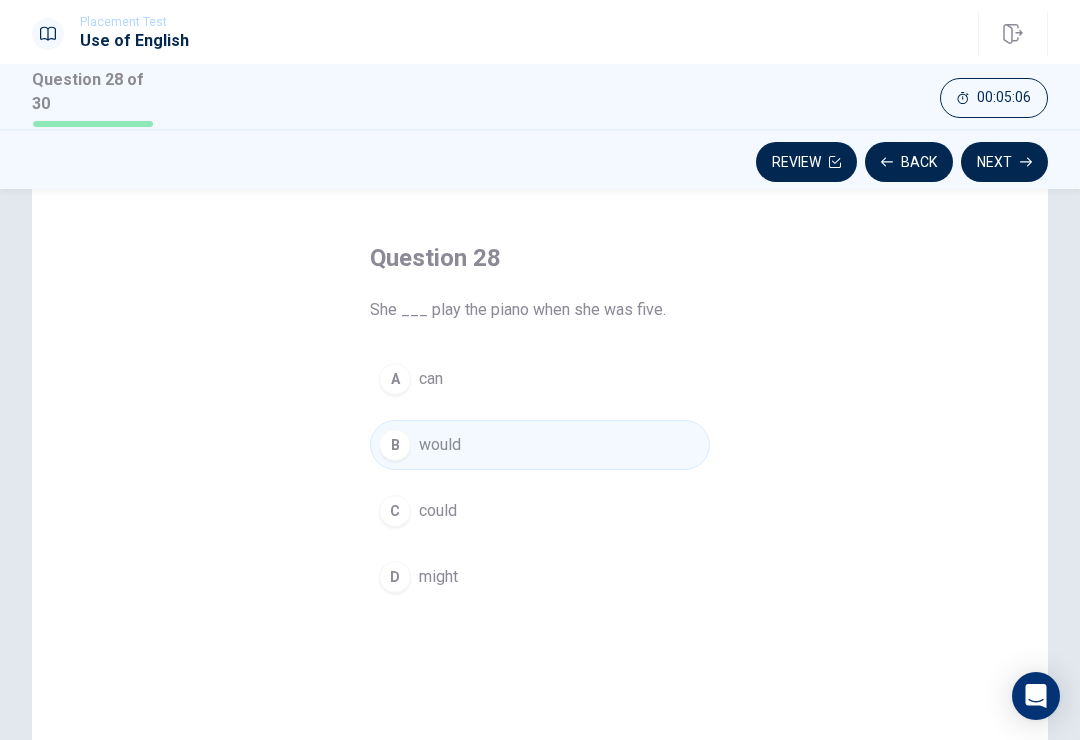 click on "C" at bounding box center [395, 511] 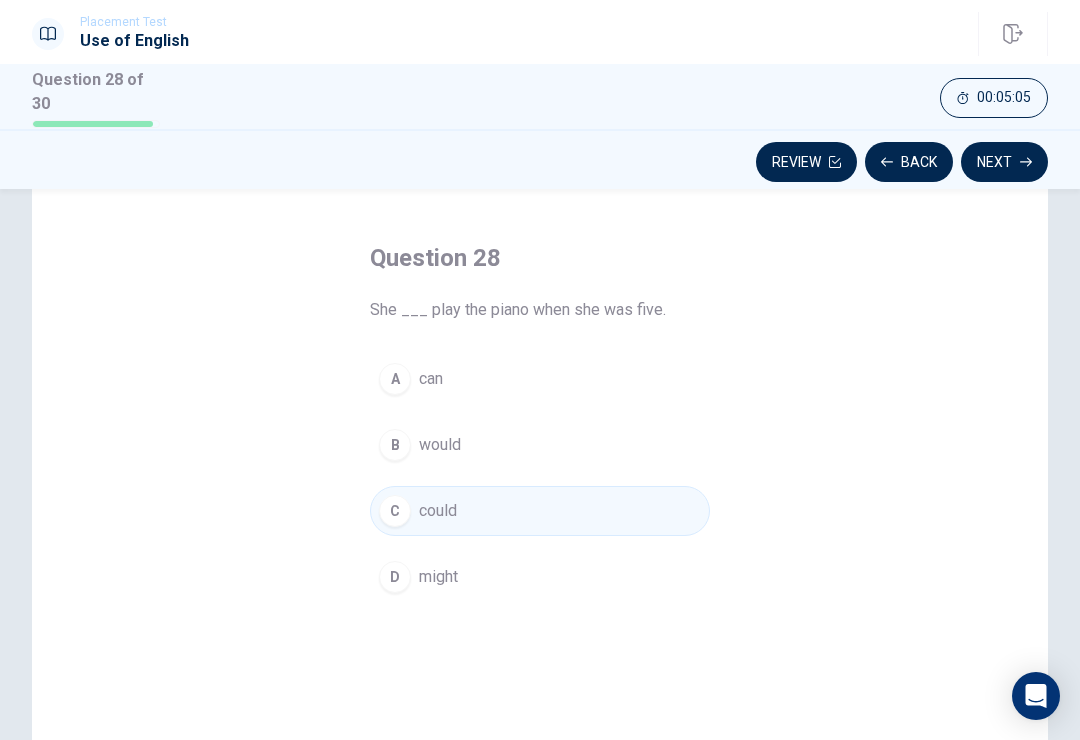 click on "D" at bounding box center [395, 577] 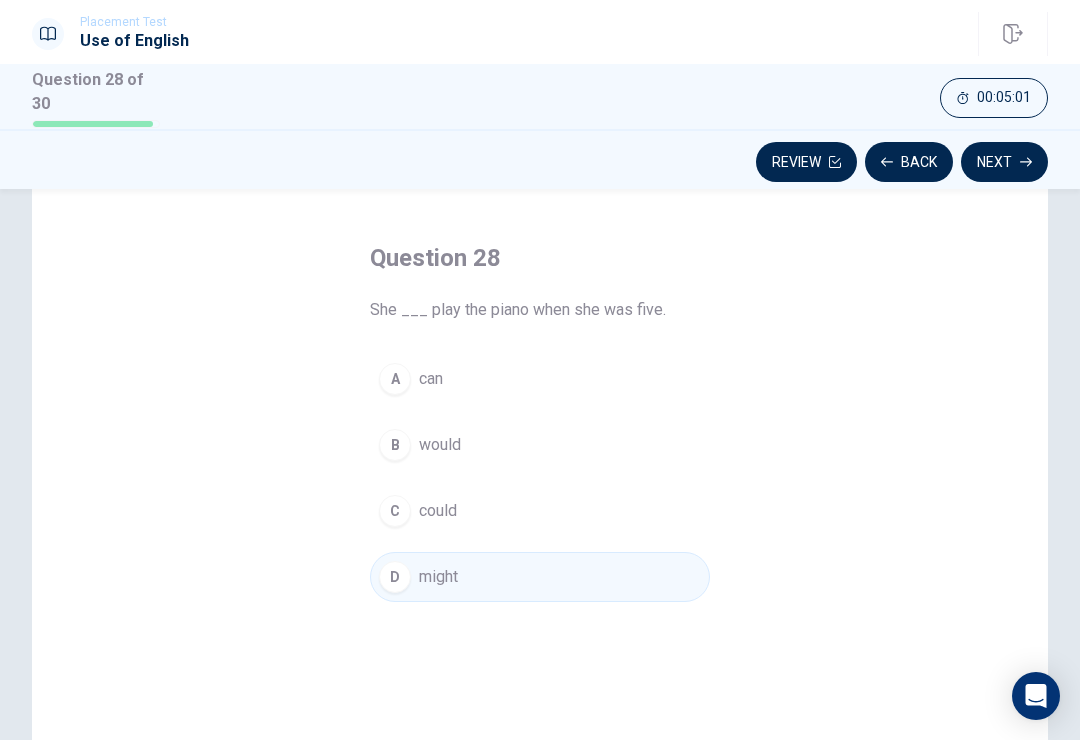 click on "A can" at bounding box center (540, 379) 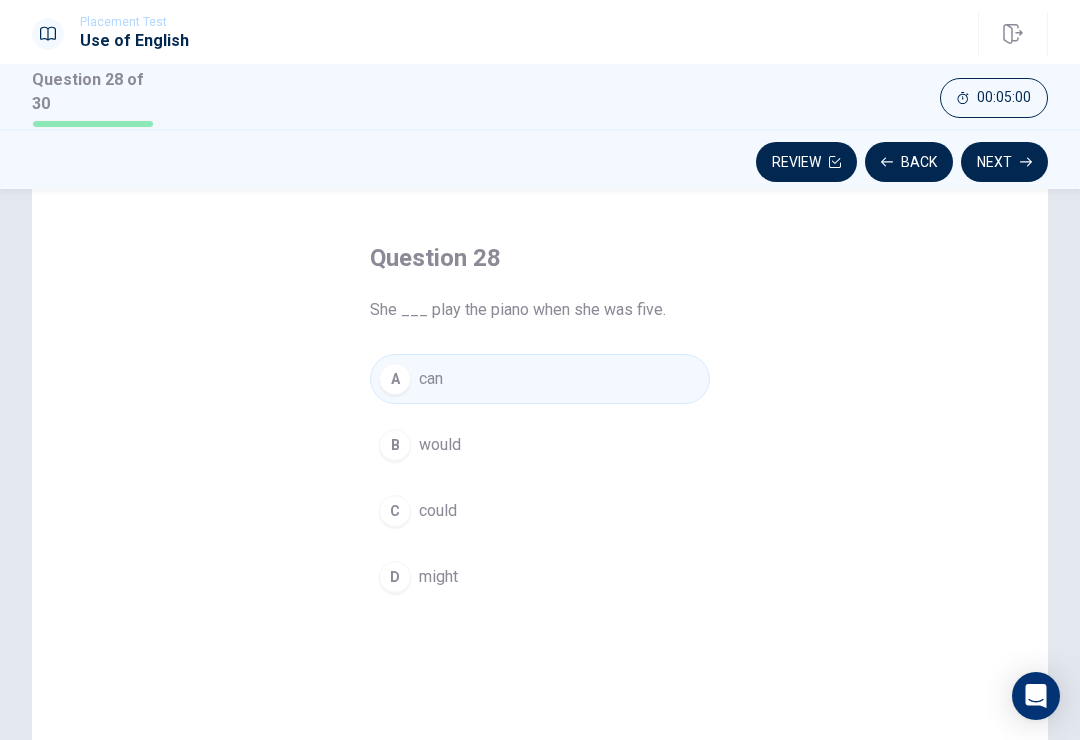 click on "Next" at bounding box center [1004, 162] 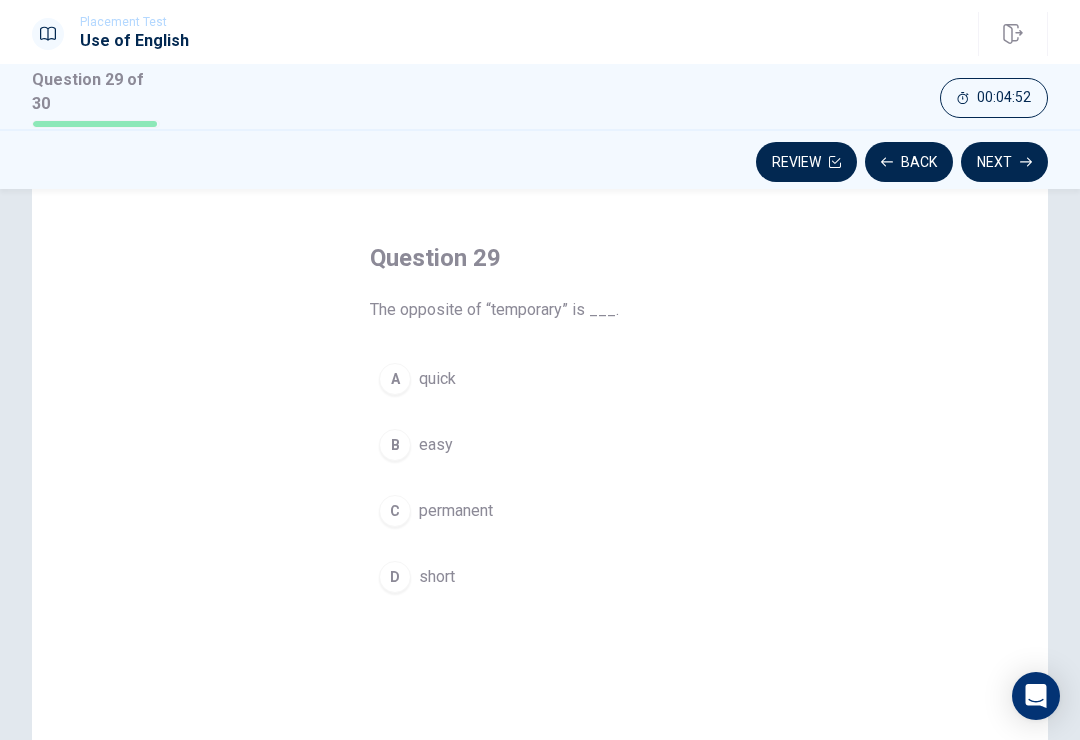 click on "C" at bounding box center (395, 511) 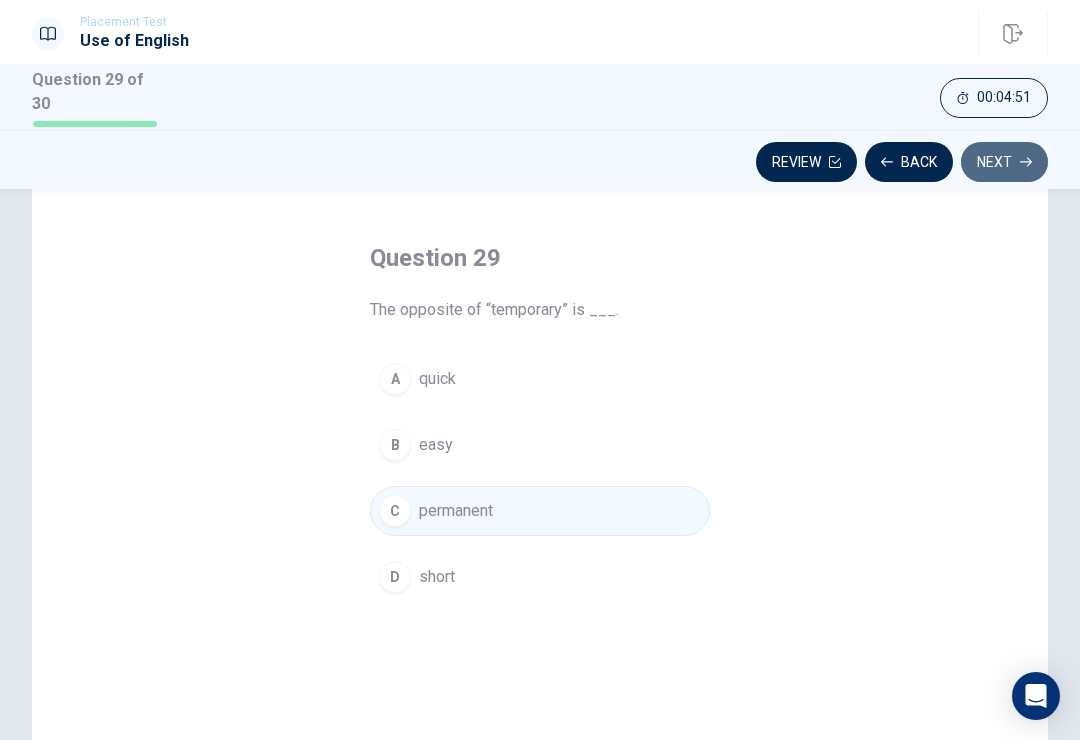 click on "Next" at bounding box center (1004, 162) 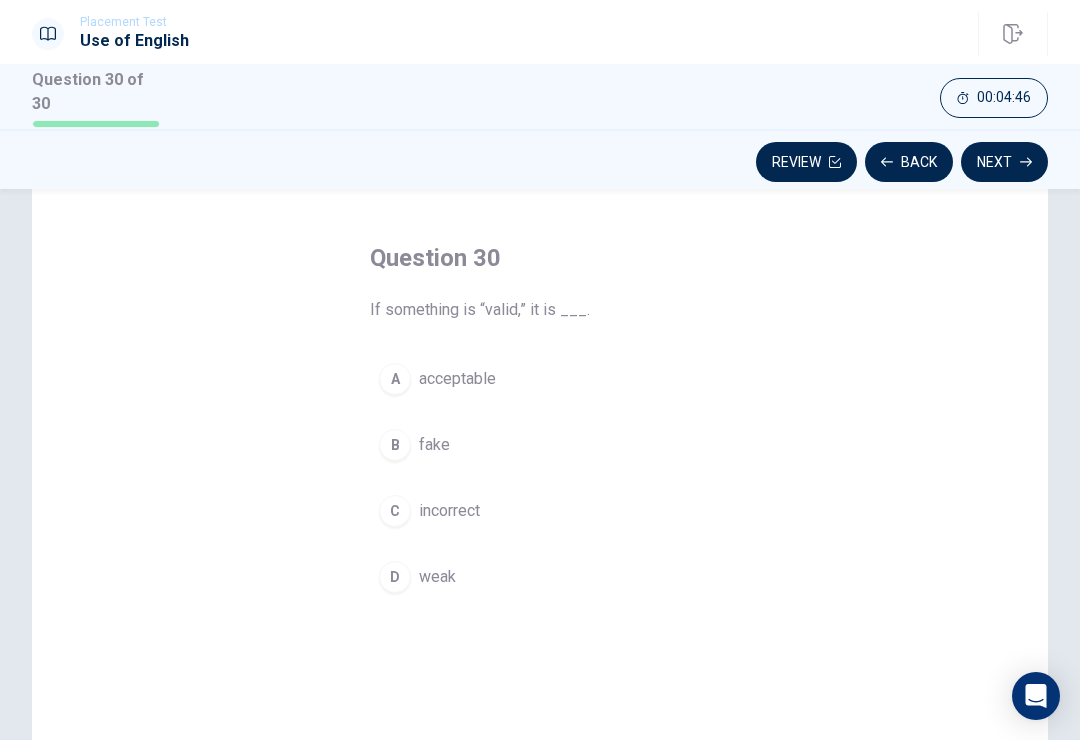 click on "A" at bounding box center [395, 379] 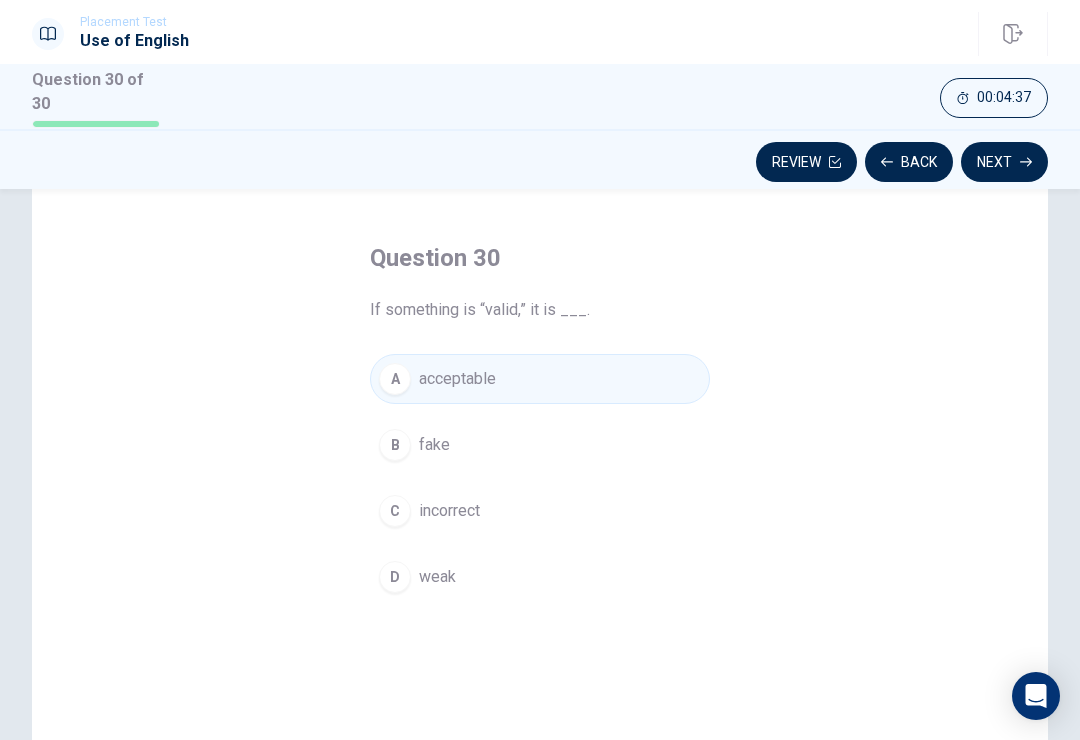 click on "Next" at bounding box center [1004, 162] 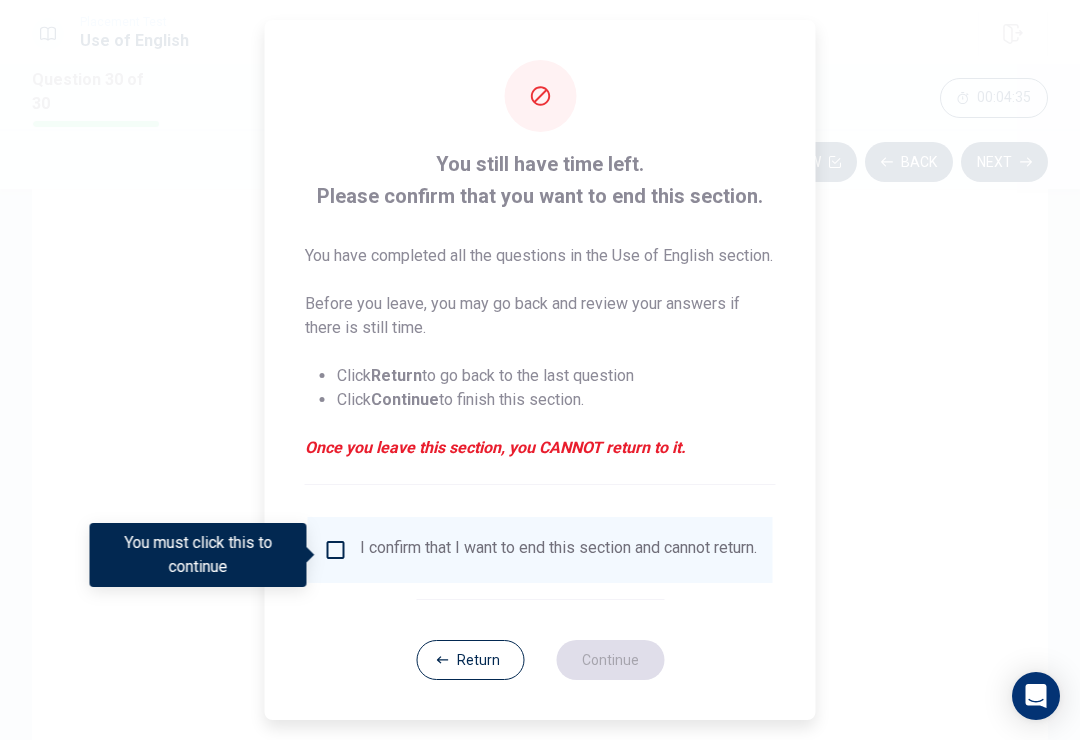 click at bounding box center (336, 550) 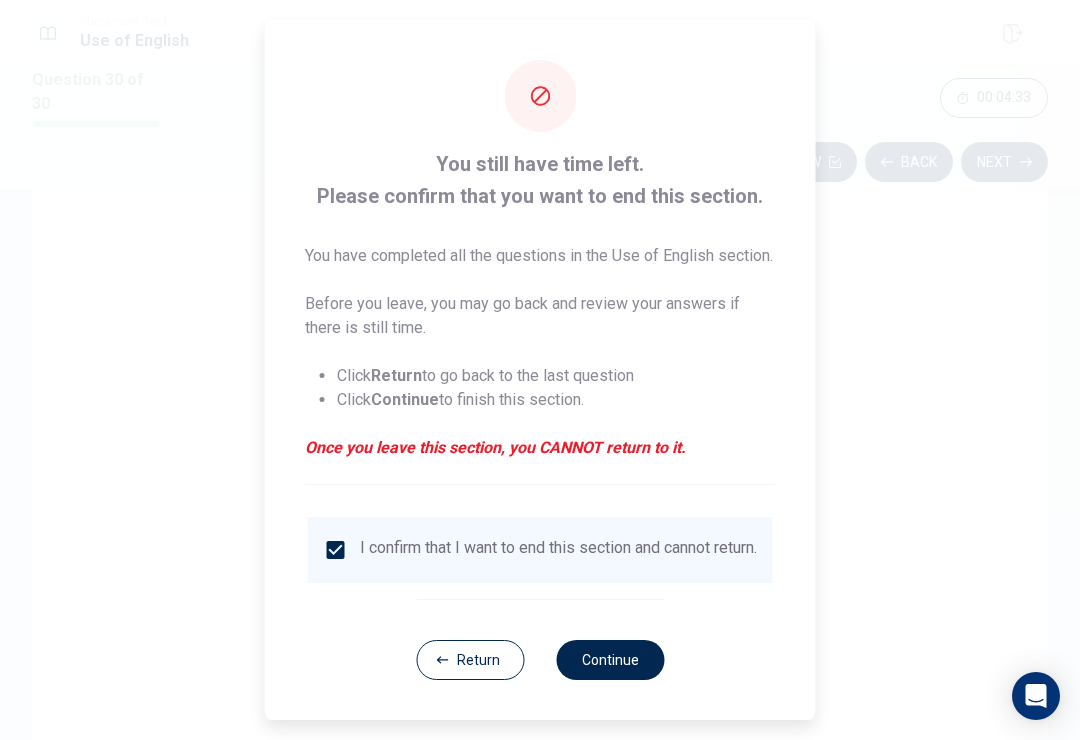 click on "Continue" at bounding box center [610, 660] 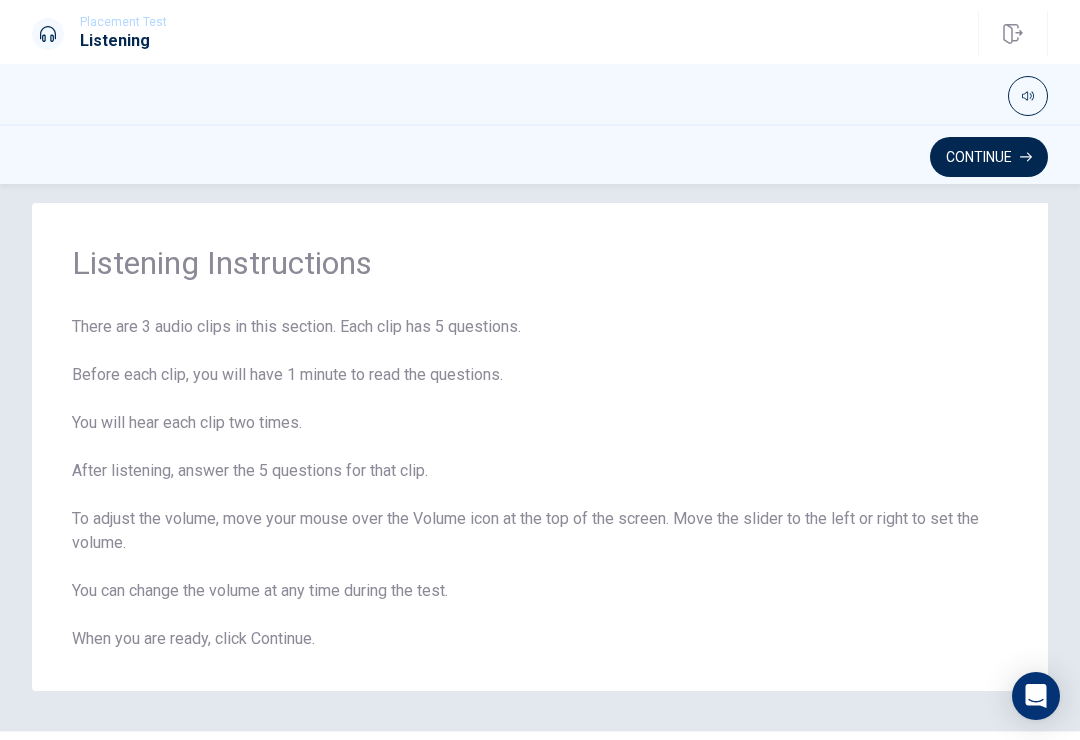 scroll, scrollTop: 19, scrollLeft: 0, axis: vertical 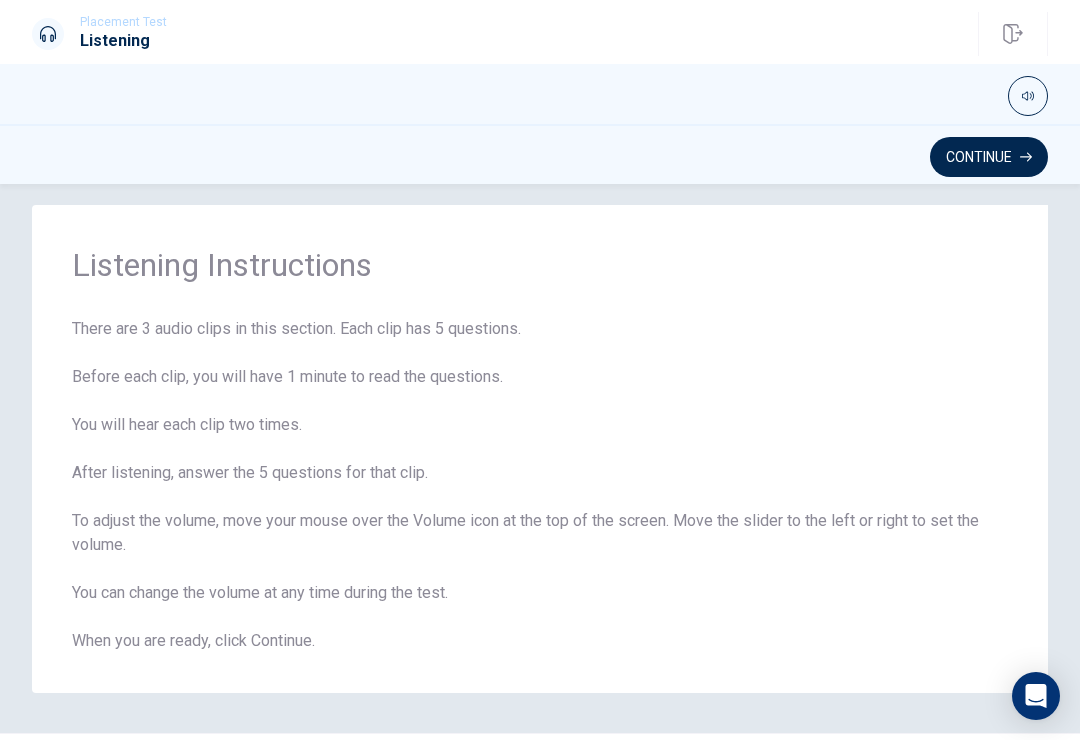 click on "Continue" at bounding box center [989, 157] 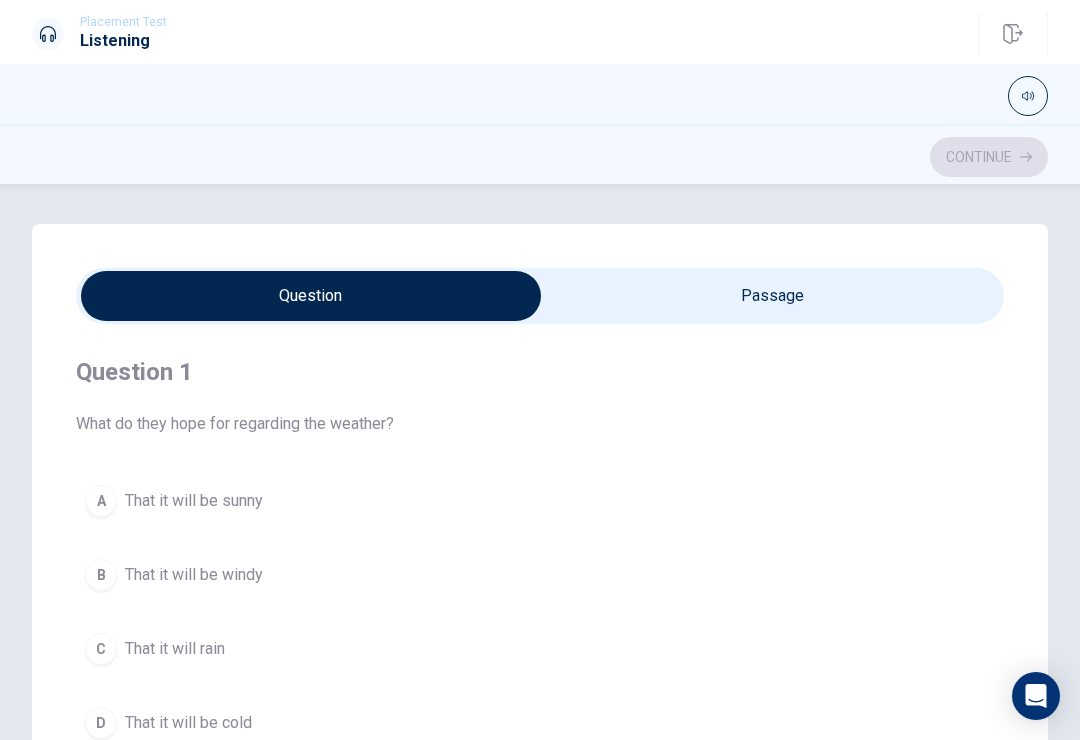 scroll, scrollTop: 0, scrollLeft: 0, axis: both 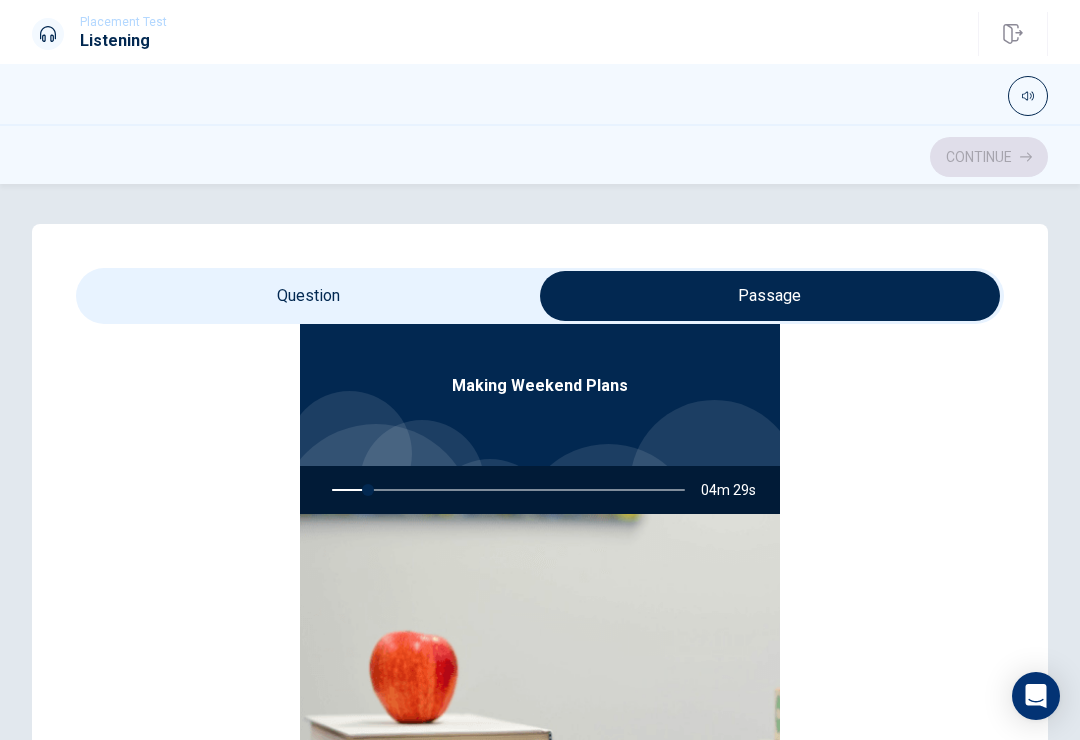 type on "11" 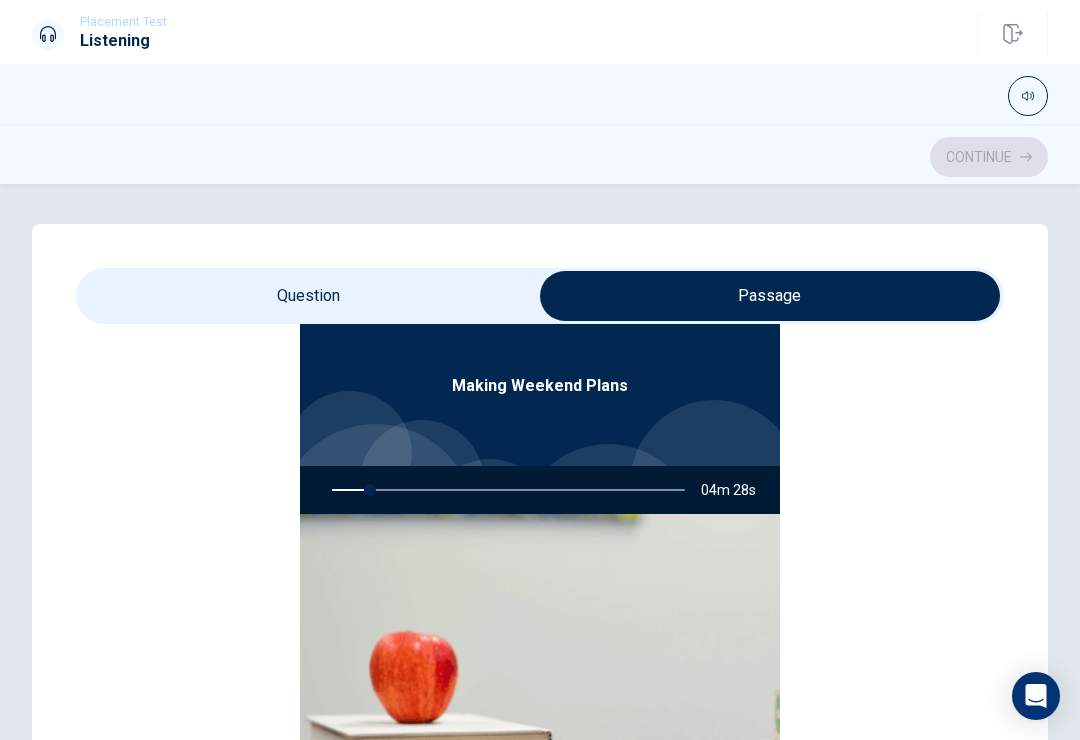 scroll, scrollTop: 0, scrollLeft: 0, axis: both 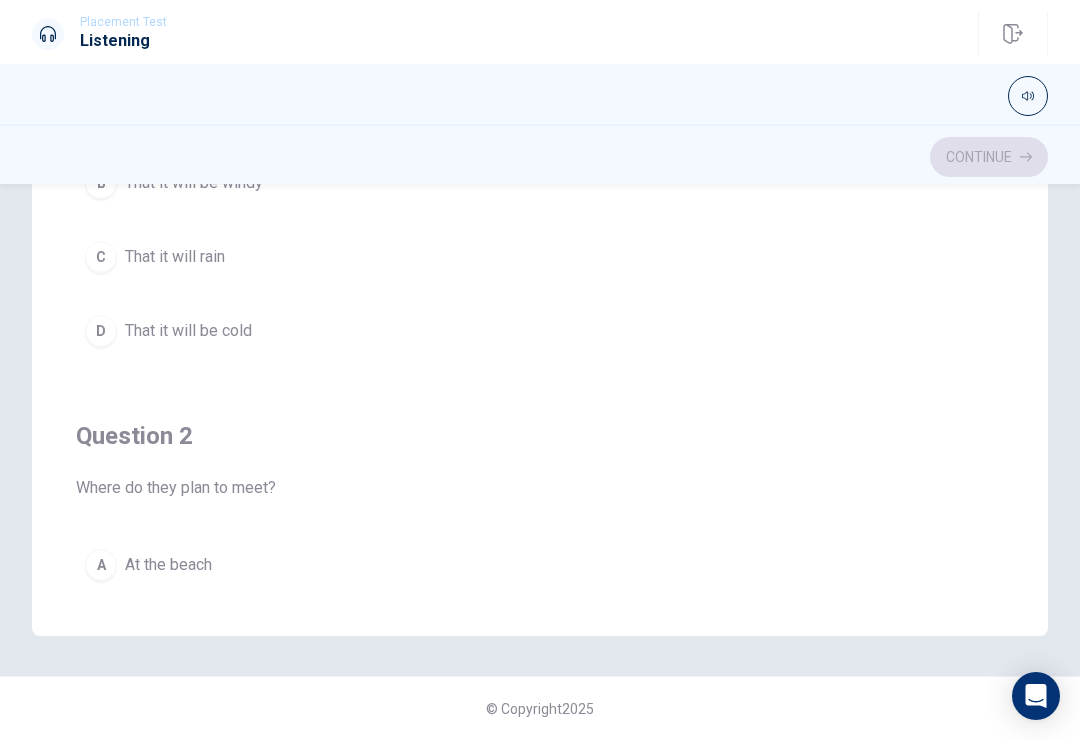 click at bounding box center [540, 96] 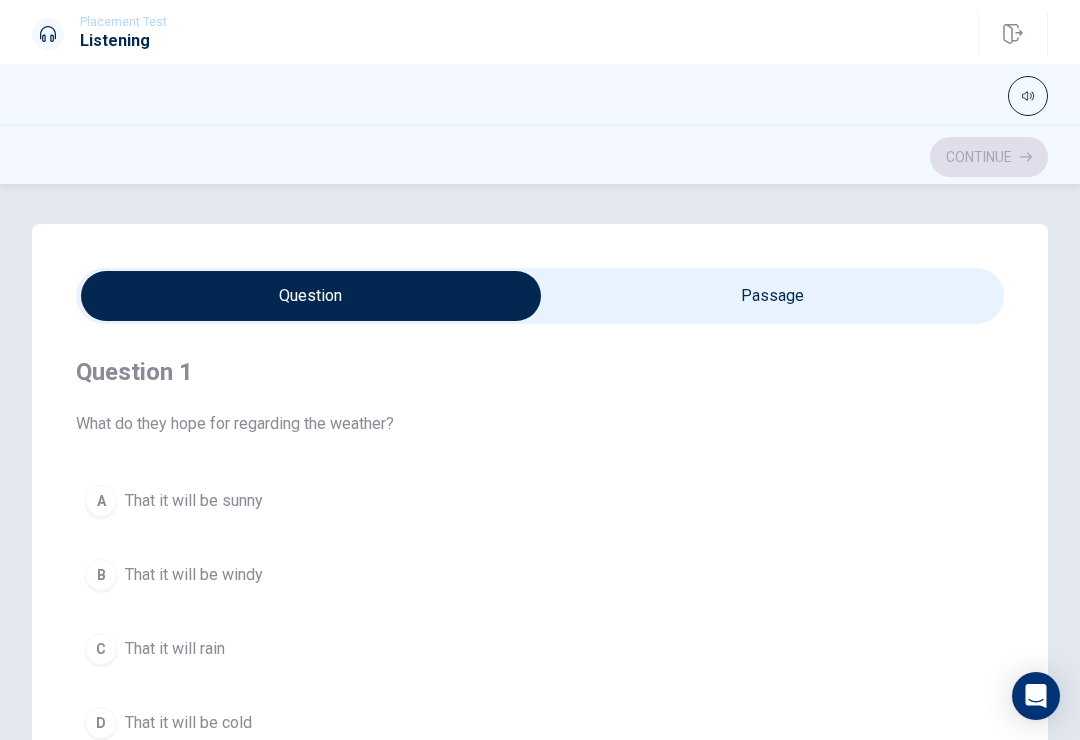 scroll, scrollTop: 0, scrollLeft: 0, axis: both 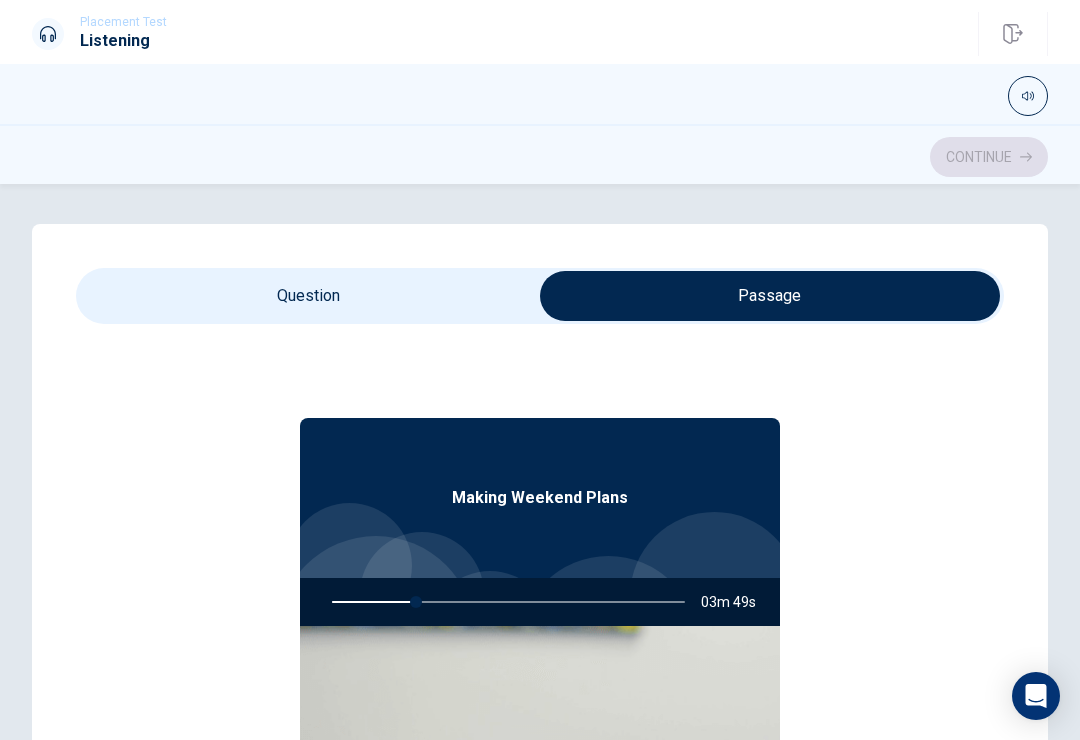 type on "24" 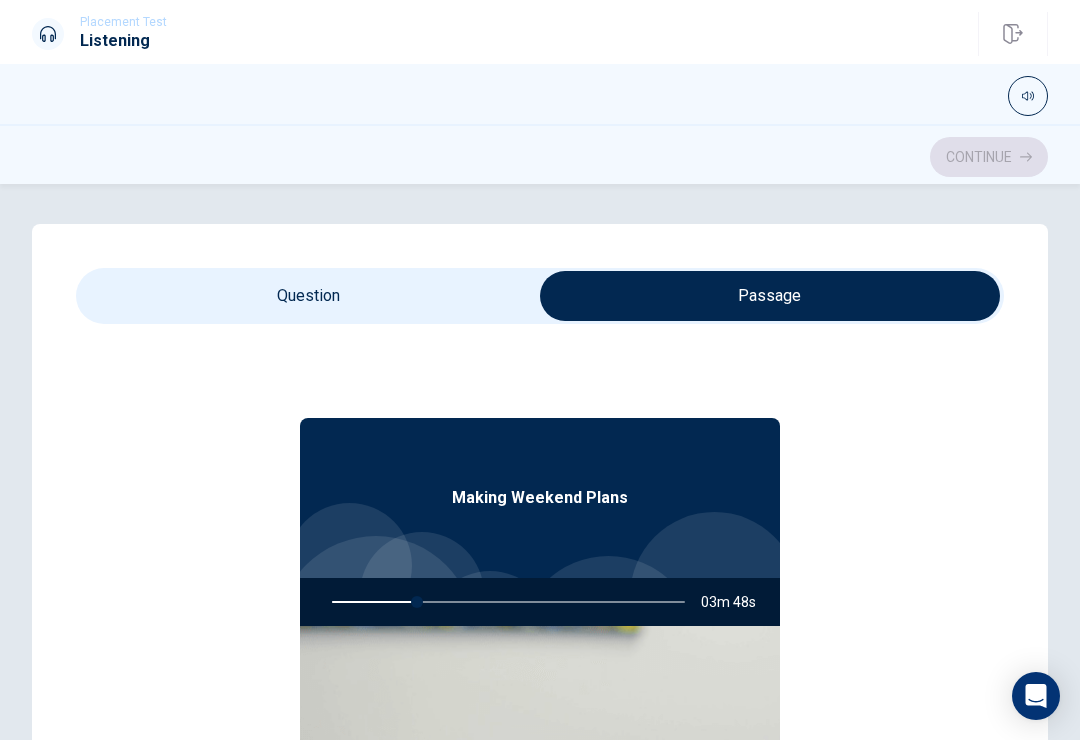 click at bounding box center (770, 296) 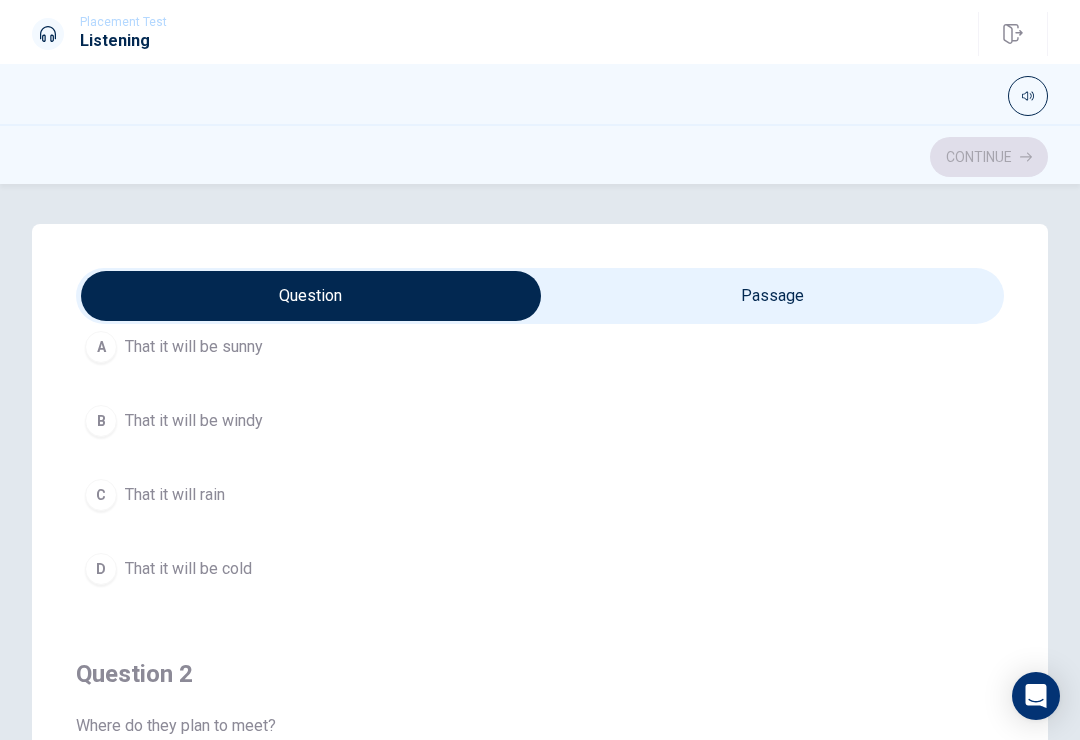 scroll, scrollTop: 151, scrollLeft: 0, axis: vertical 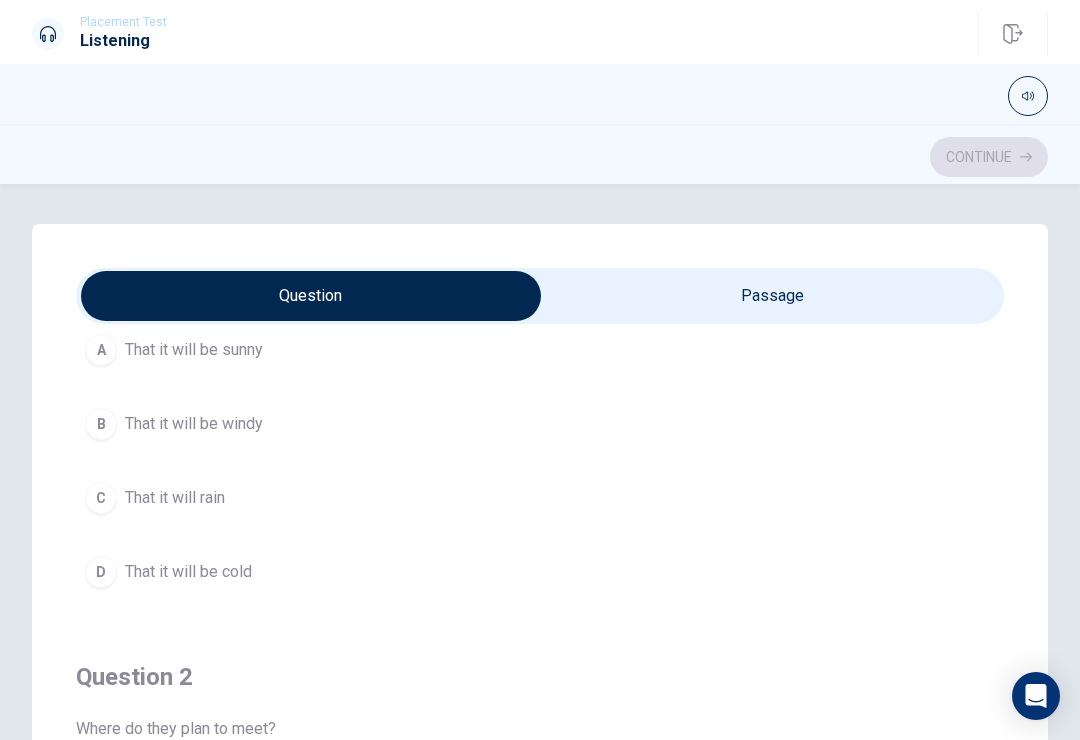 click on "A" at bounding box center [101, 350] 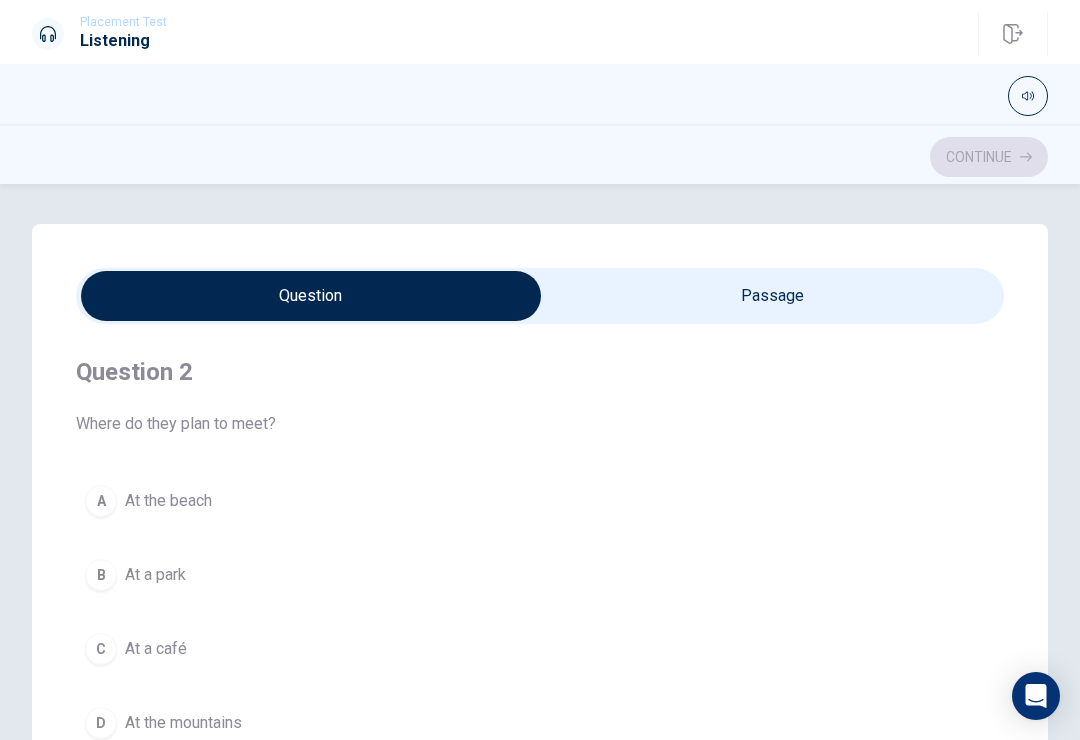 scroll, scrollTop: 457, scrollLeft: 0, axis: vertical 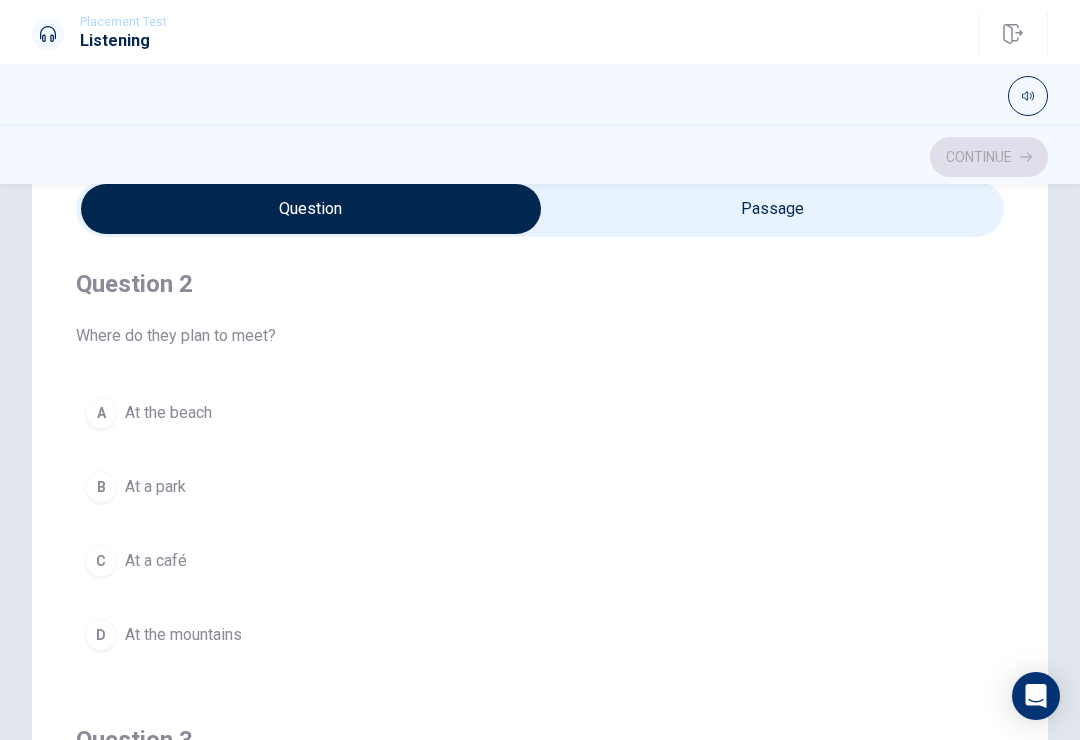 click on "B" at bounding box center [101, 487] 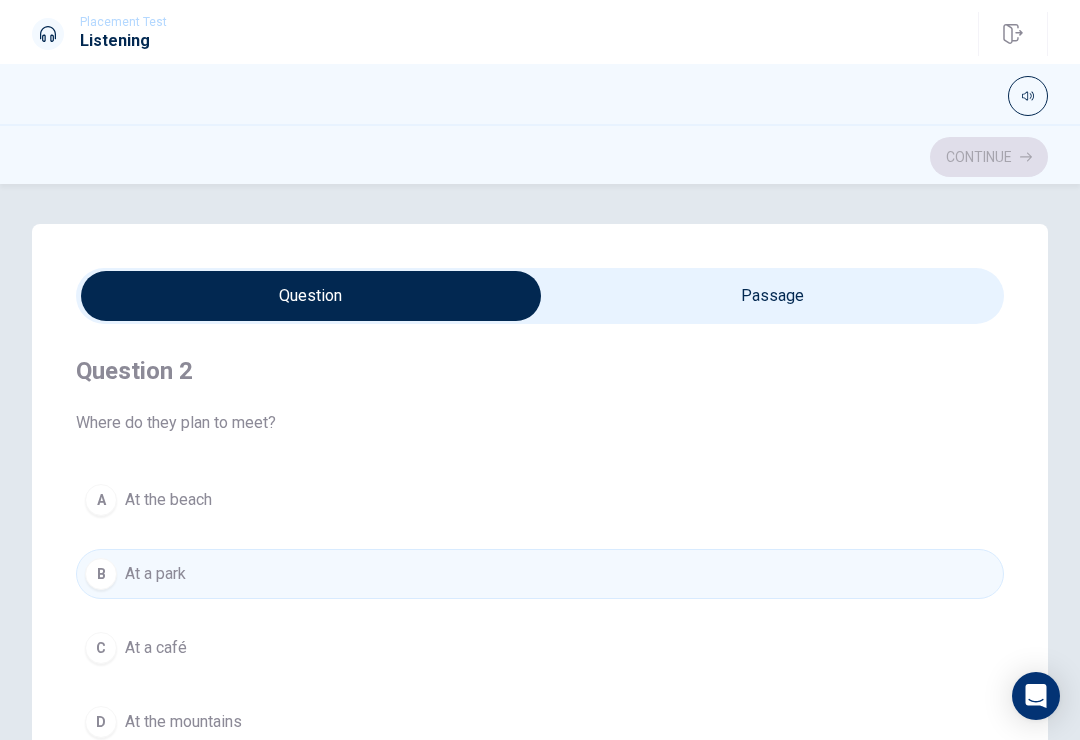 scroll, scrollTop: 0, scrollLeft: 0, axis: both 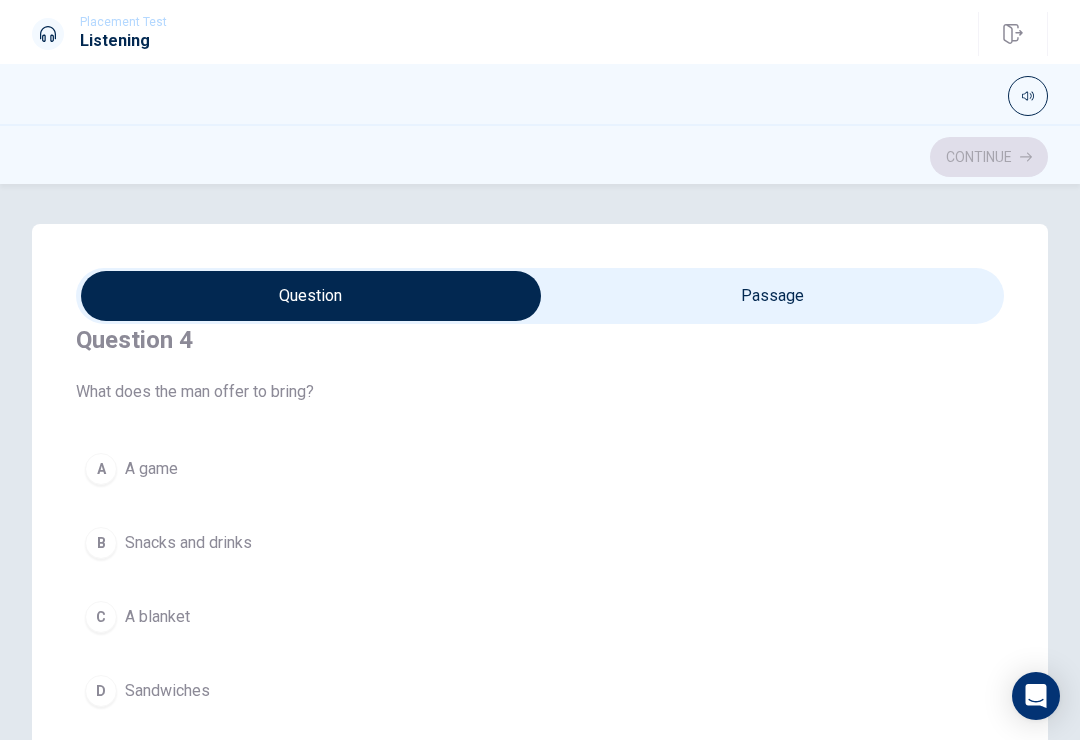 click on "B Snacks and drinks" at bounding box center (540, 543) 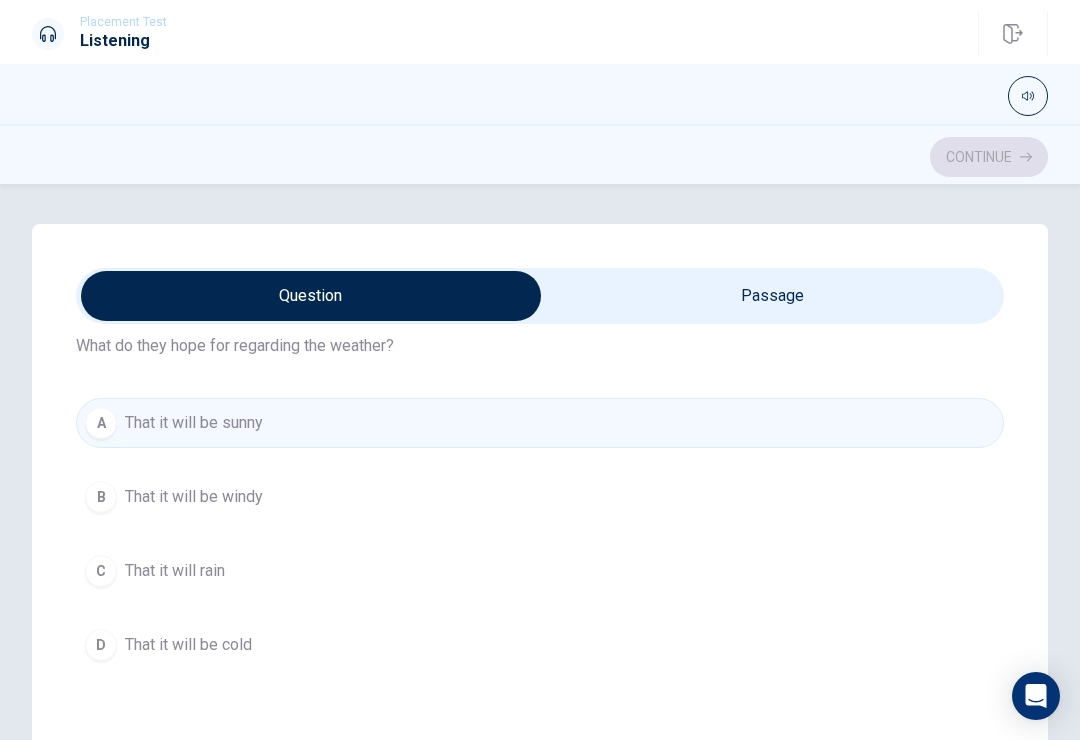 scroll, scrollTop: 79, scrollLeft: 0, axis: vertical 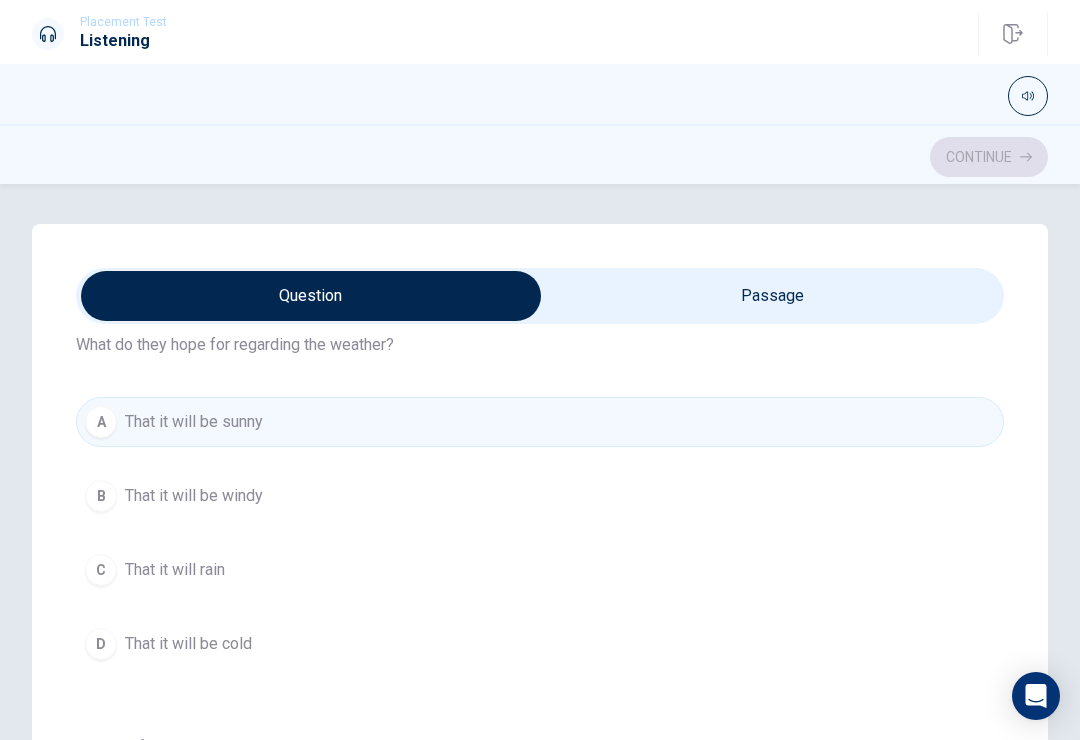 click on "That it will be windy" at bounding box center [194, 496] 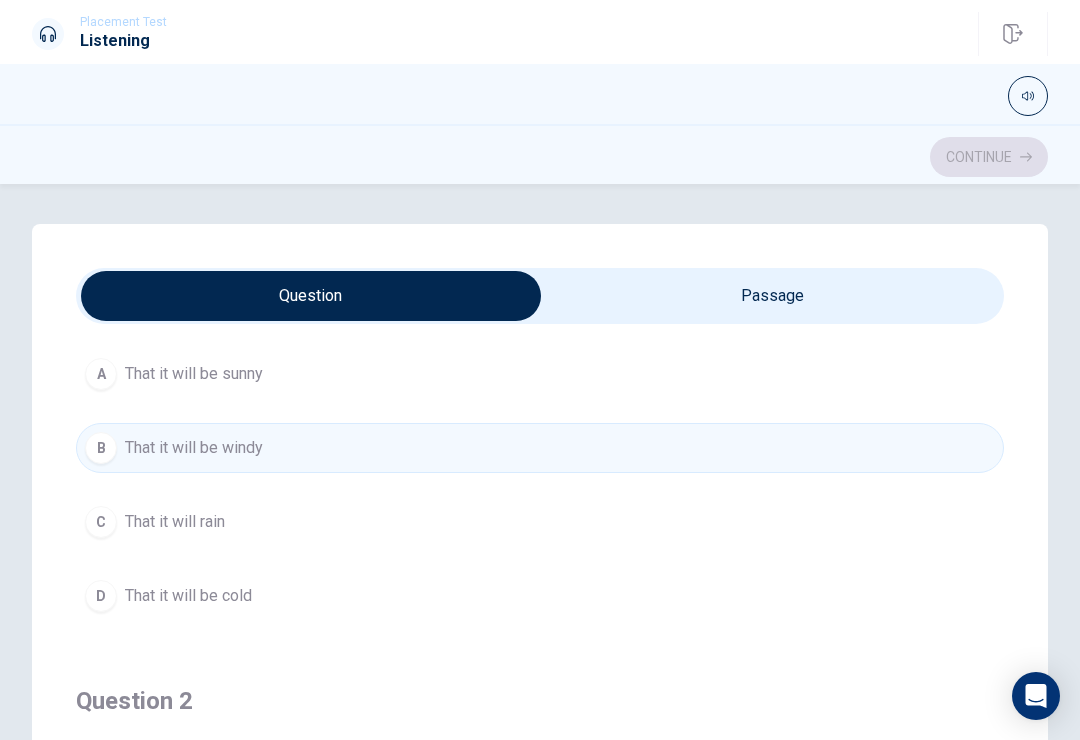 scroll, scrollTop: 129, scrollLeft: 0, axis: vertical 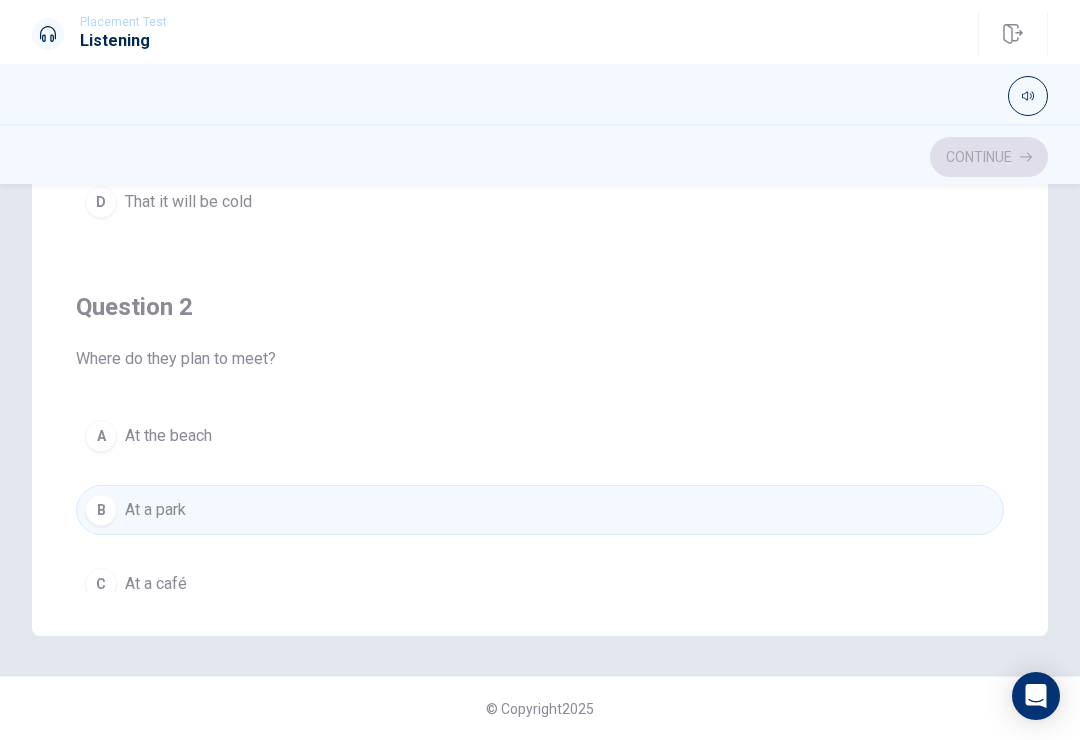 click on "Question 1 What do they hope for regarding the weather? A That it will be sunny B That it will be windy C That it will rain D That it will be cold Question 2 Where do they plan to meet? A At the beach B At a park C At a café D At the mountains Question 3 What will the woman bring? A A blanket and sandwiches B A grill C Drinks D A tent Question 4 What does the man offer to bring? A A game B Snacks and drinks C A blanket D Sandwiches Question 5 What do they plan to do this weekend? A Go to a restaurant B Have a picnic C Go hiking D Visit a museum Making Weekend Plans [TIME]" at bounding box center [540, 234] 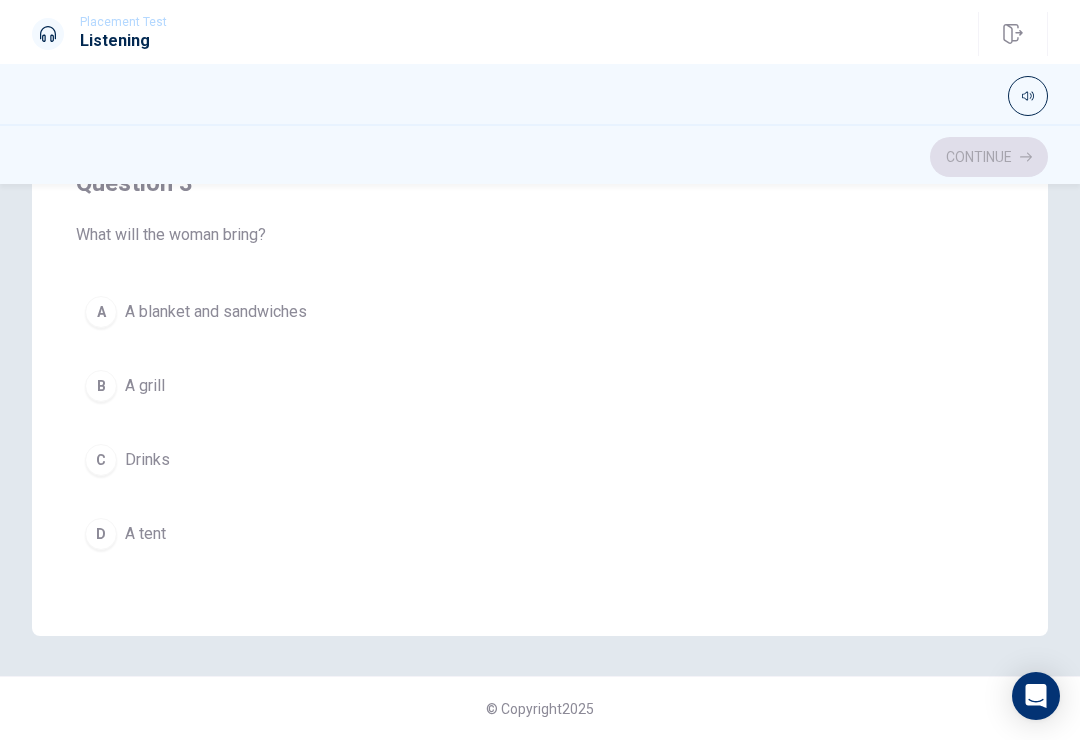 scroll, scrollTop: 710, scrollLeft: 0, axis: vertical 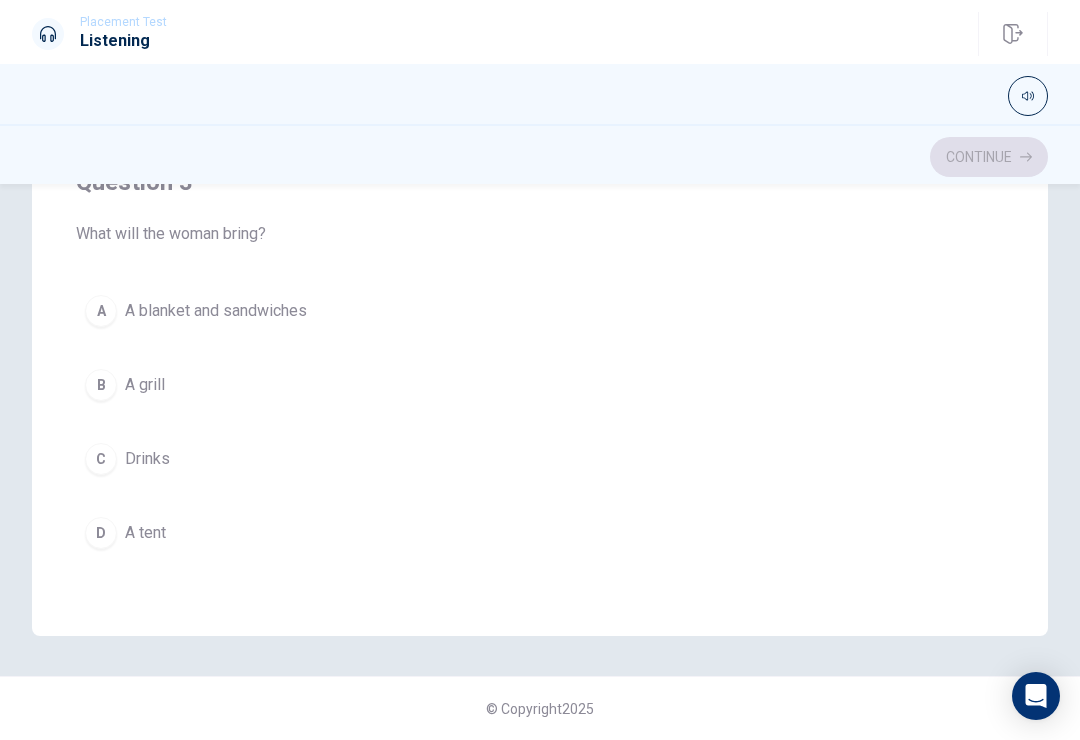 click on "A A blanket and sandwiches" at bounding box center [540, 311] 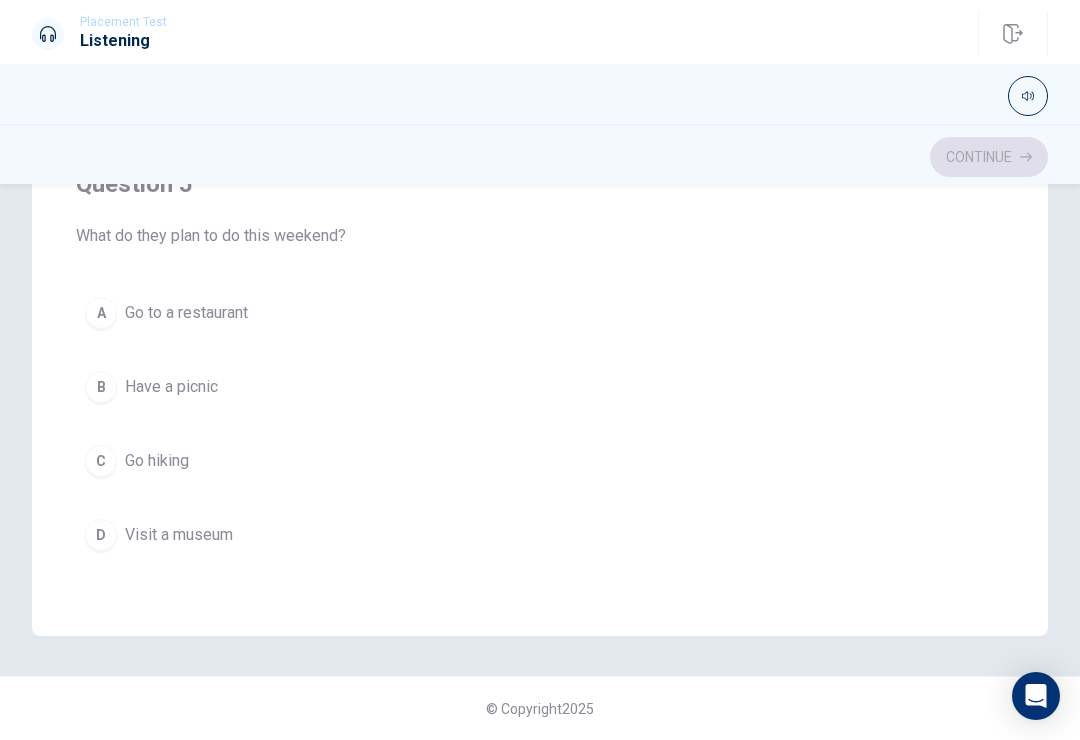 scroll, scrollTop: 1620, scrollLeft: 0, axis: vertical 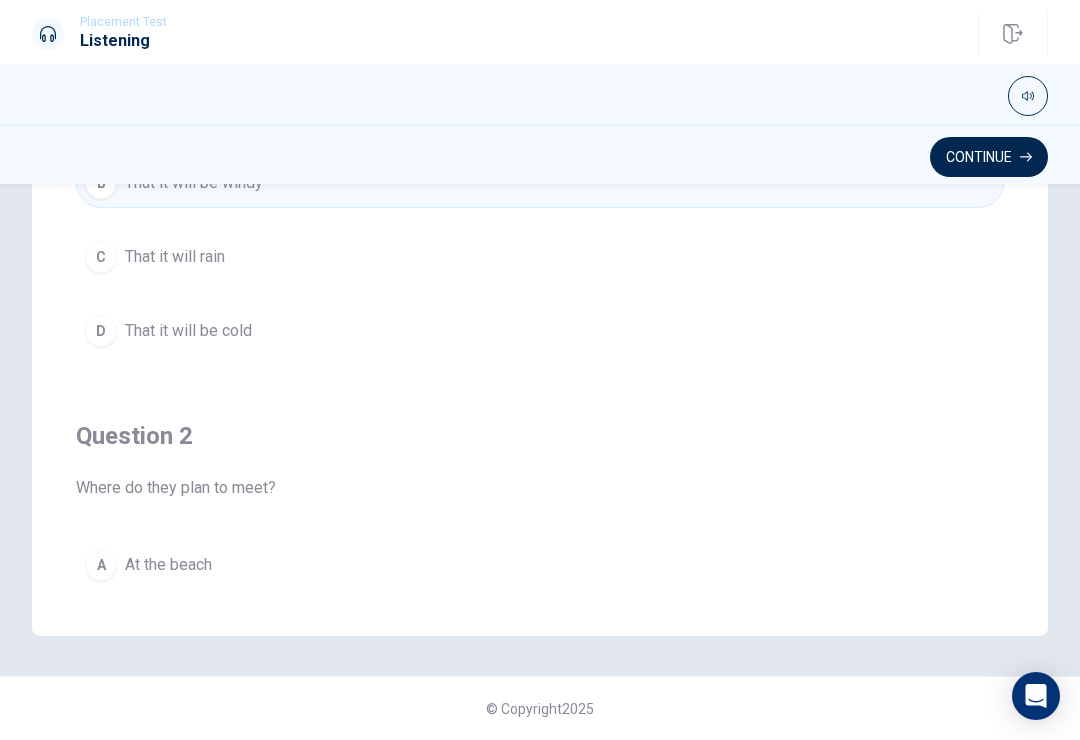 click on "Continue" at bounding box center [989, 157] 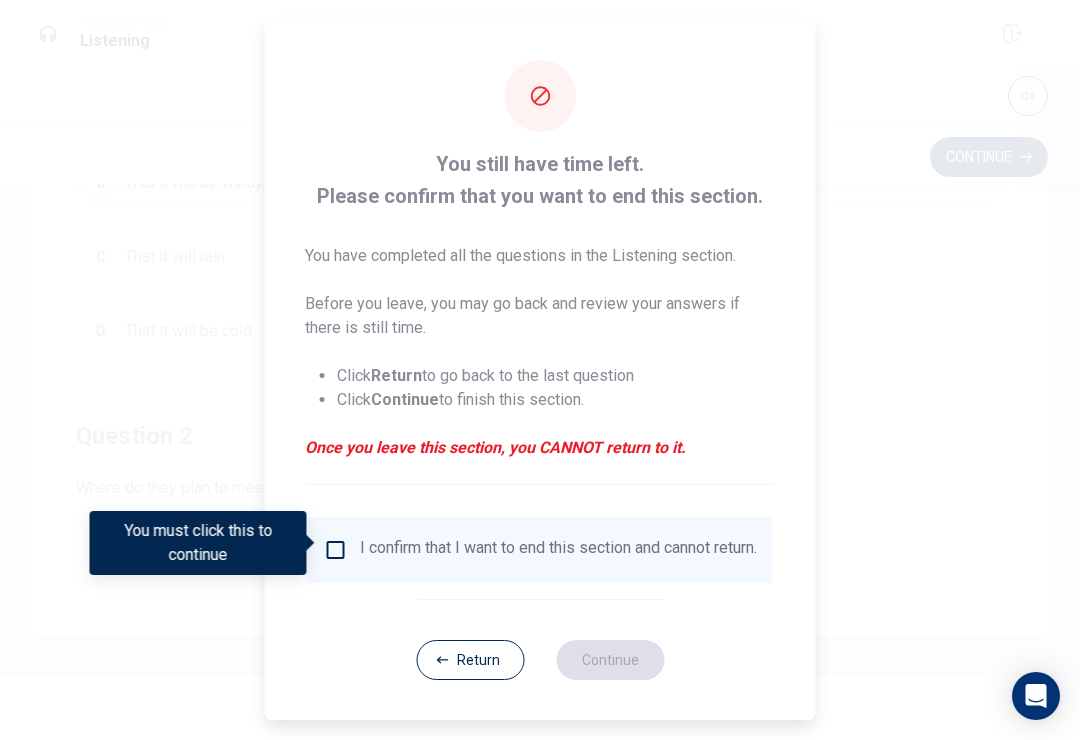 click at bounding box center [336, 550] 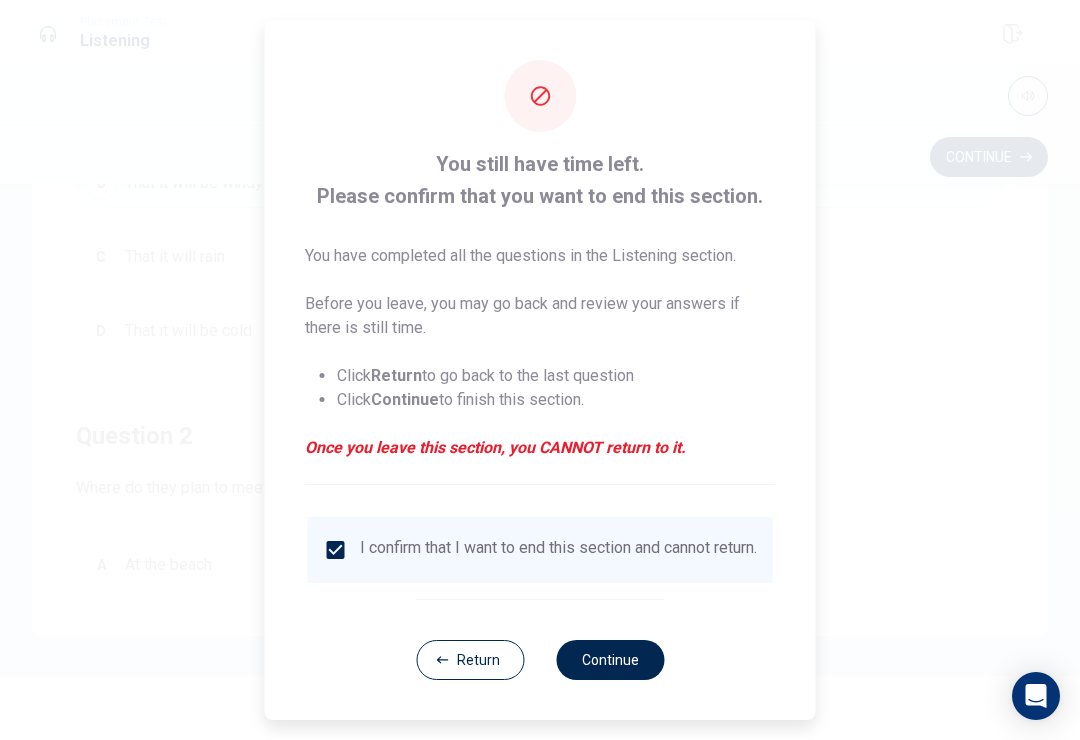 click on "Continue" at bounding box center (610, 660) 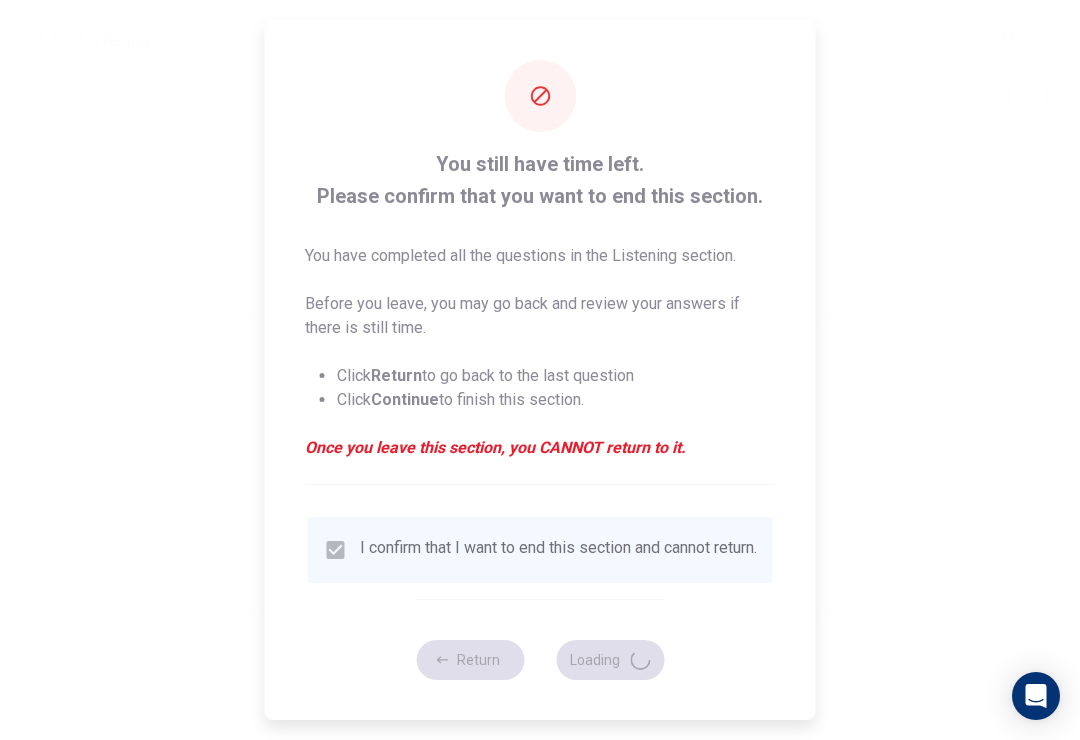 scroll, scrollTop: 0, scrollLeft: 0, axis: both 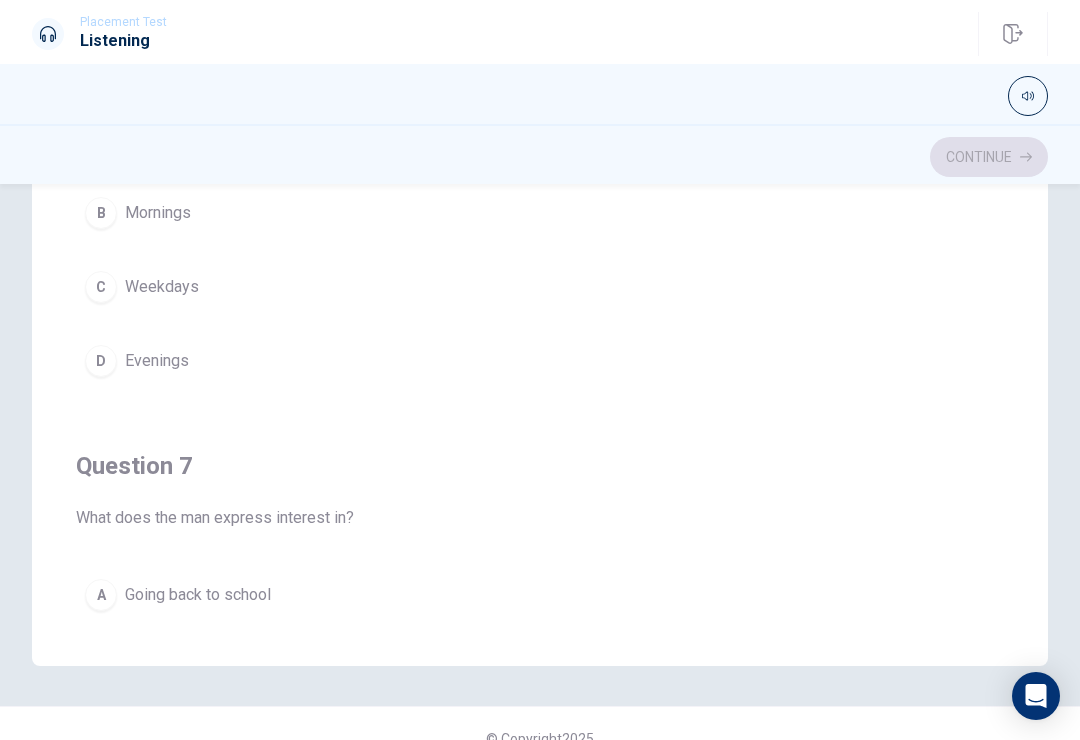 click at bounding box center (540, 96) 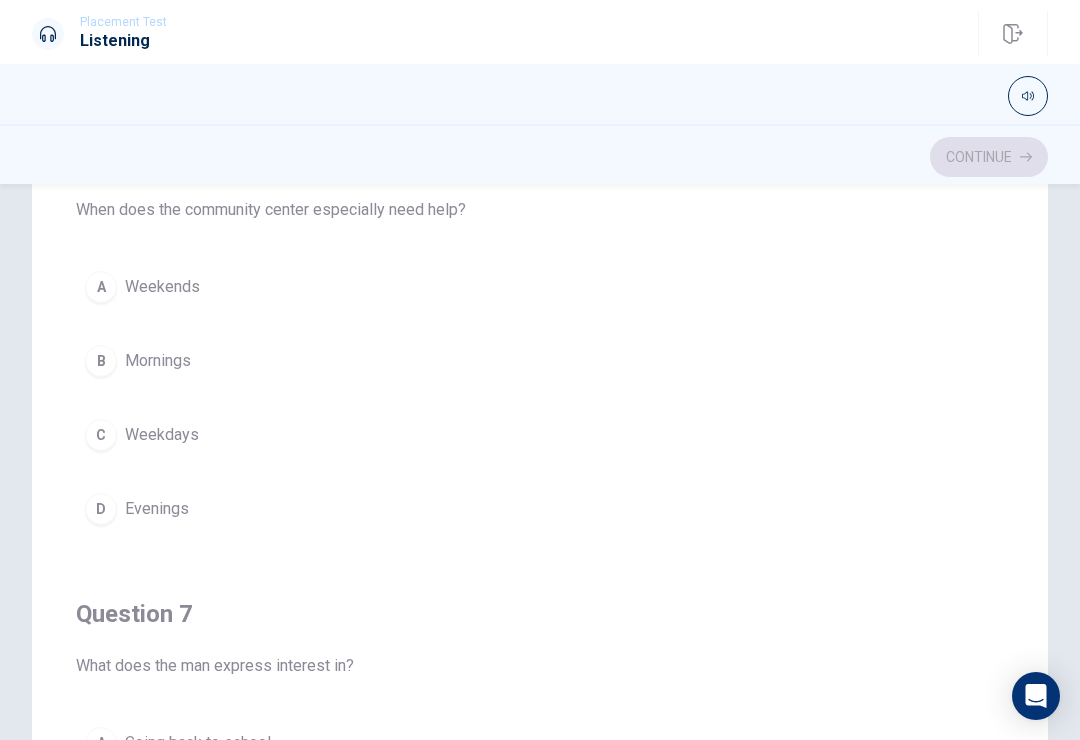 scroll, scrollTop: 213, scrollLeft: 0, axis: vertical 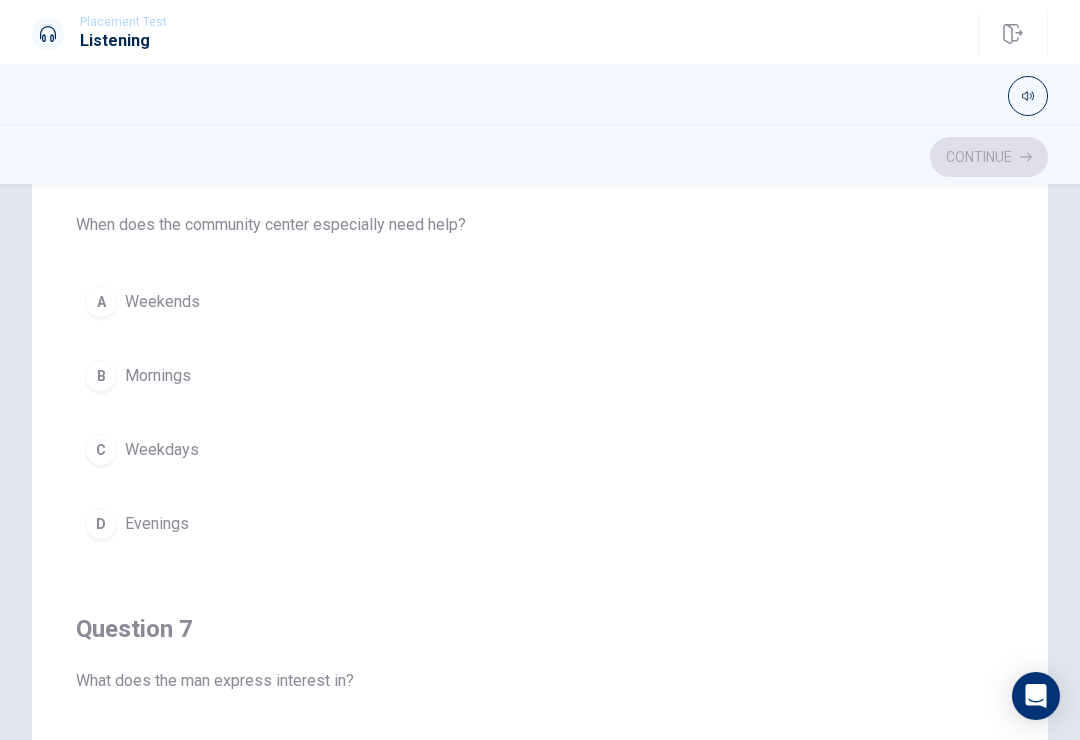 click on "A" at bounding box center (101, 302) 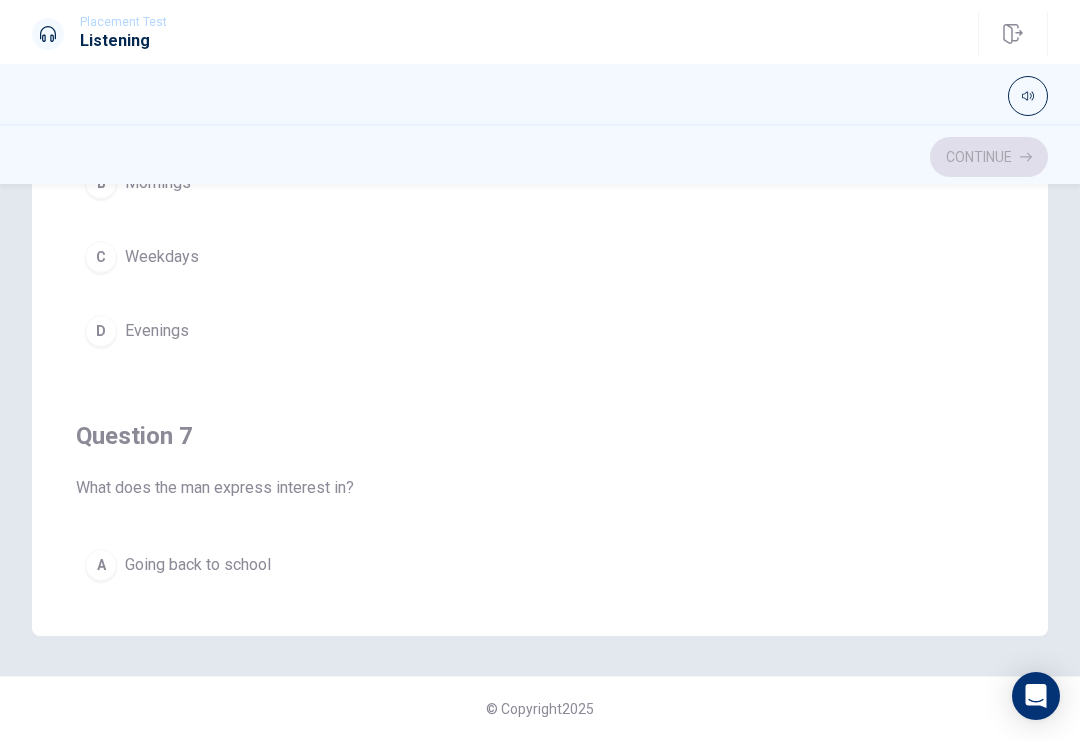 scroll, scrollTop: 392, scrollLeft: 0, axis: vertical 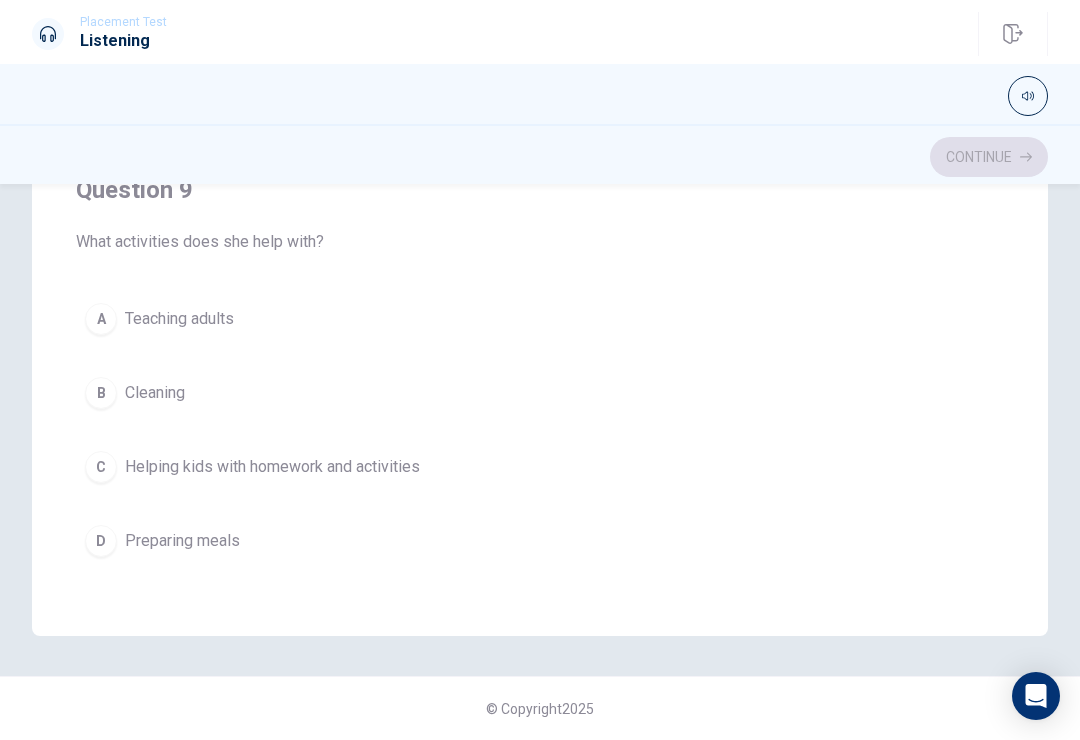 click on "C" at bounding box center (101, 467) 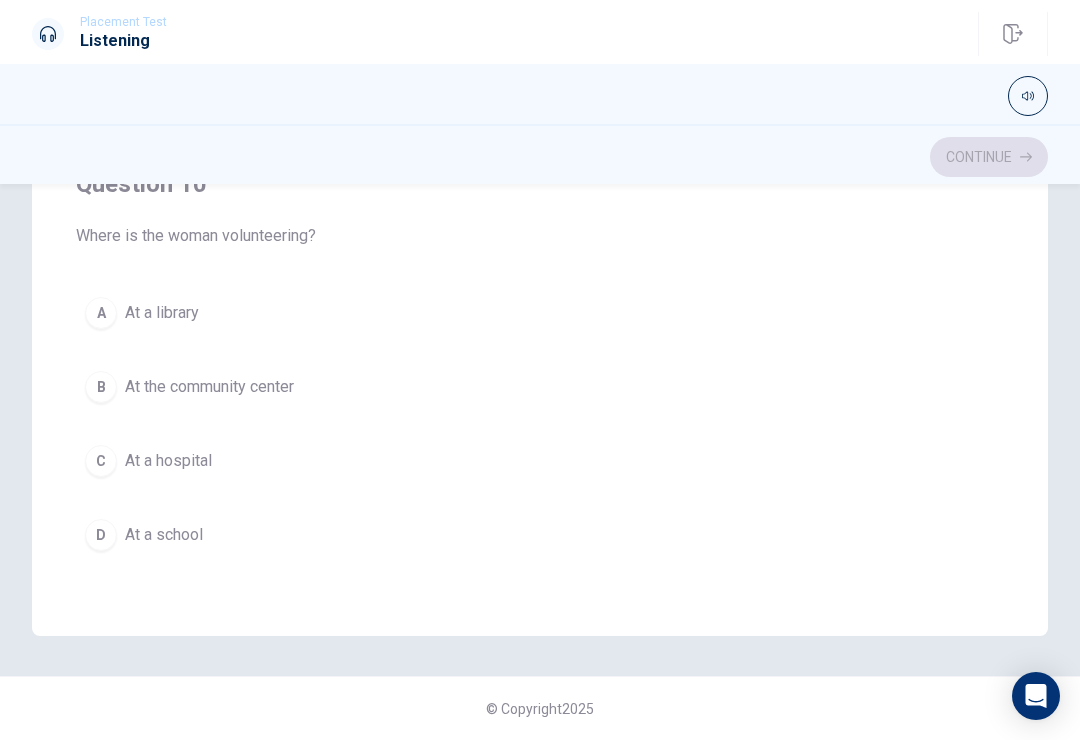 scroll, scrollTop: 1620, scrollLeft: 0, axis: vertical 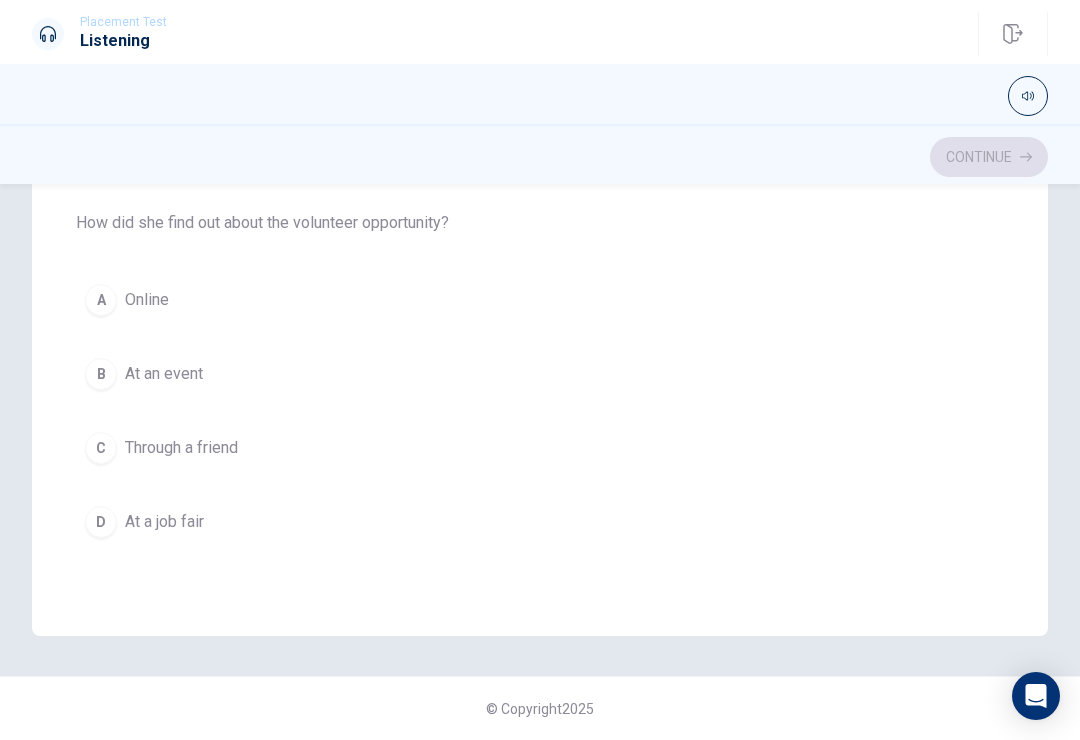 click on "A" at bounding box center (101, 300) 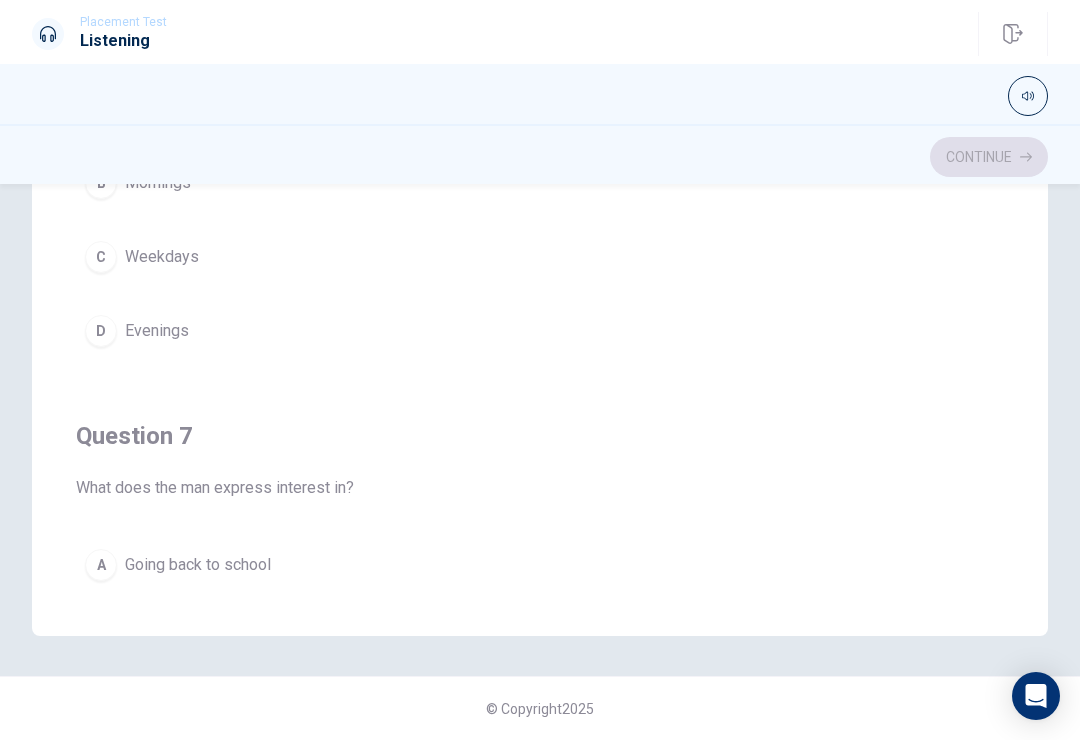 scroll, scrollTop: 0, scrollLeft: 0, axis: both 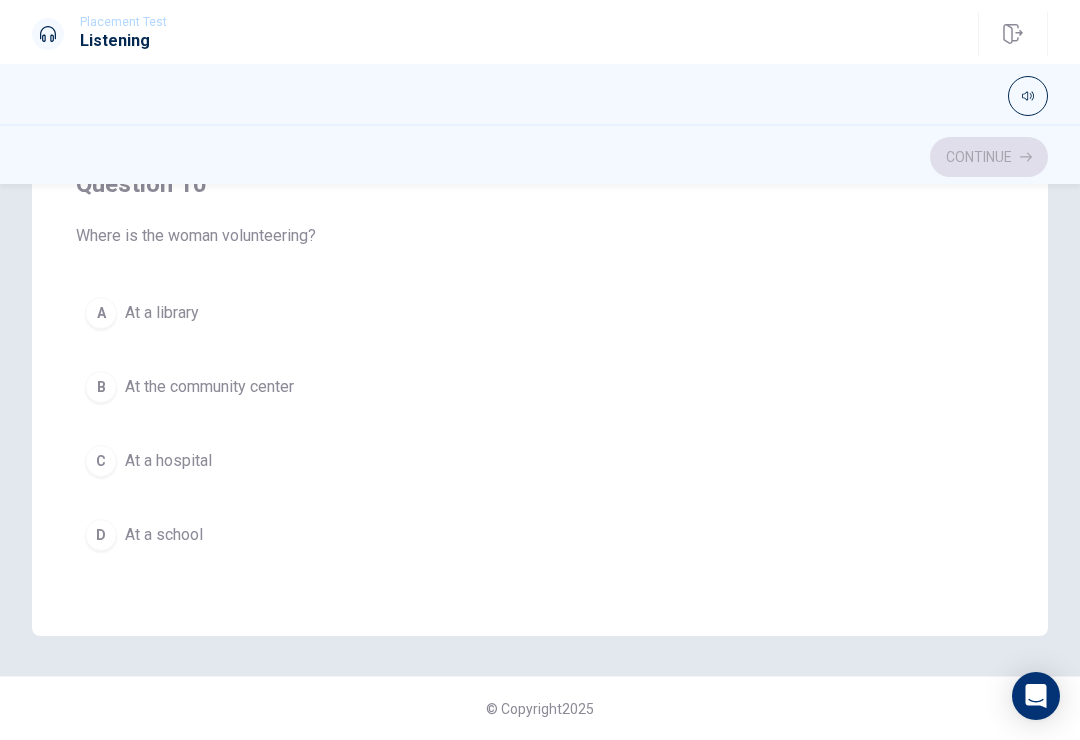 click on "D" at bounding box center (101, 535) 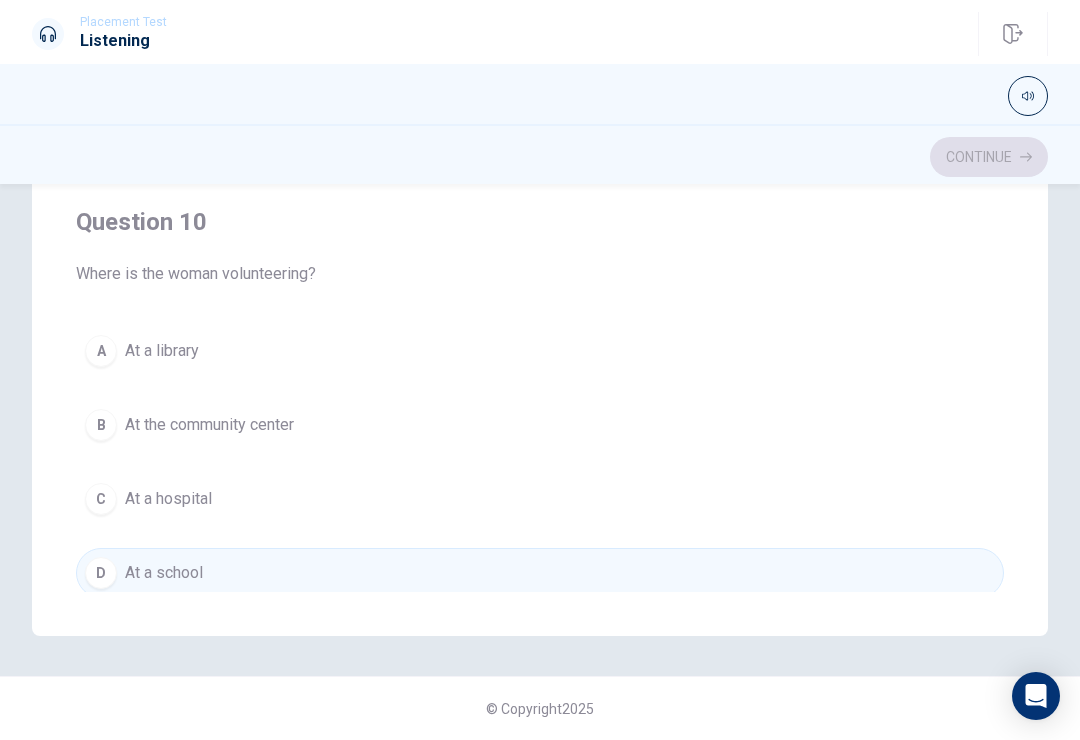 scroll, scrollTop: 1583, scrollLeft: 0, axis: vertical 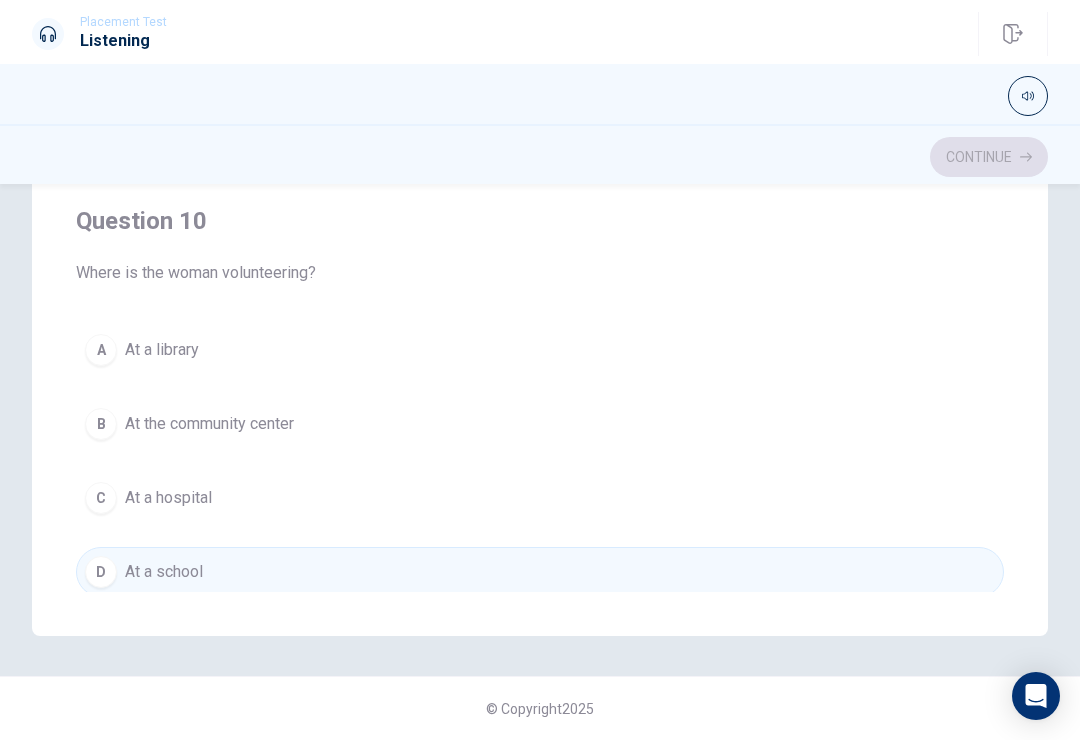 click on "B" at bounding box center (101, 424) 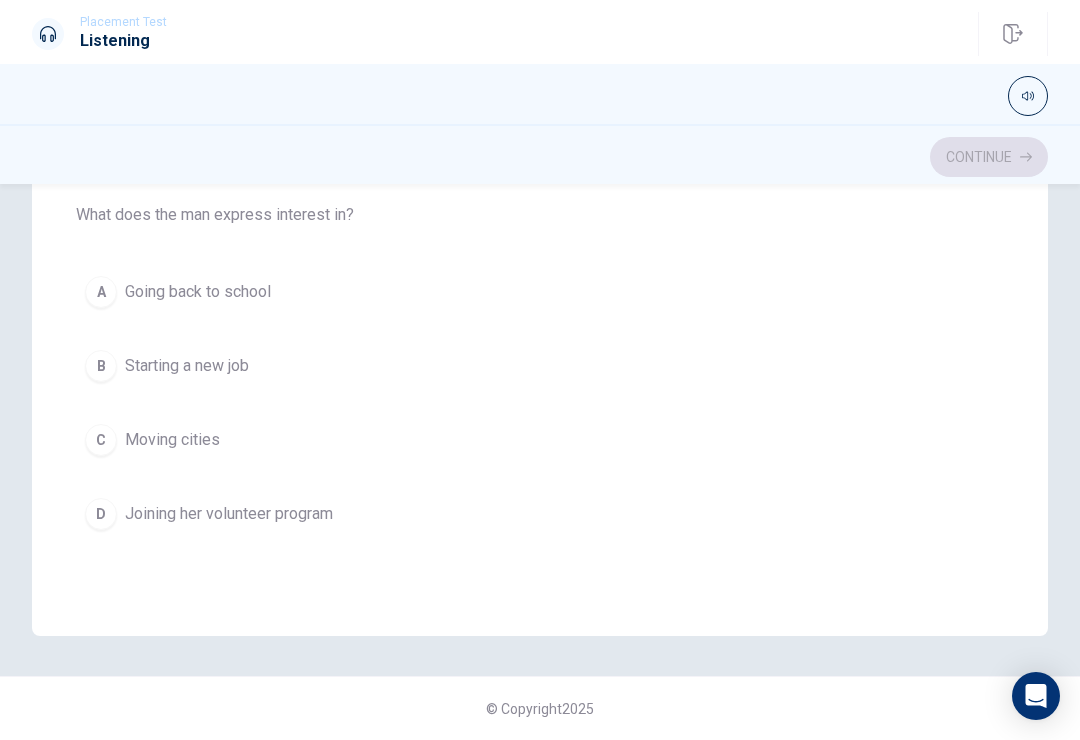 scroll, scrollTop: 272, scrollLeft: 0, axis: vertical 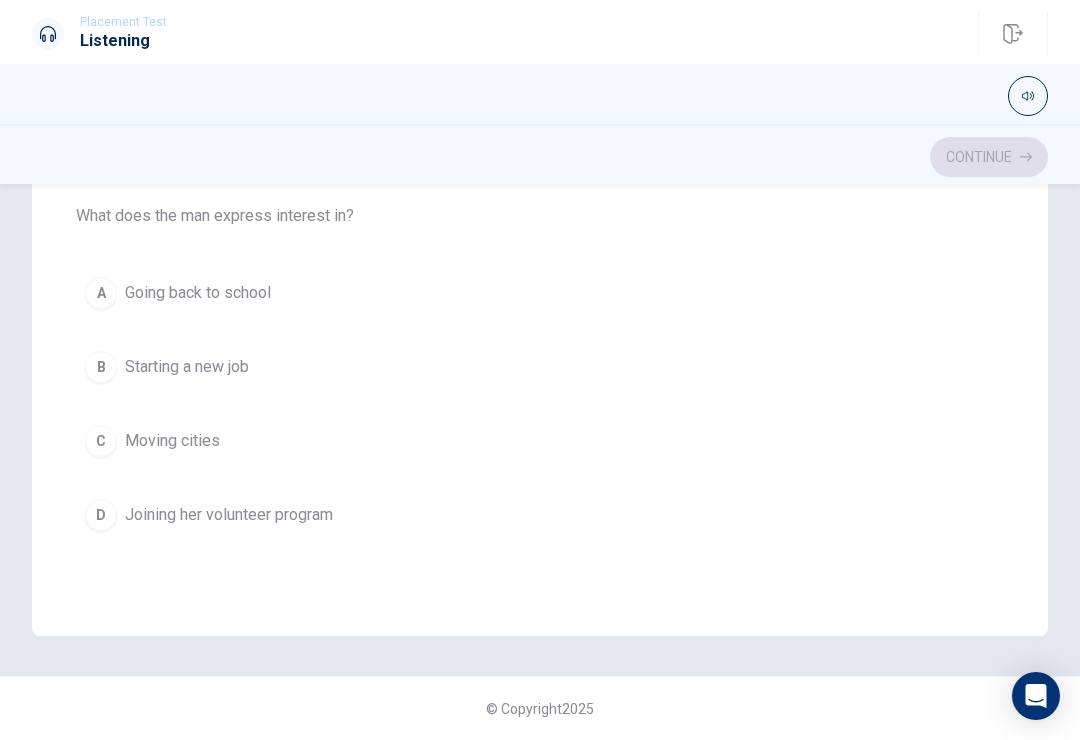 click on "B" at bounding box center [101, 367] 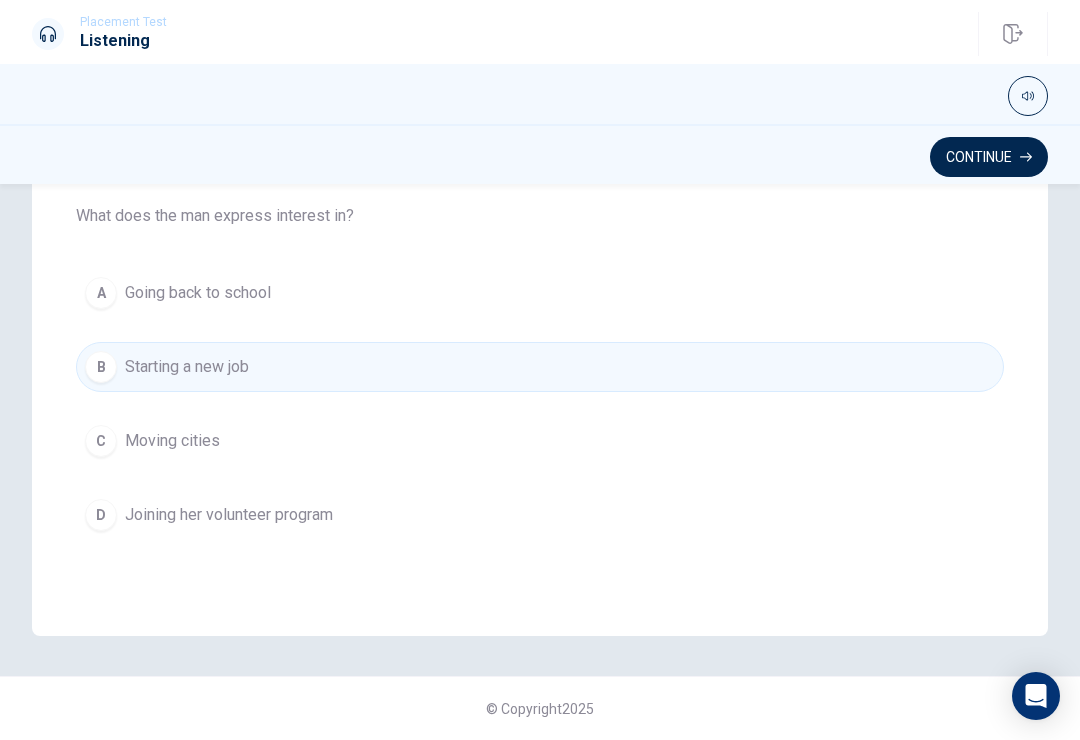click on "D Joining her volunteer program" at bounding box center (540, 515) 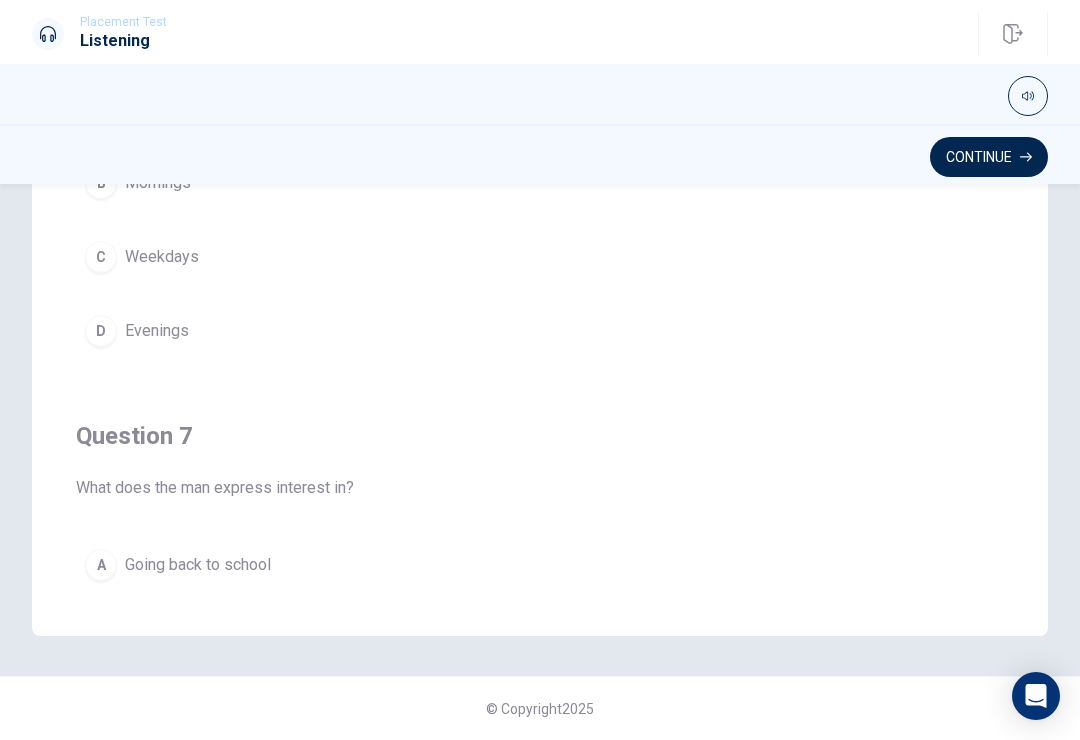 scroll, scrollTop: 0, scrollLeft: 0, axis: both 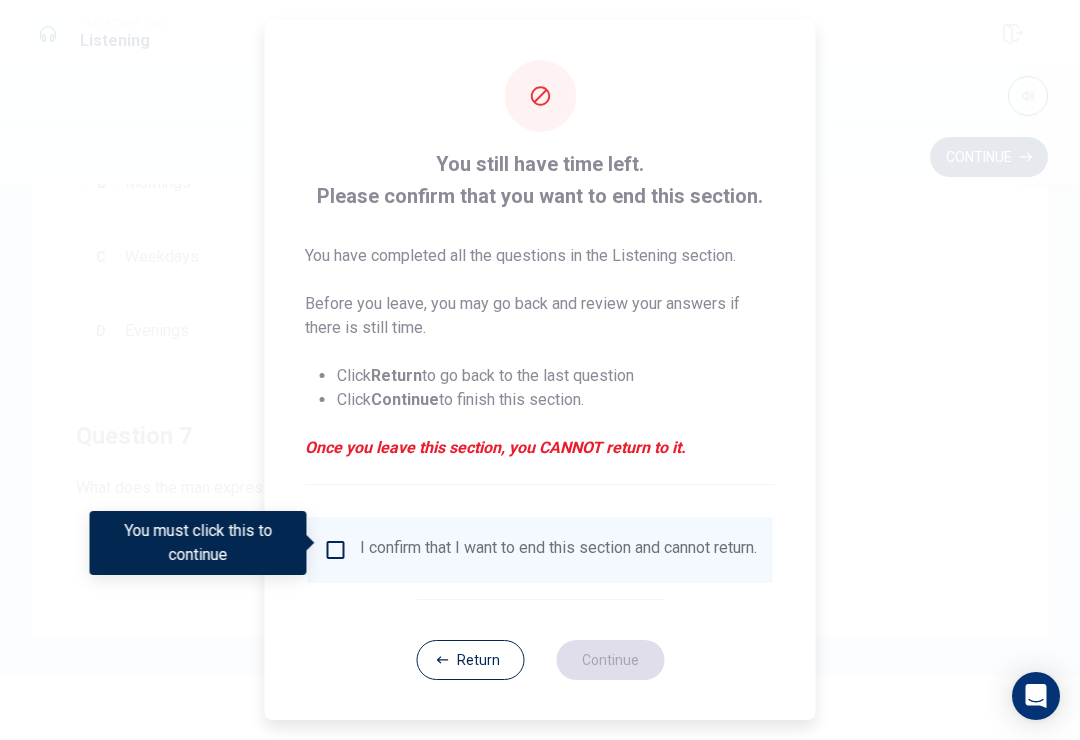 click at bounding box center [336, 550] 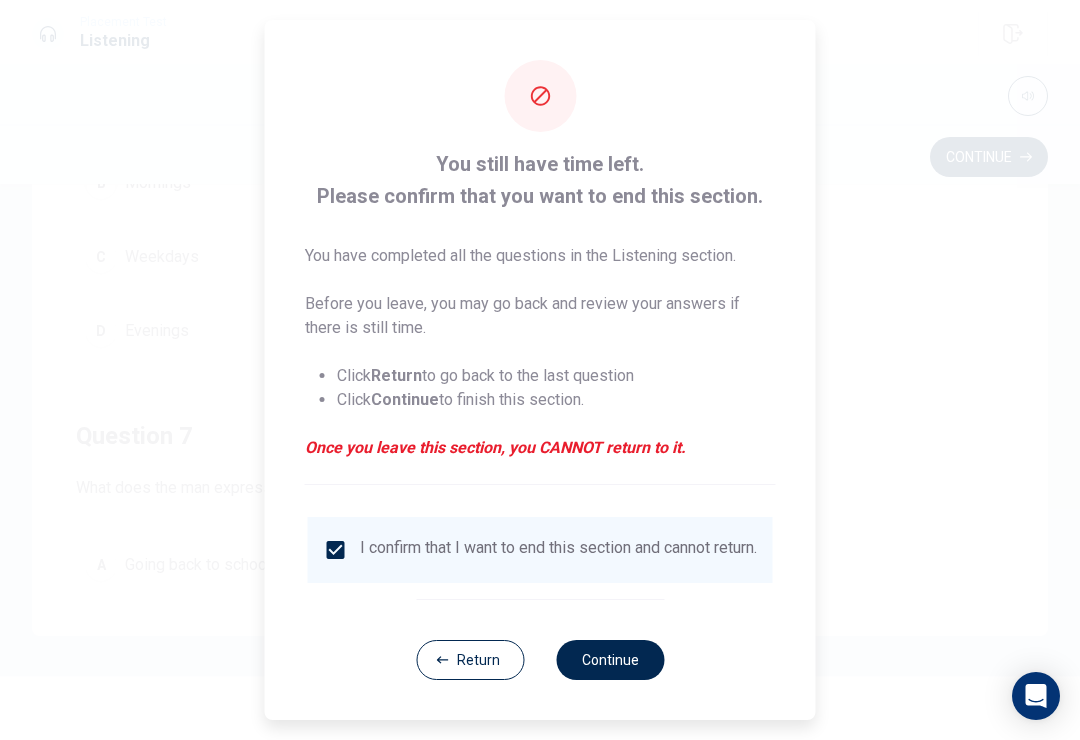 click on "Return" at bounding box center (470, 660) 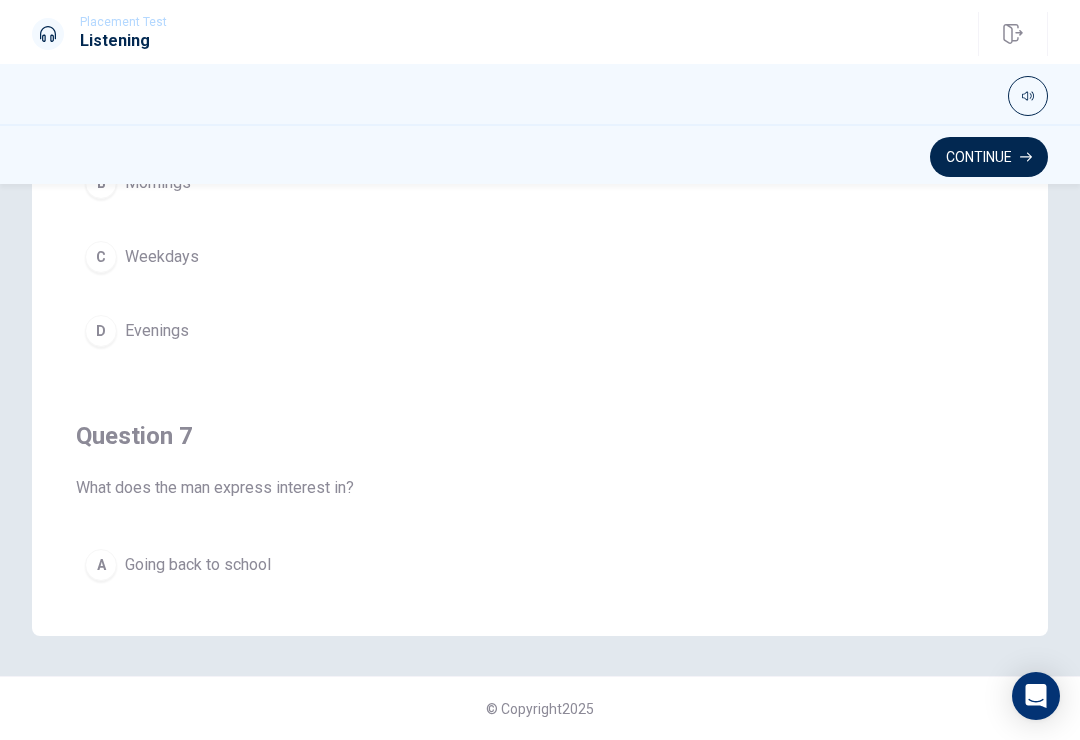 scroll, scrollTop: 392, scrollLeft: 0, axis: vertical 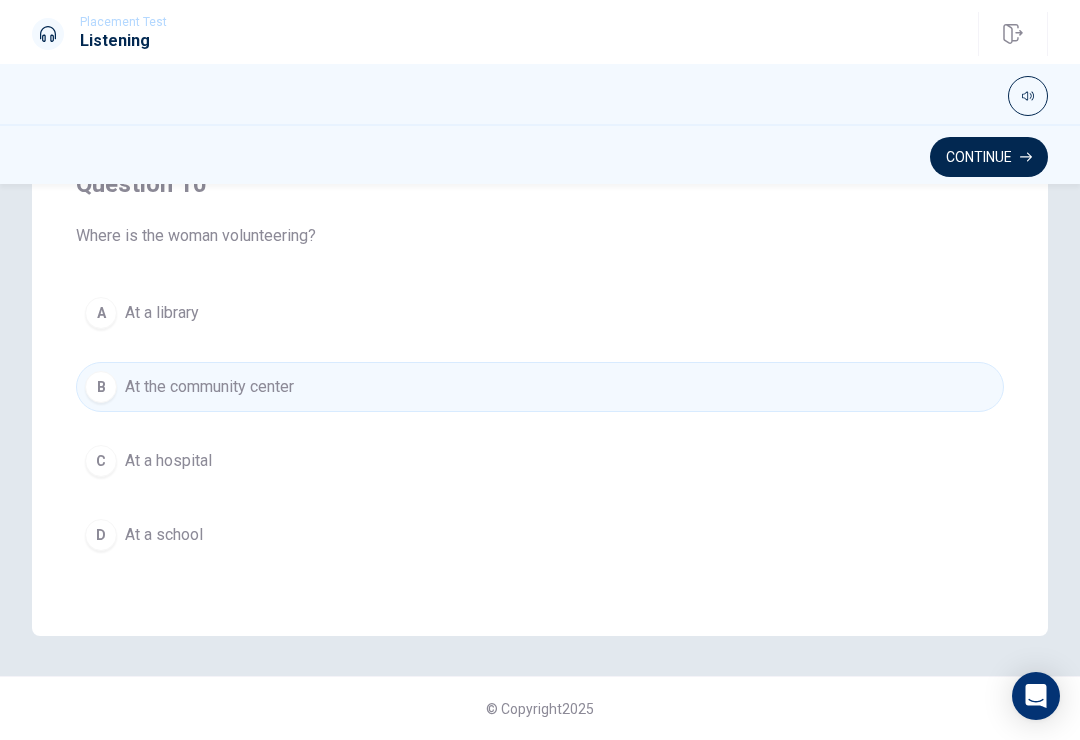 click on "Continue" at bounding box center [989, 157] 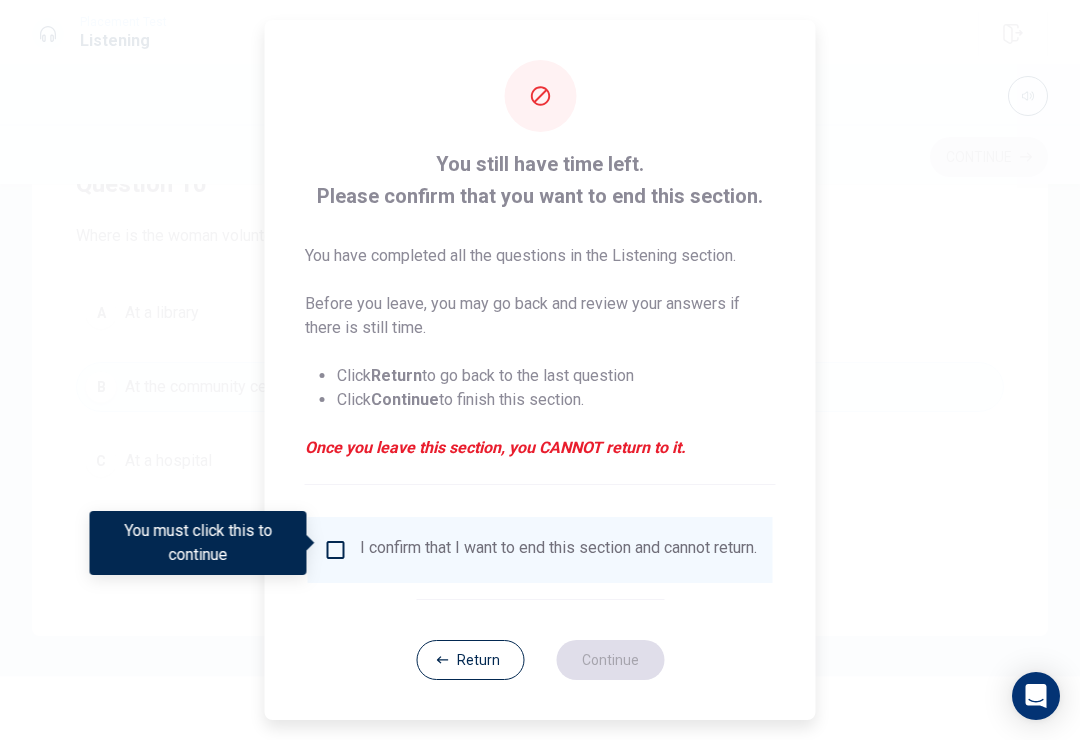 scroll, scrollTop: 1620, scrollLeft: 0, axis: vertical 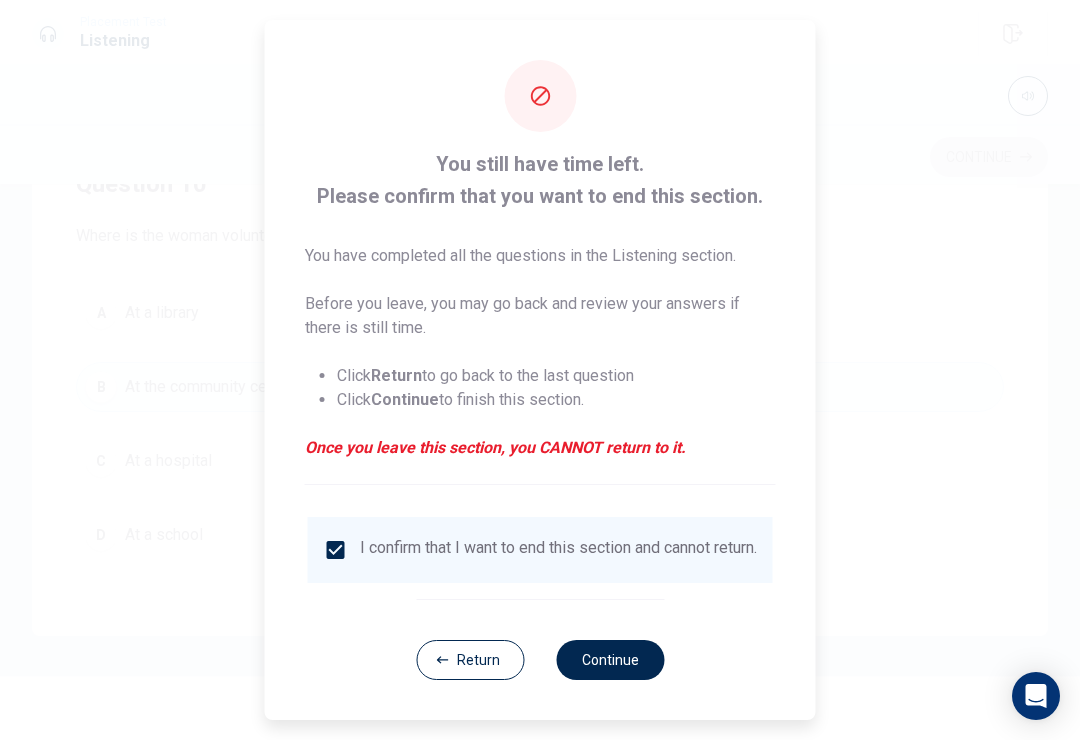 click on "Continue" at bounding box center [610, 660] 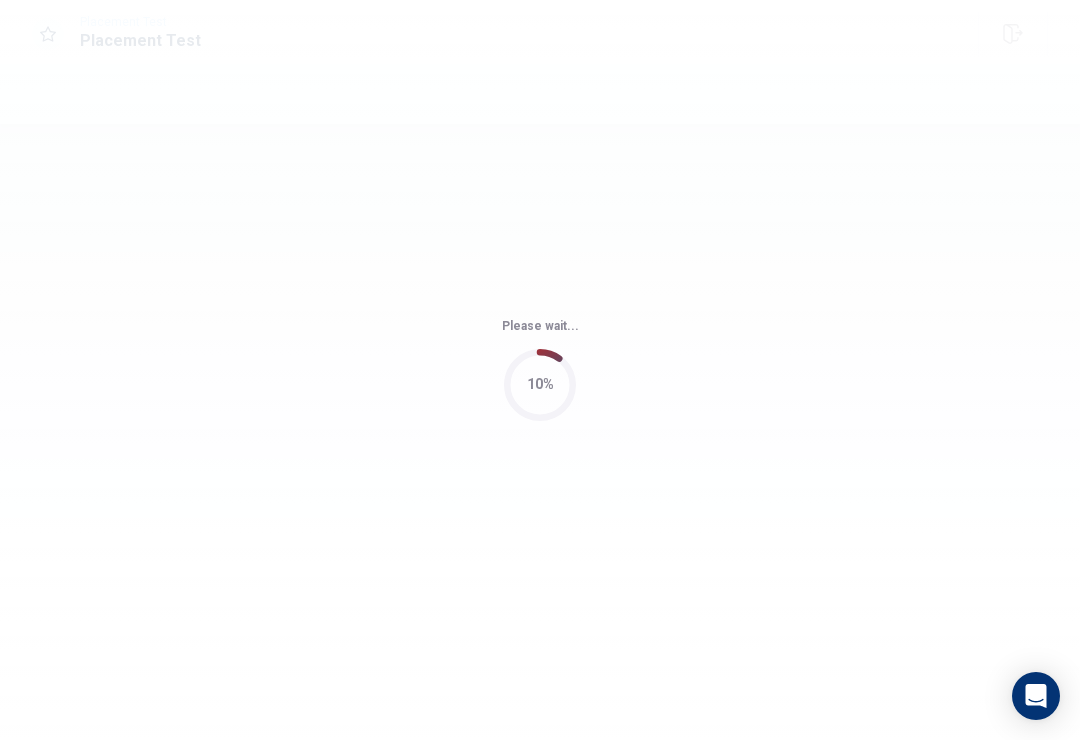 scroll, scrollTop: 0, scrollLeft: 0, axis: both 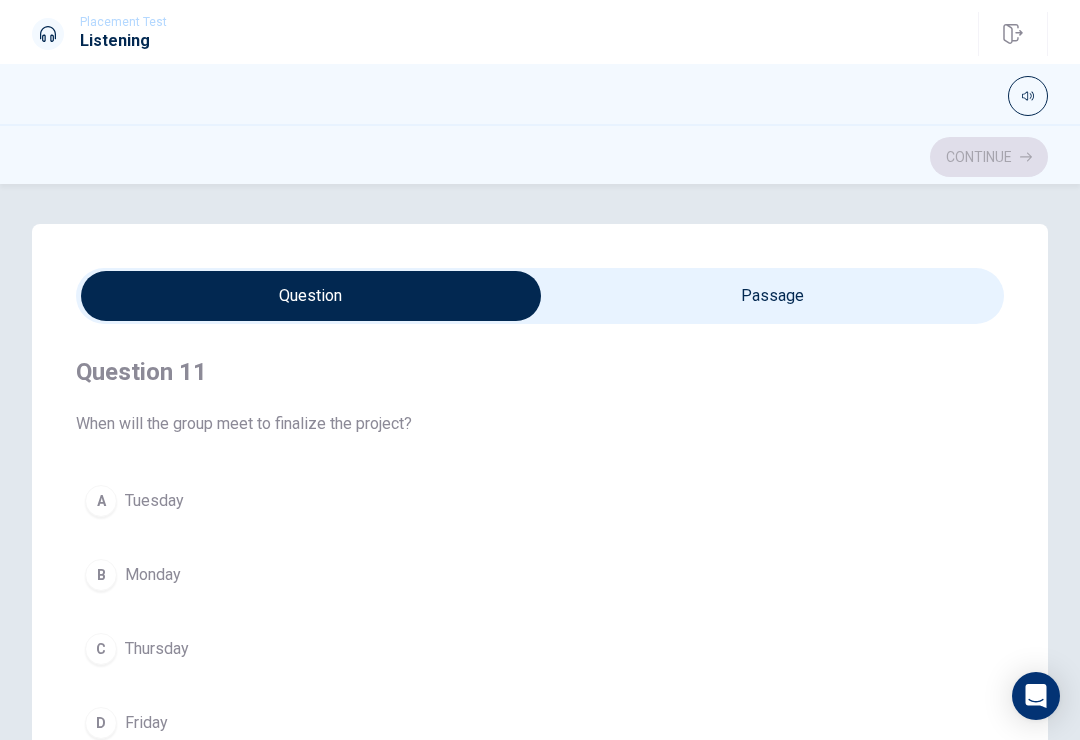 click on "Continue" at bounding box center [540, 157] 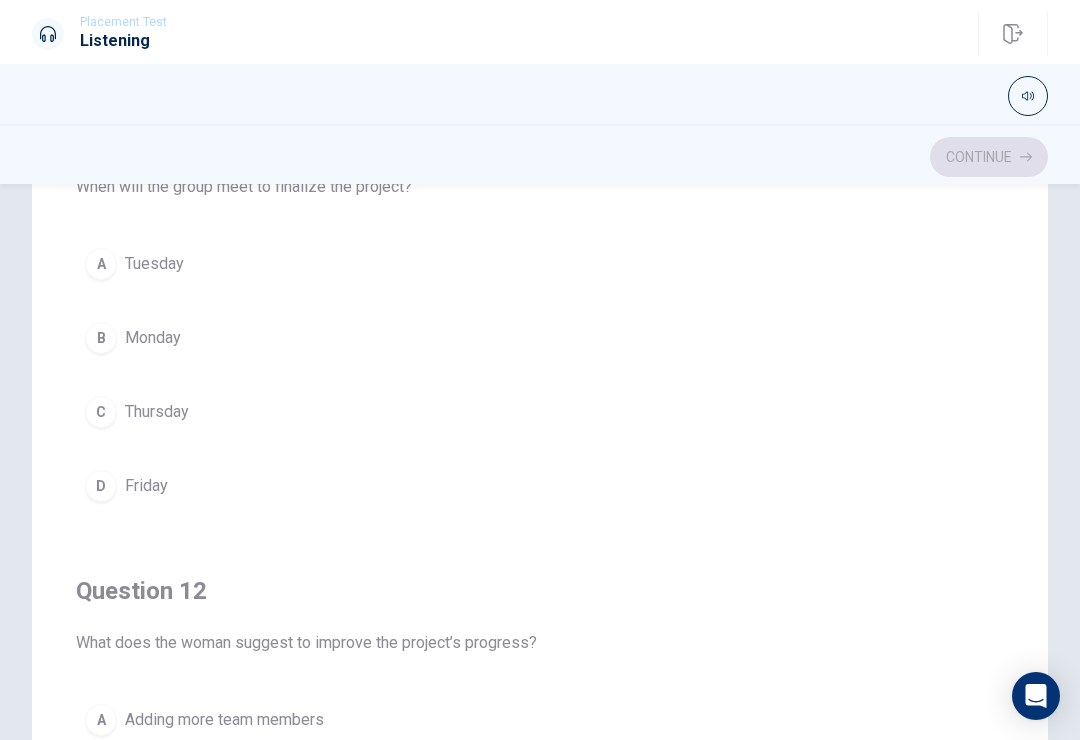 scroll, scrollTop: 206, scrollLeft: 0, axis: vertical 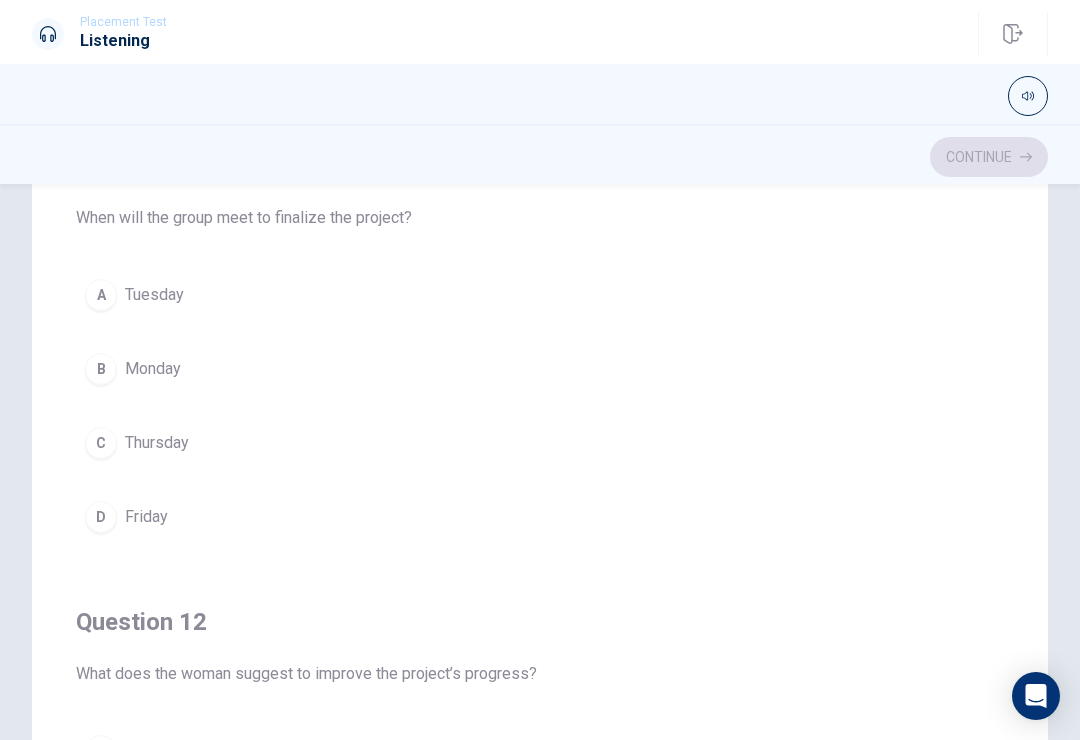 click at bounding box center (540, 94) 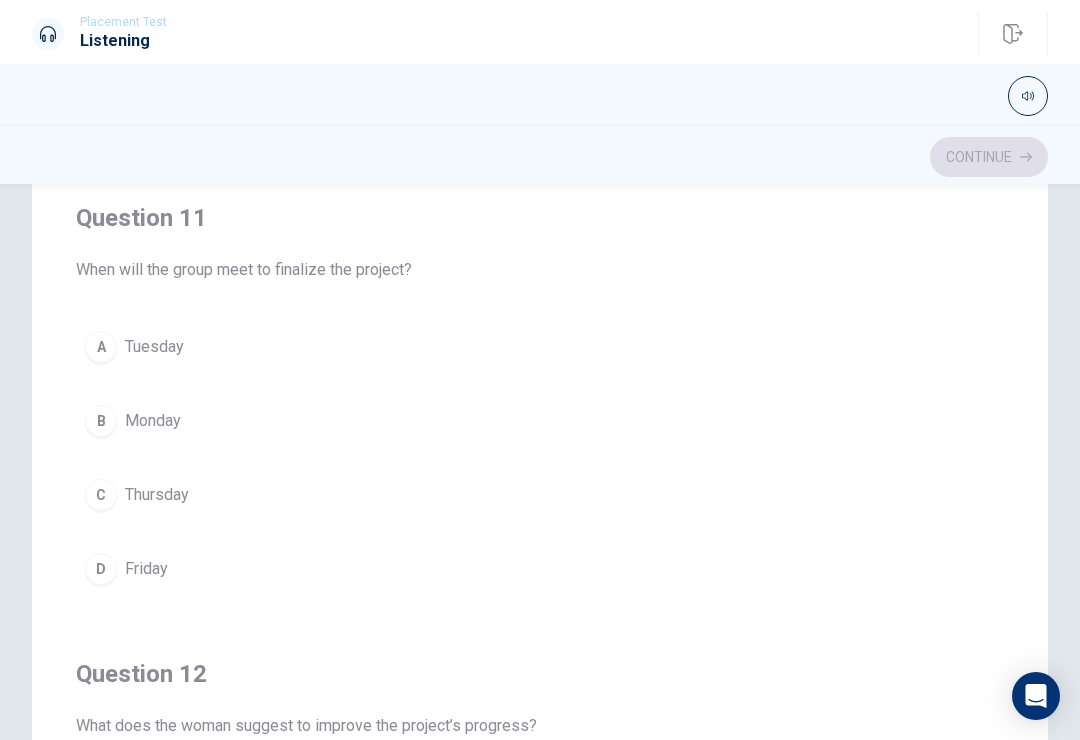 scroll, scrollTop: 160, scrollLeft: 0, axis: vertical 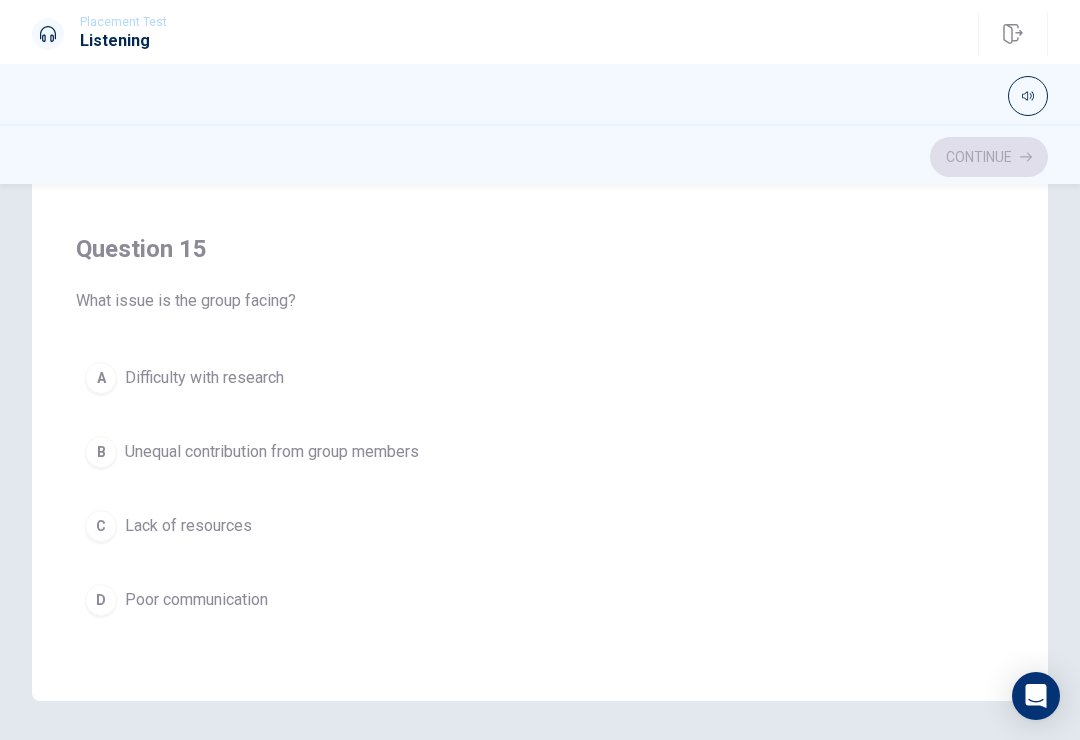 click on "B Unequal contribution from group members" at bounding box center (540, 452) 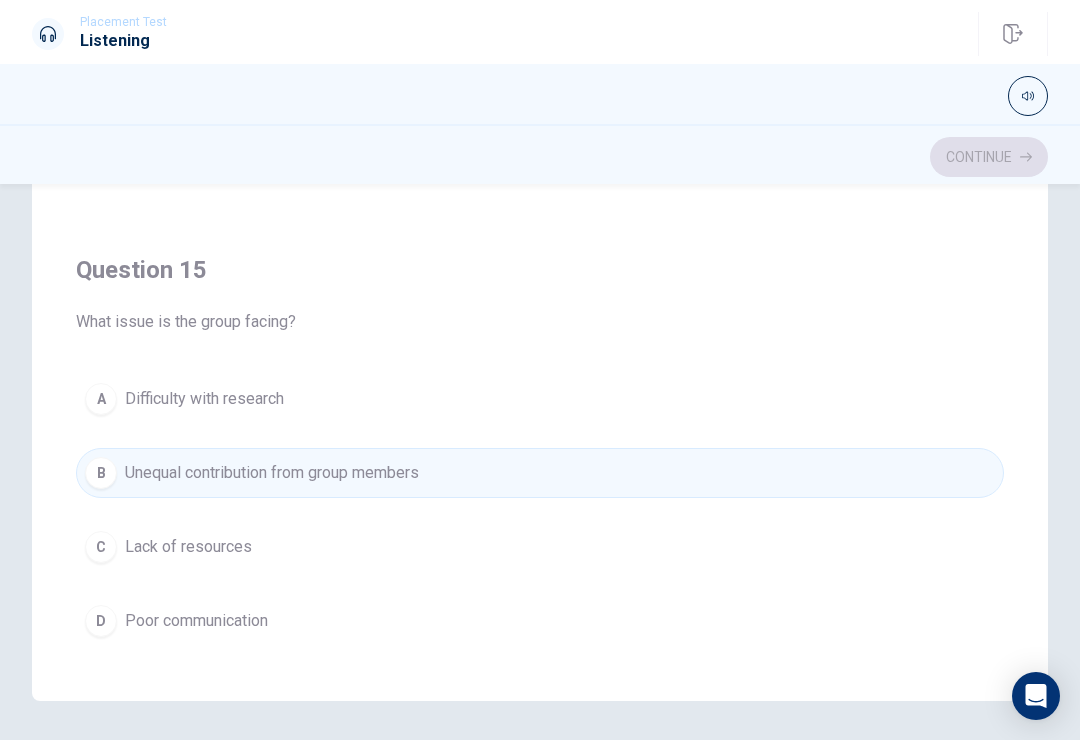 scroll, scrollTop: 1582, scrollLeft: 0, axis: vertical 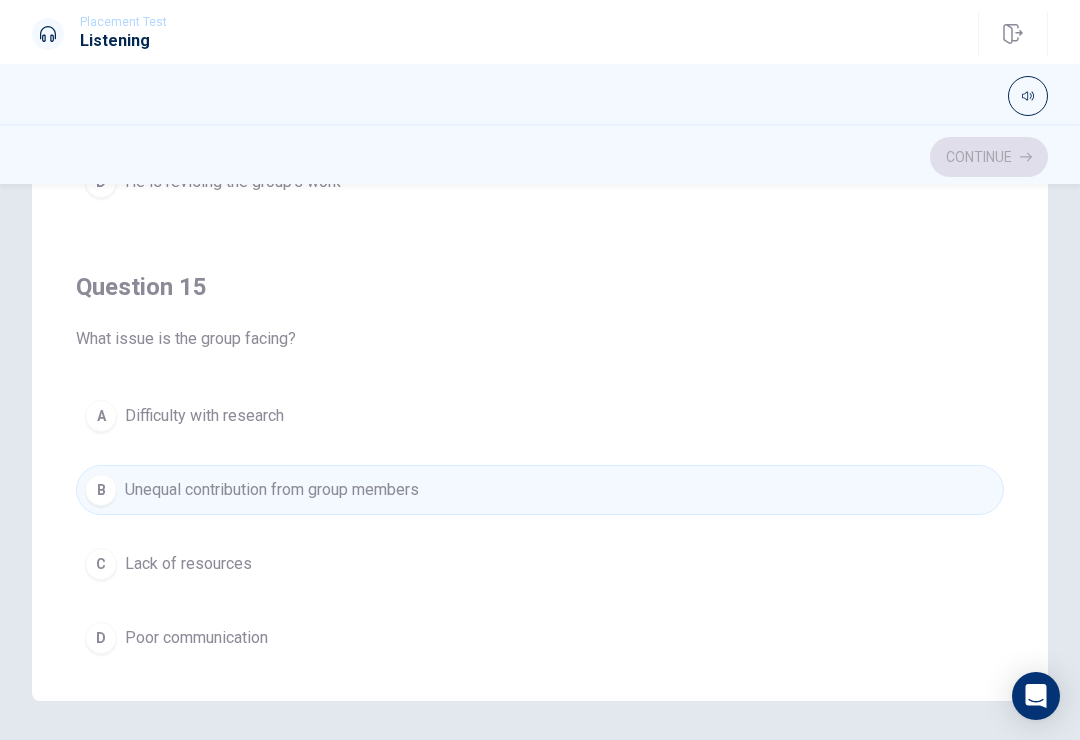 click on "Question 15 What issue is the group facing?" at bounding box center [540, 311] 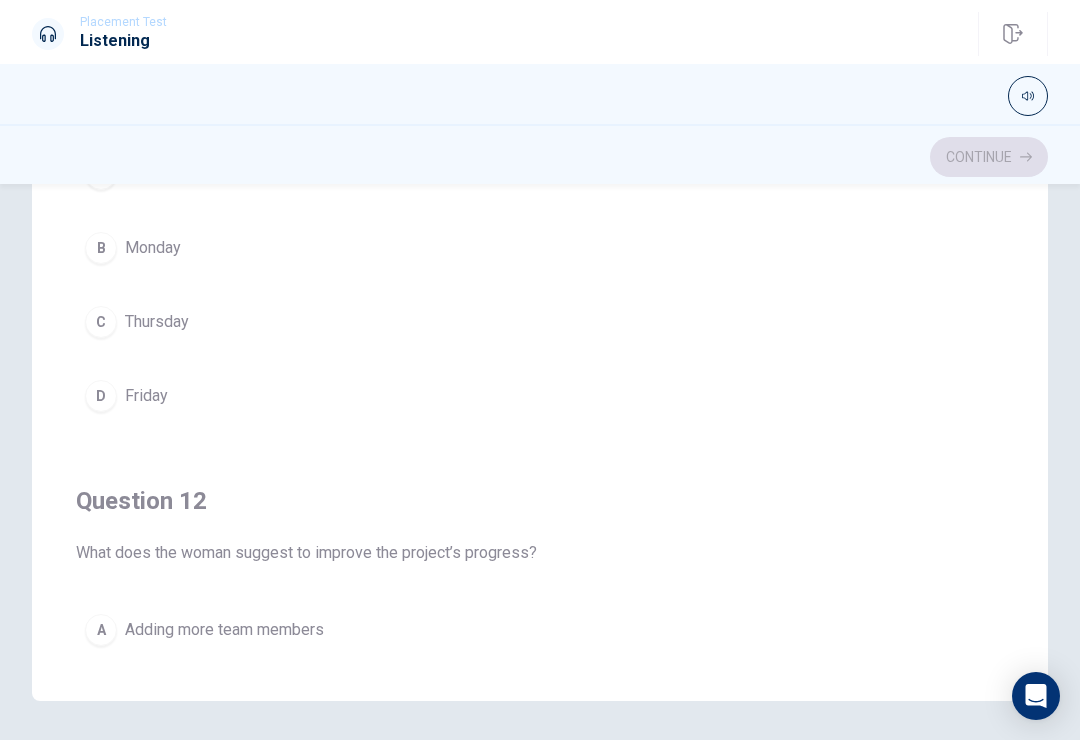 scroll, scrollTop: -2, scrollLeft: 0, axis: vertical 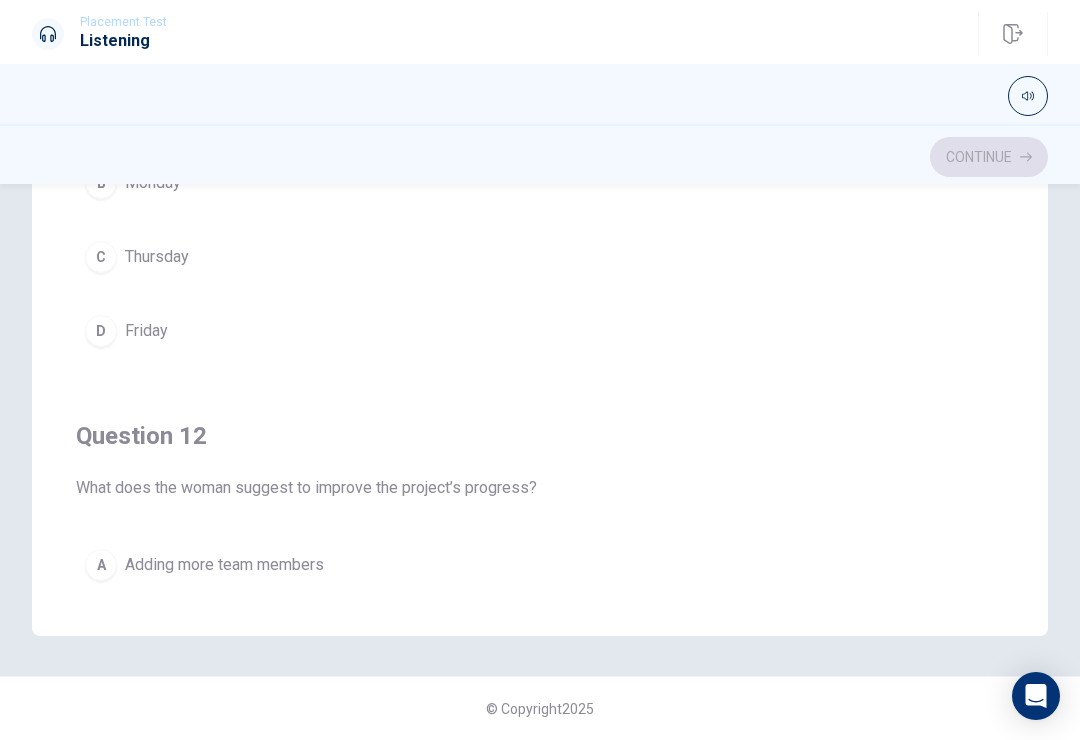 click at bounding box center [540, 96] 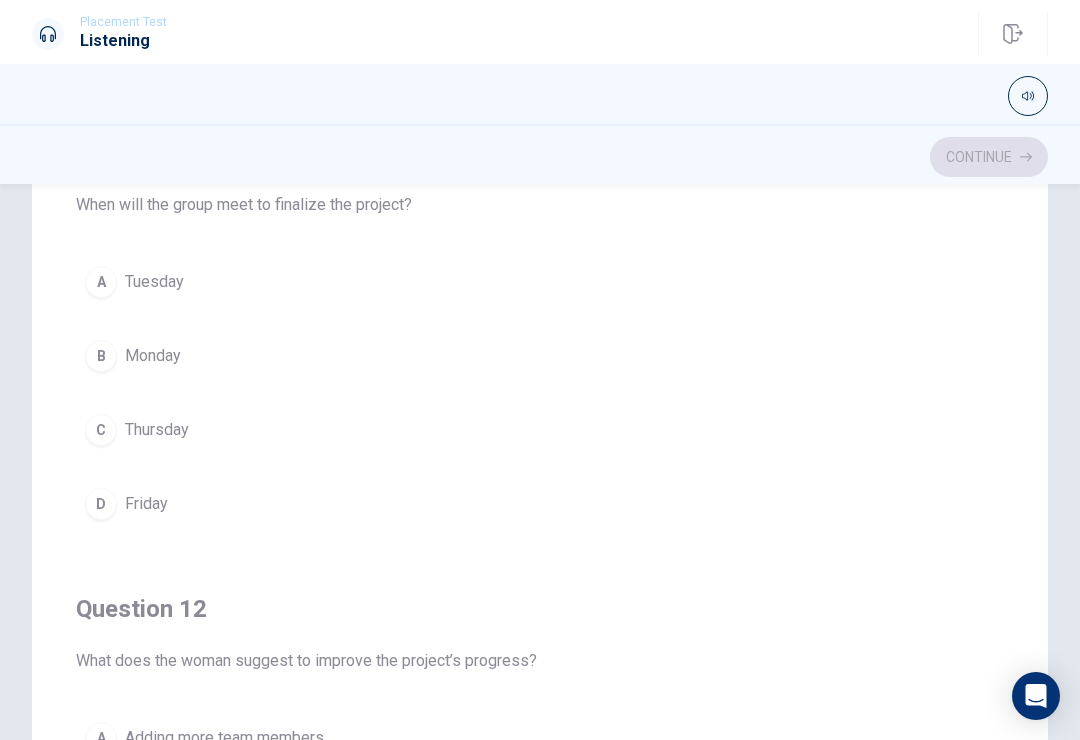 scroll, scrollTop: 204, scrollLeft: 0, axis: vertical 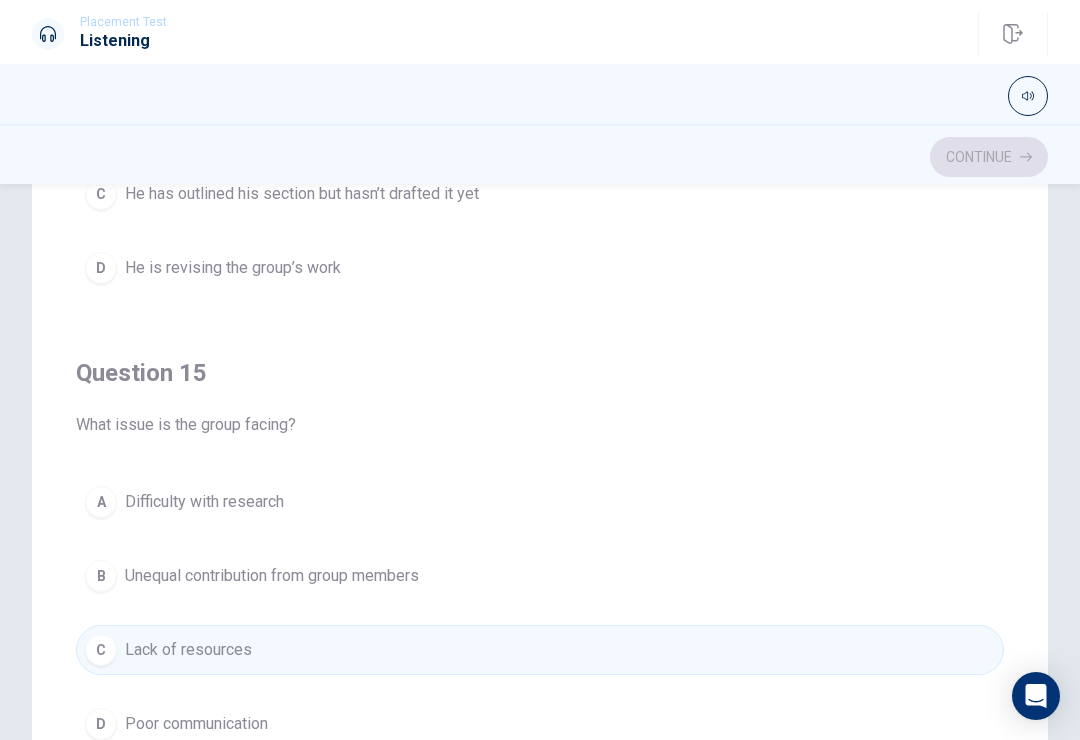 click on "B Unequal contribution from group members" at bounding box center (540, 576) 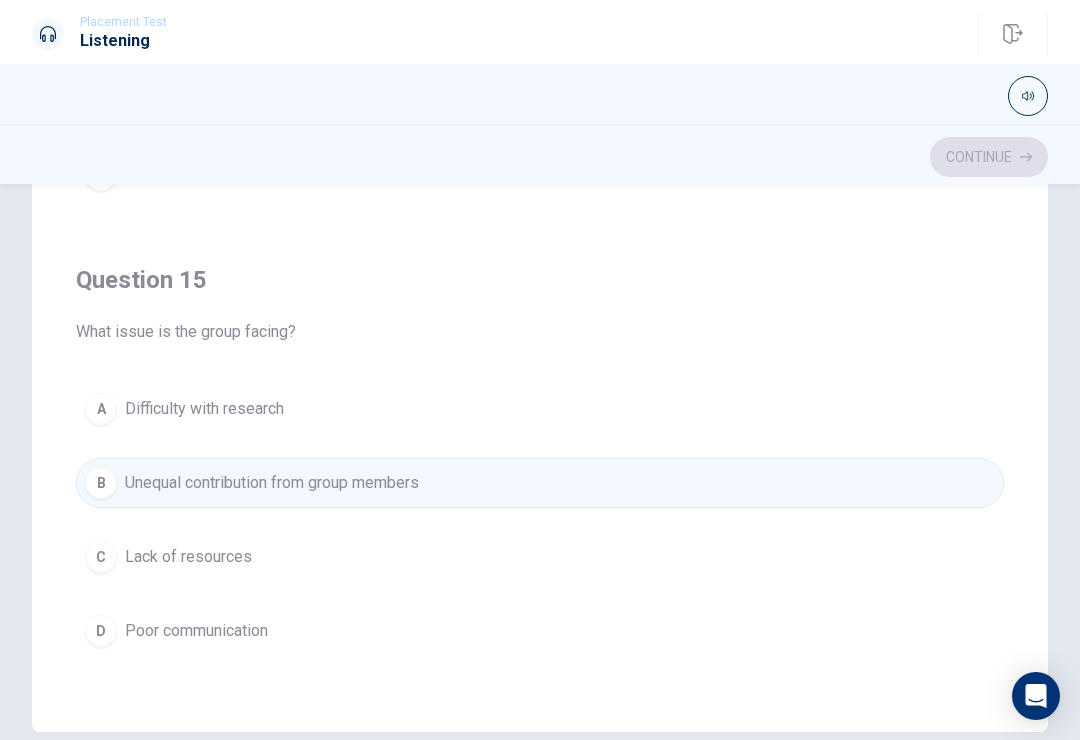 scroll, scrollTop: 300, scrollLeft: 0, axis: vertical 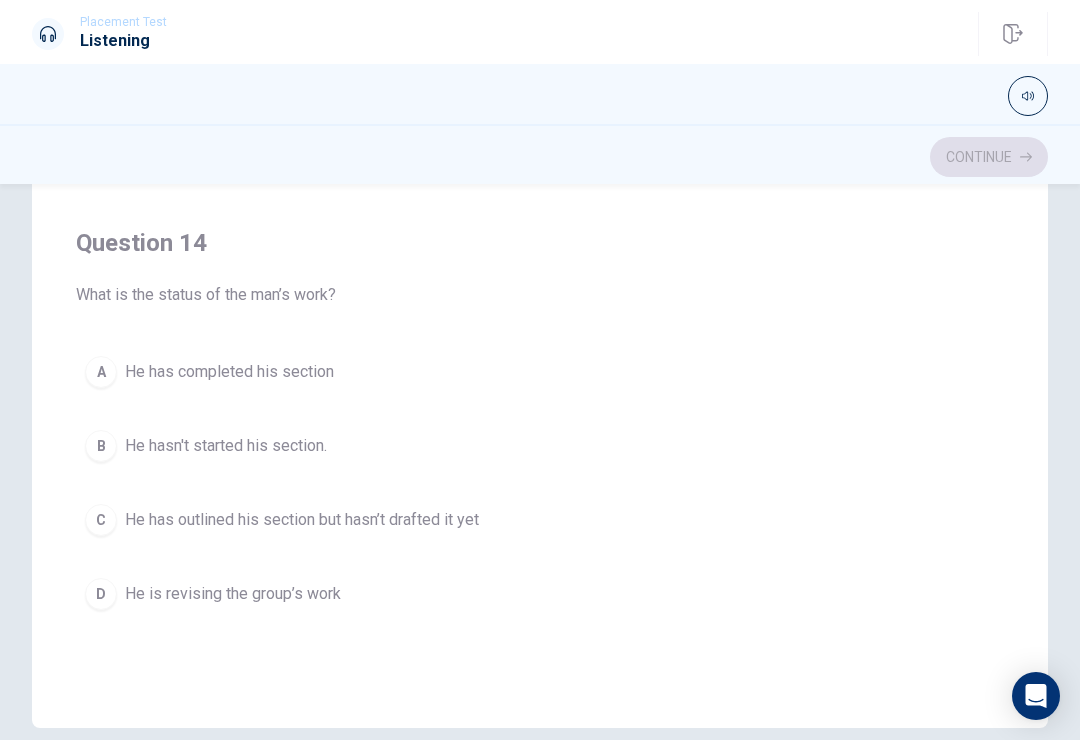click on "C" at bounding box center [101, 520] 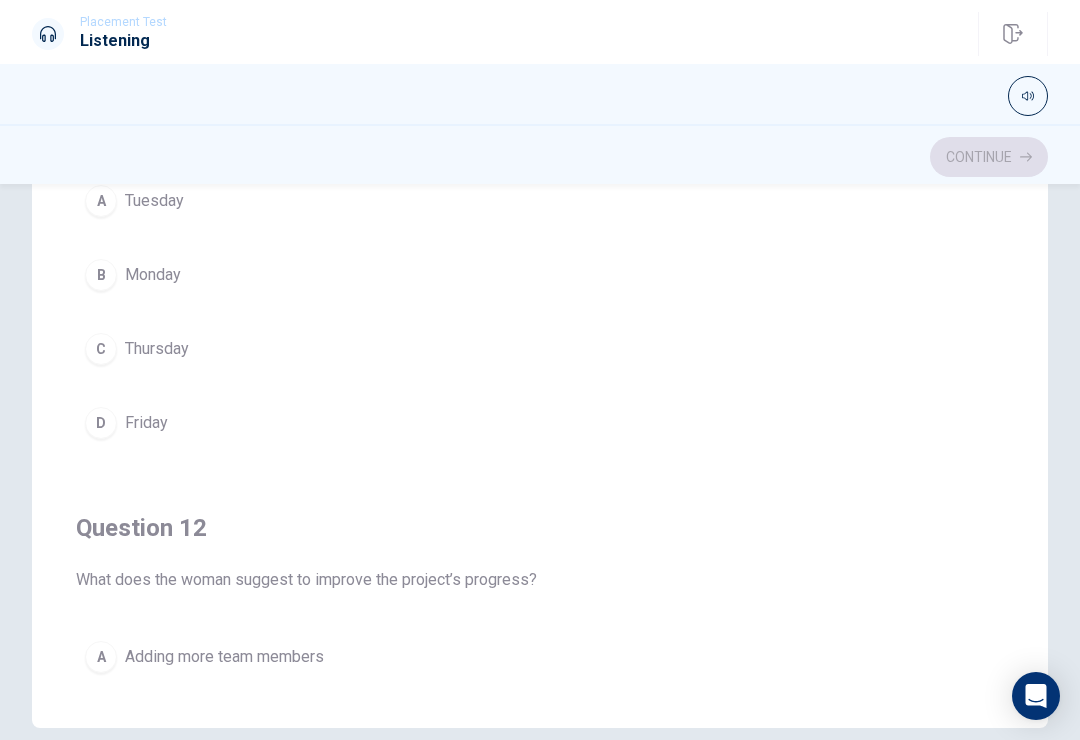 scroll, scrollTop: 0, scrollLeft: 0, axis: both 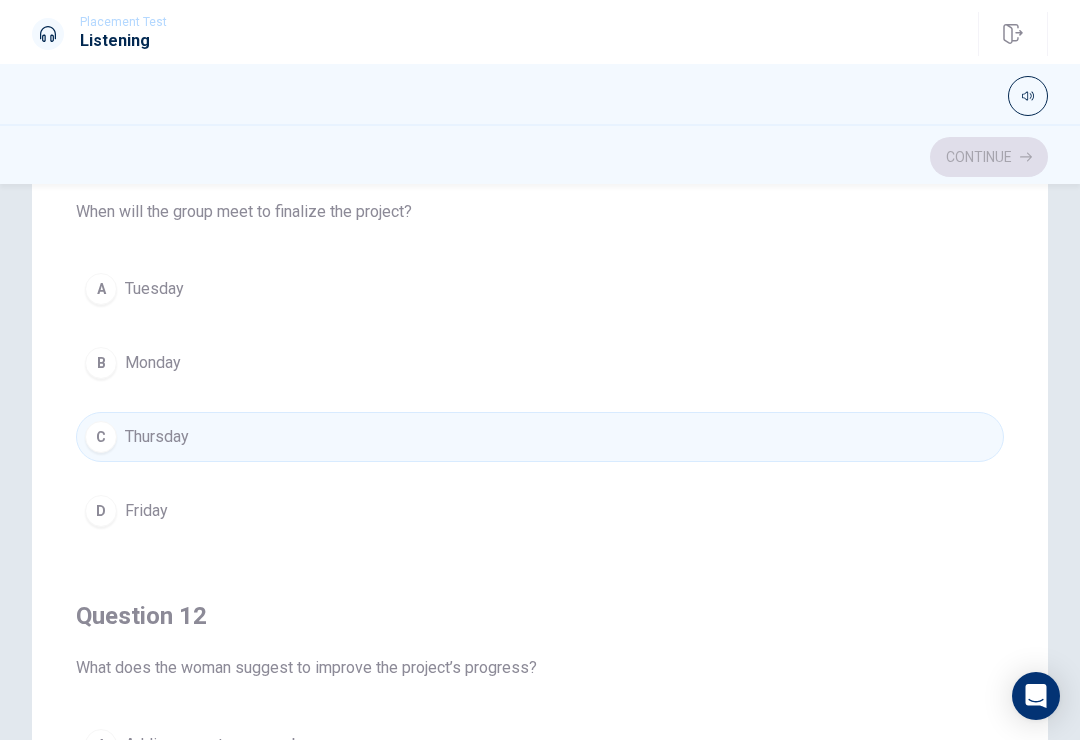 click on "D Friday" at bounding box center [540, 511] 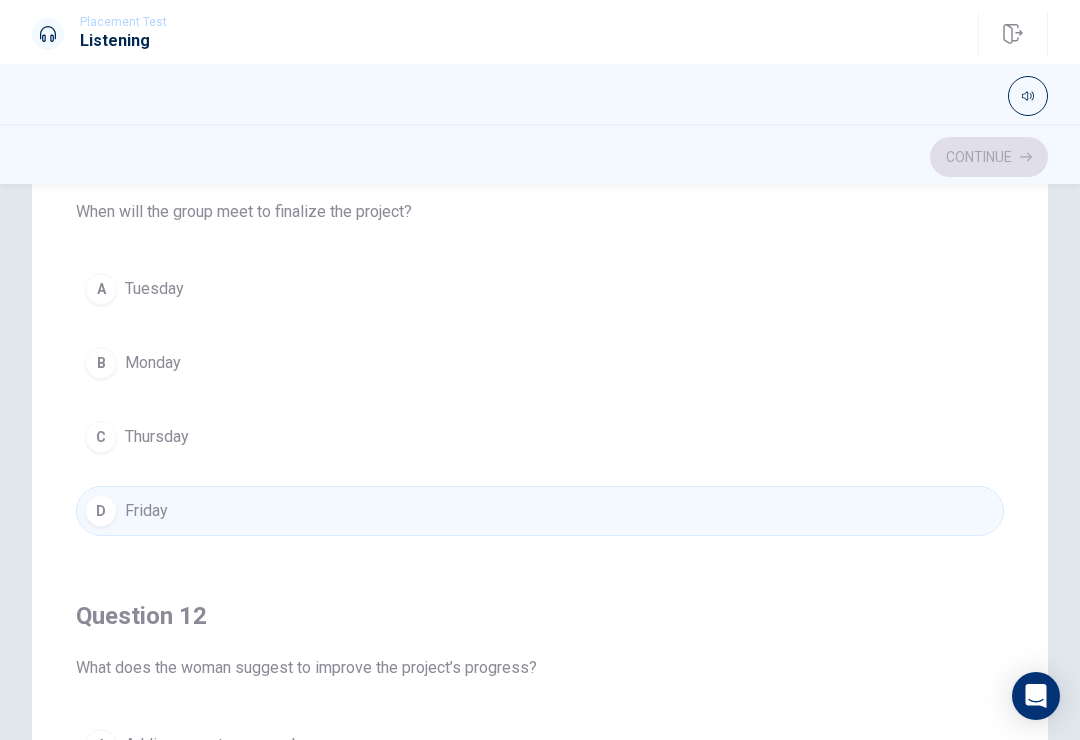 click on "Question 11 When will the group meet to finalize the project? A Tuesday B Monday C Thursday D Friday" at bounding box center [540, 340] 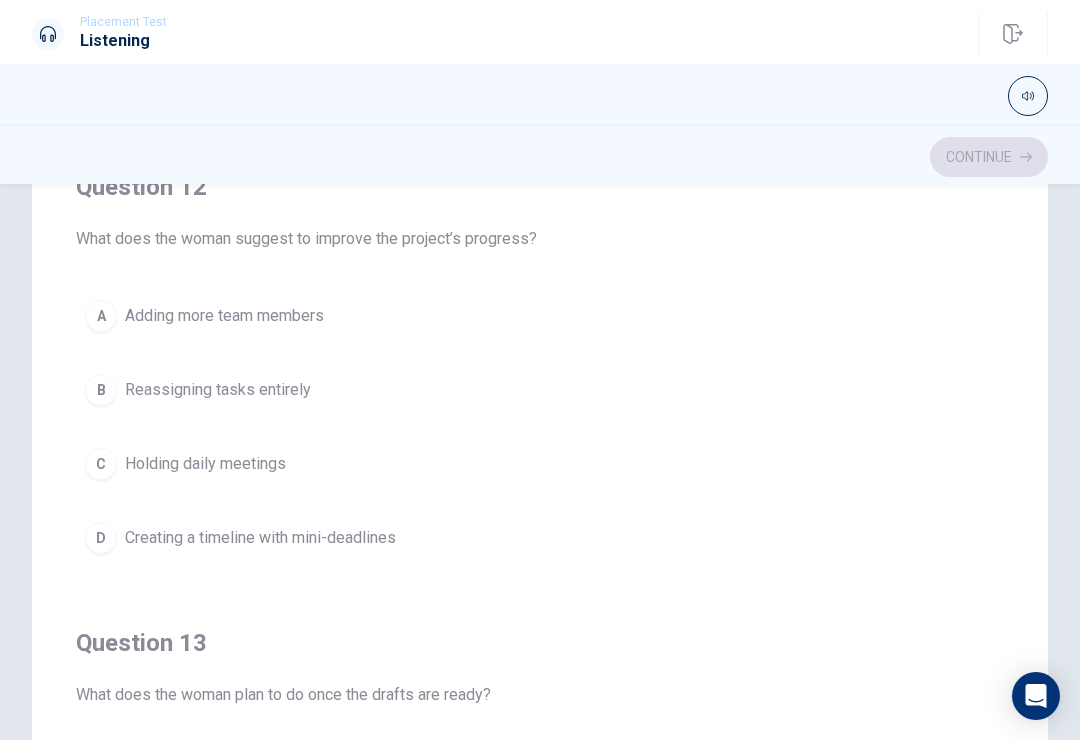 scroll, scrollTop: 418, scrollLeft: 0, axis: vertical 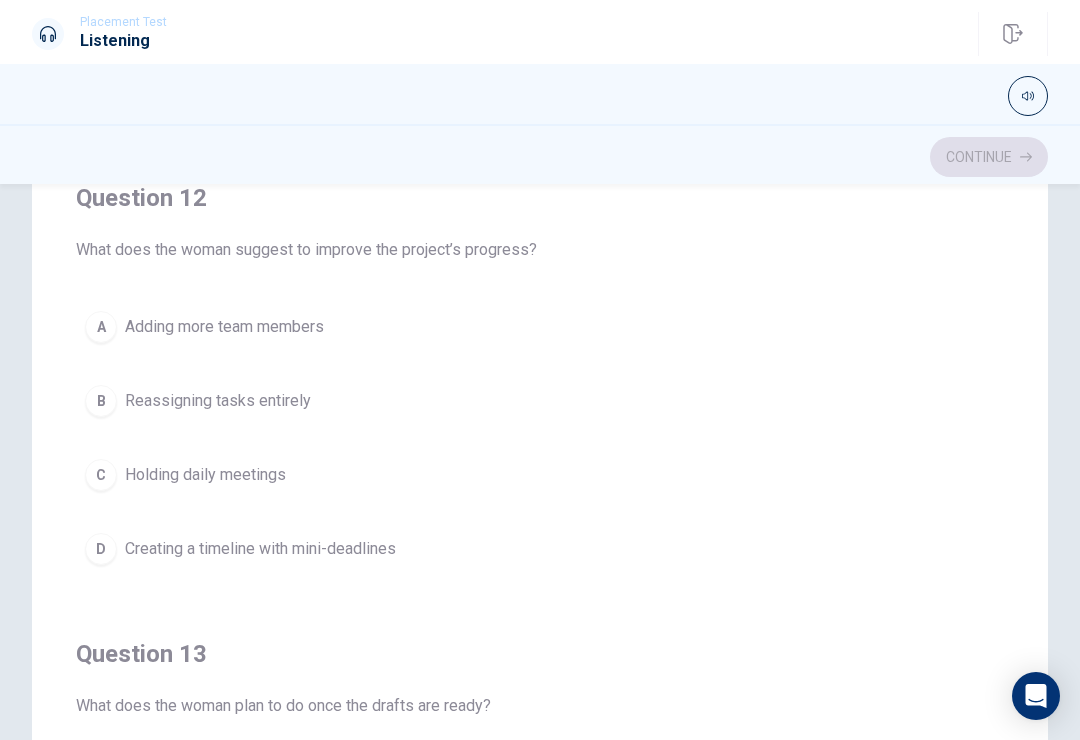 click on "D" at bounding box center (101, 549) 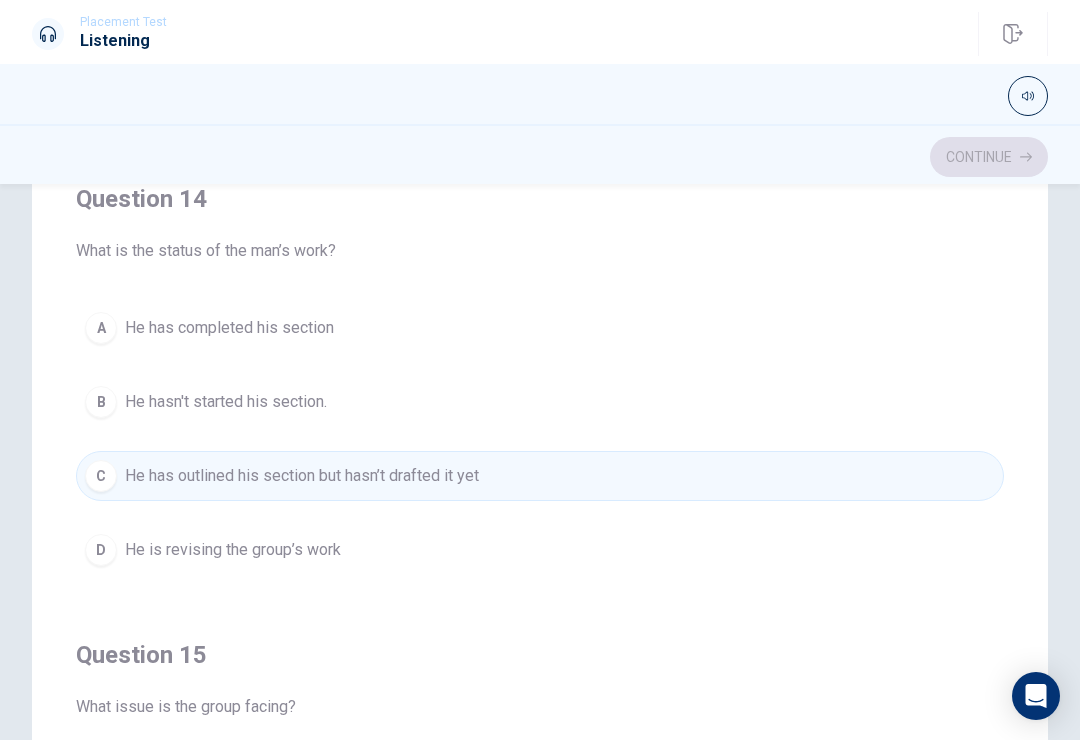 scroll, scrollTop: 1460, scrollLeft: 0, axis: vertical 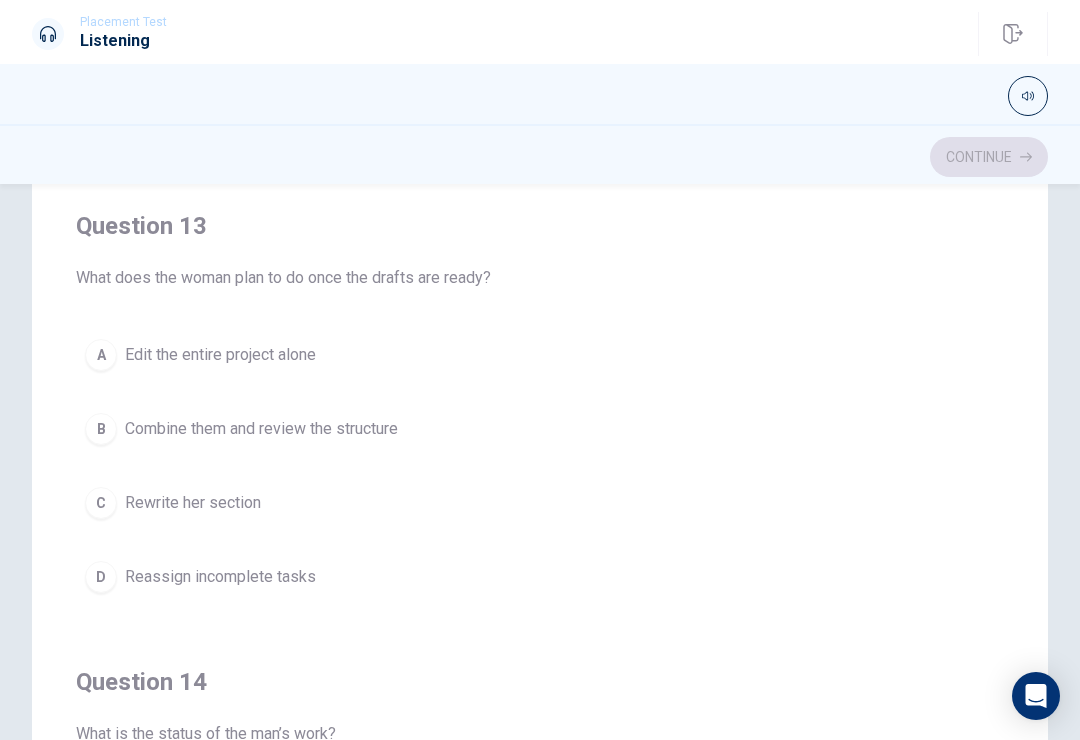 click on "B" at bounding box center [101, 429] 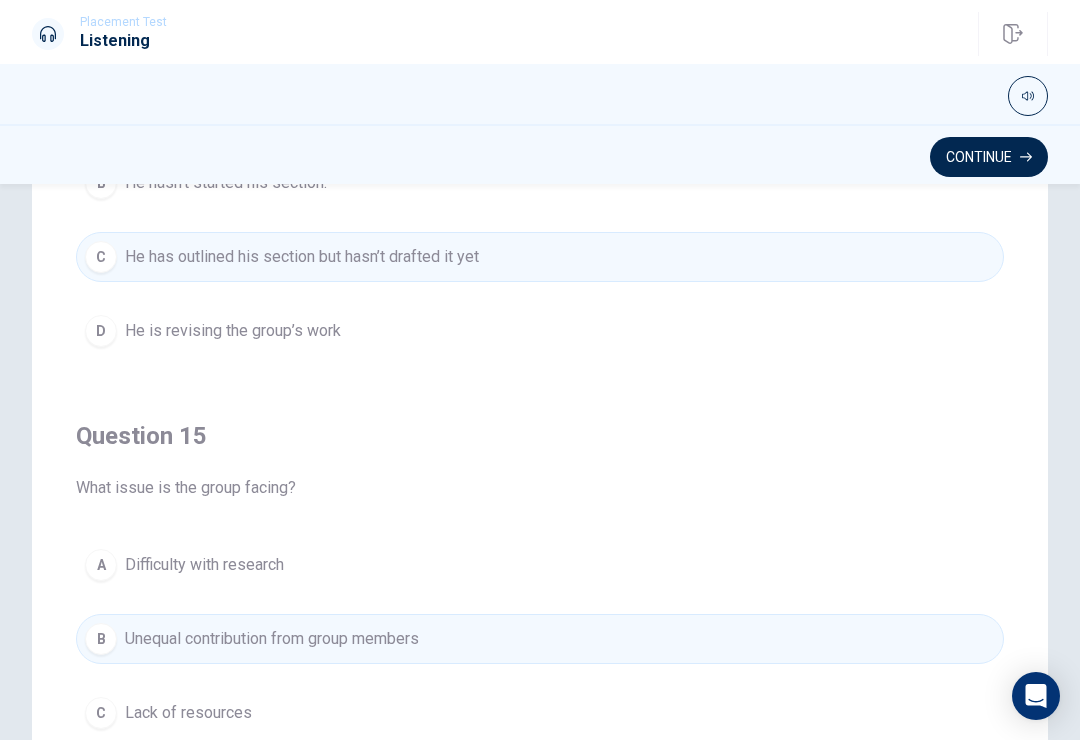 scroll, scrollTop: 1620, scrollLeft: 0, axis: vertical 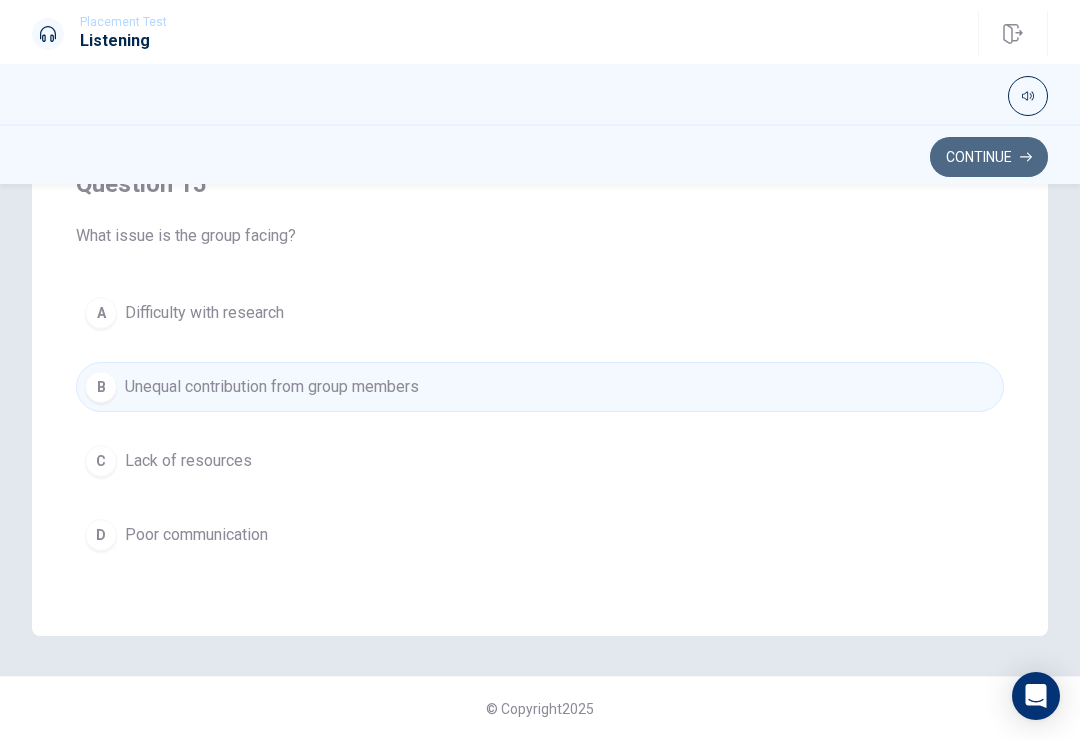 click on "Continue" at bounding box center [989, 157] 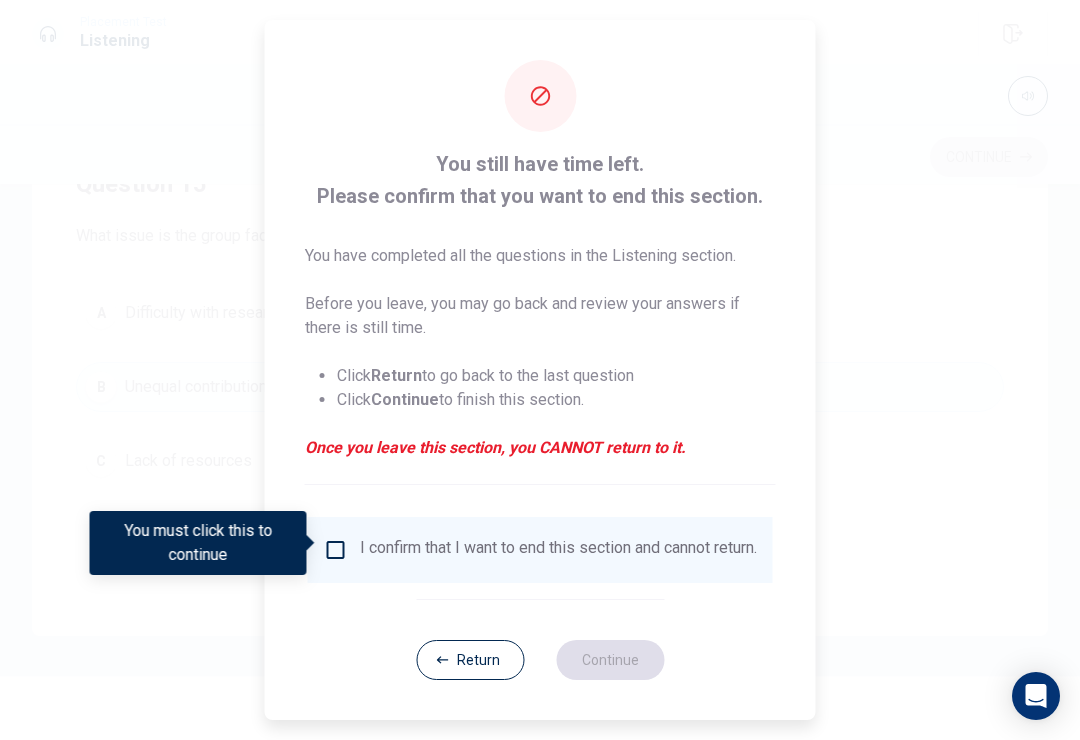 click at bounding box center [336, 550] 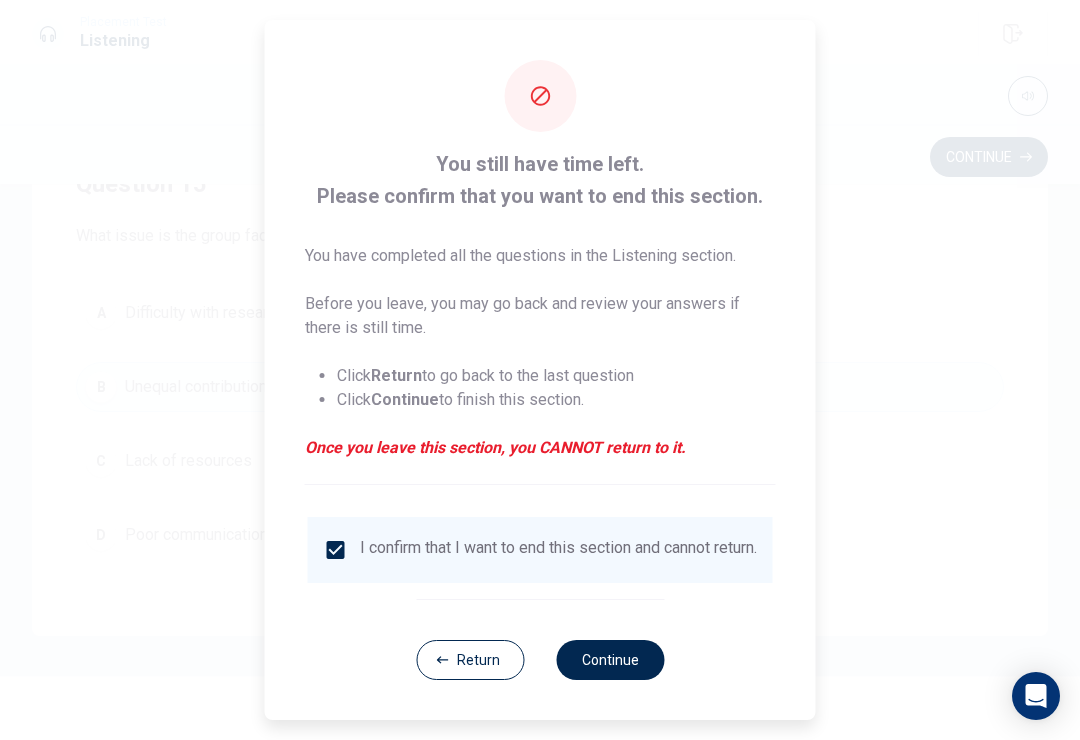 click on "Continue" at bounding box center [610, 660] 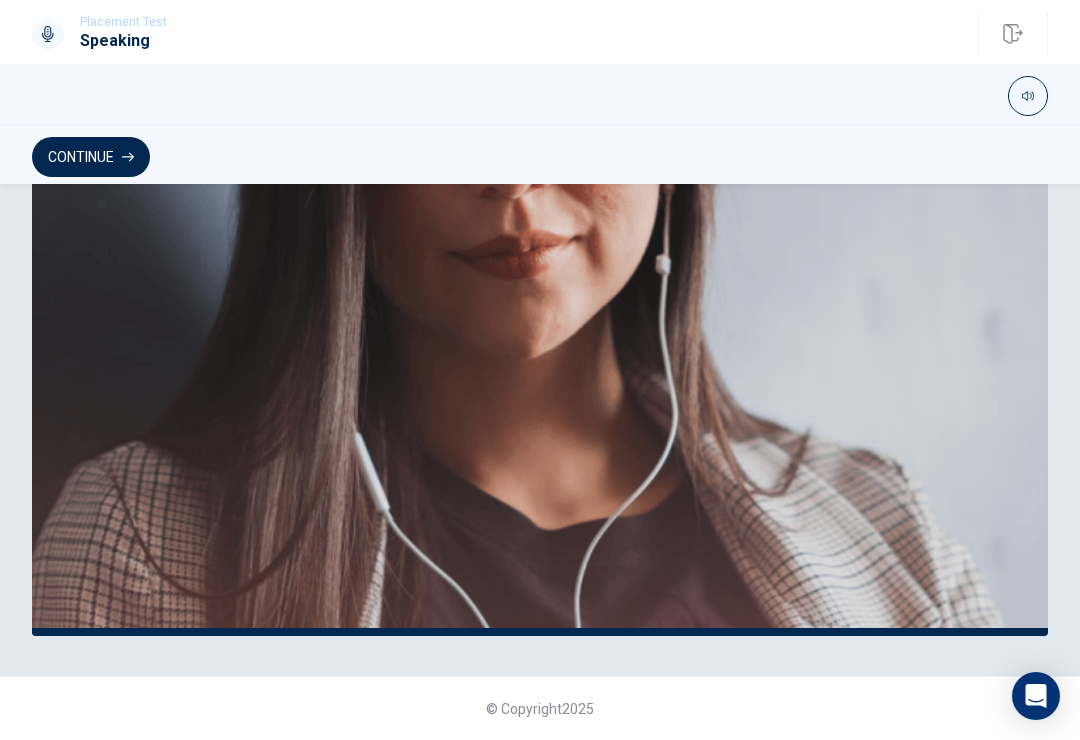 scroll, scrollTop: 460, scrollLeft: 0, axis: vertical 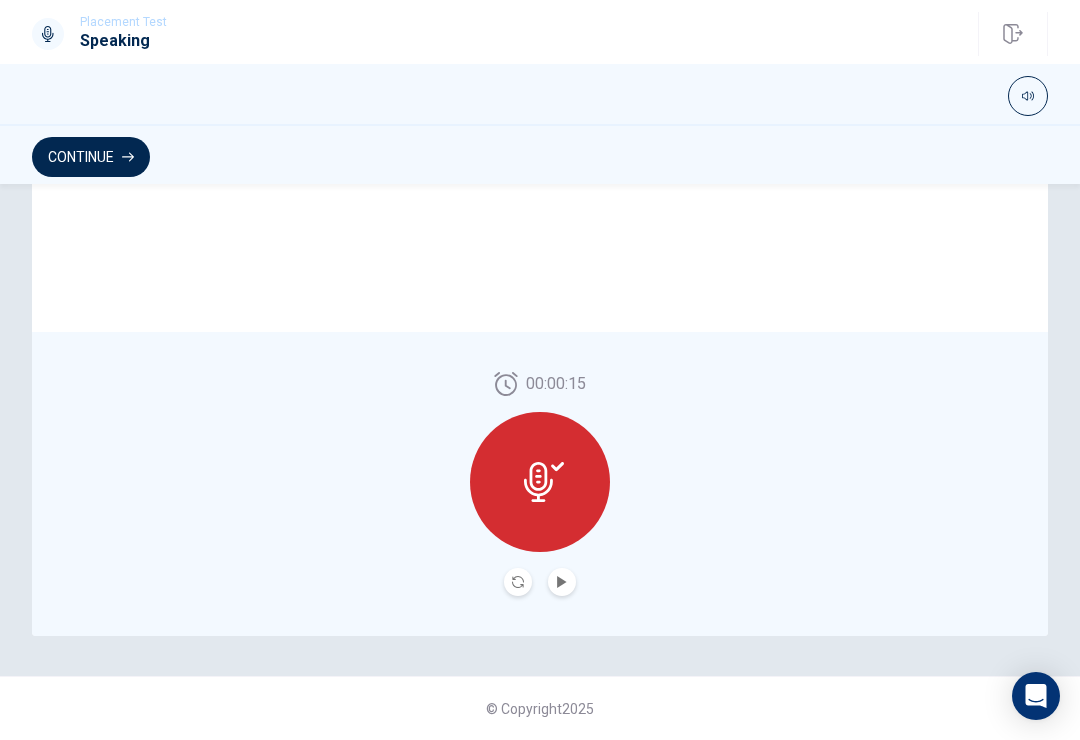 click at bounding box center (562, 582) 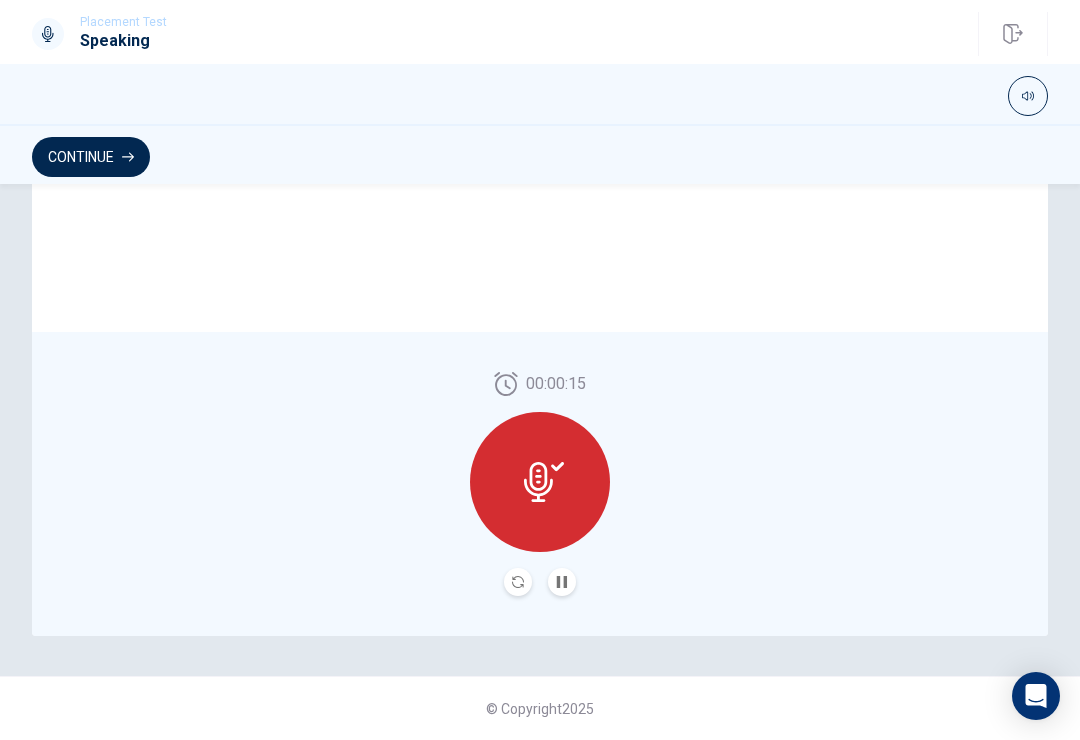 scroll, scrollTop: 460, scrollLeft: 0, axis: vertical 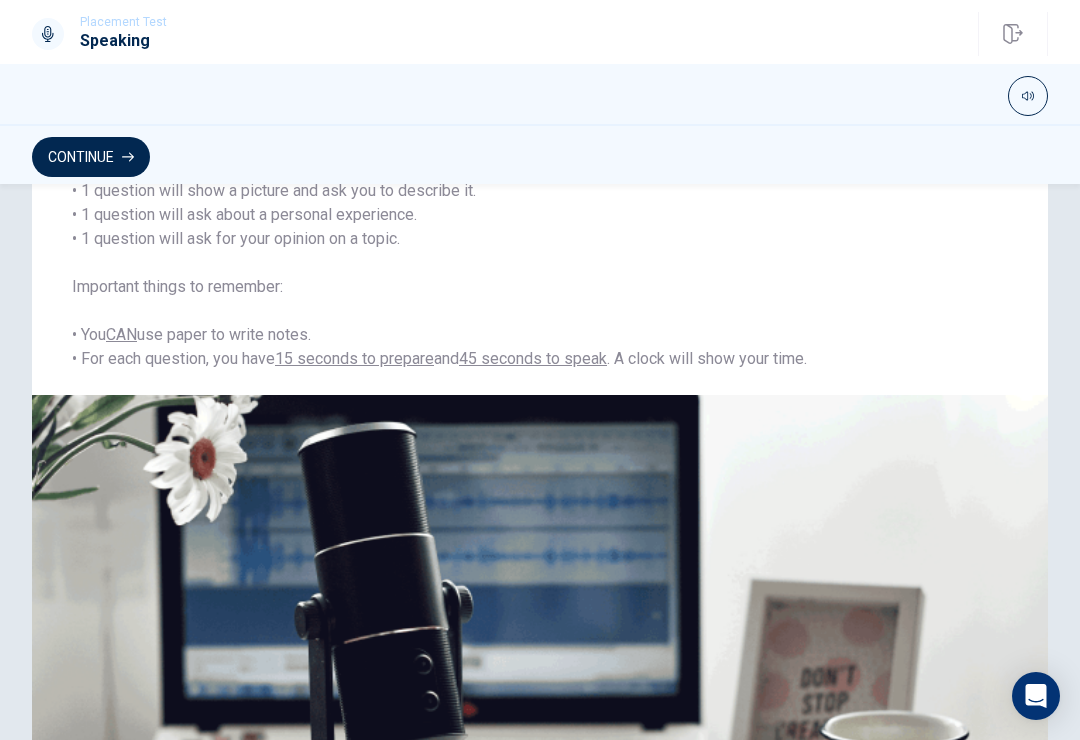 click at bounding box center (540, 665) 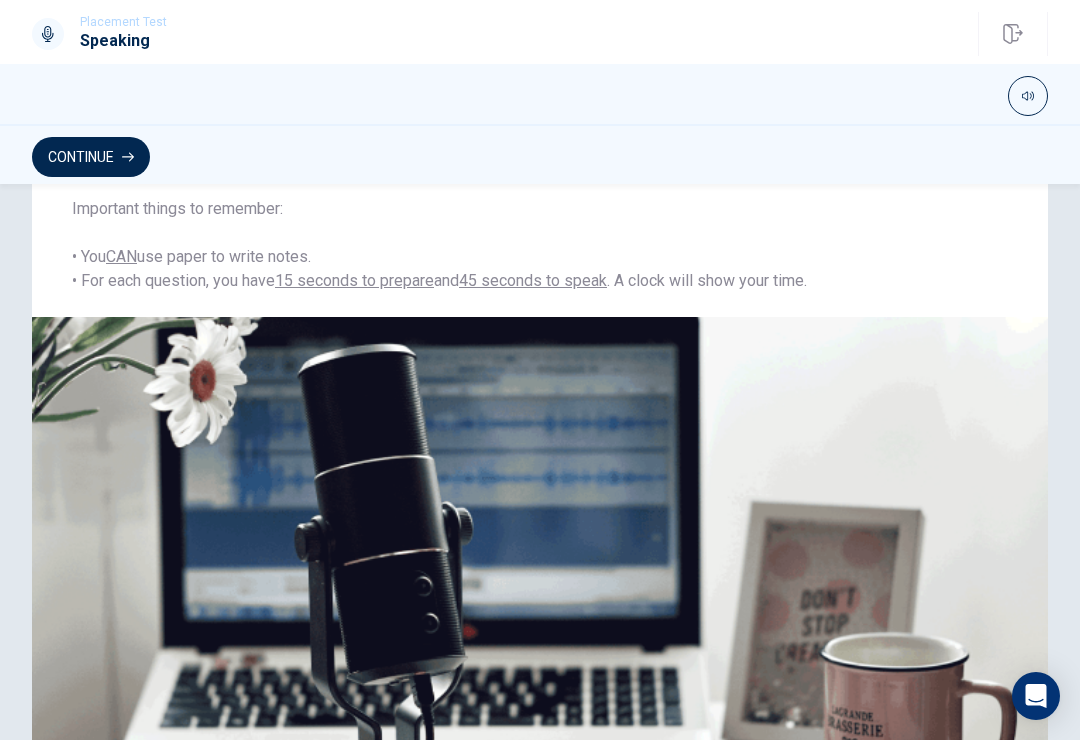 scroll, scrollTop: 298, scrollLeft: 0, axis: vertical 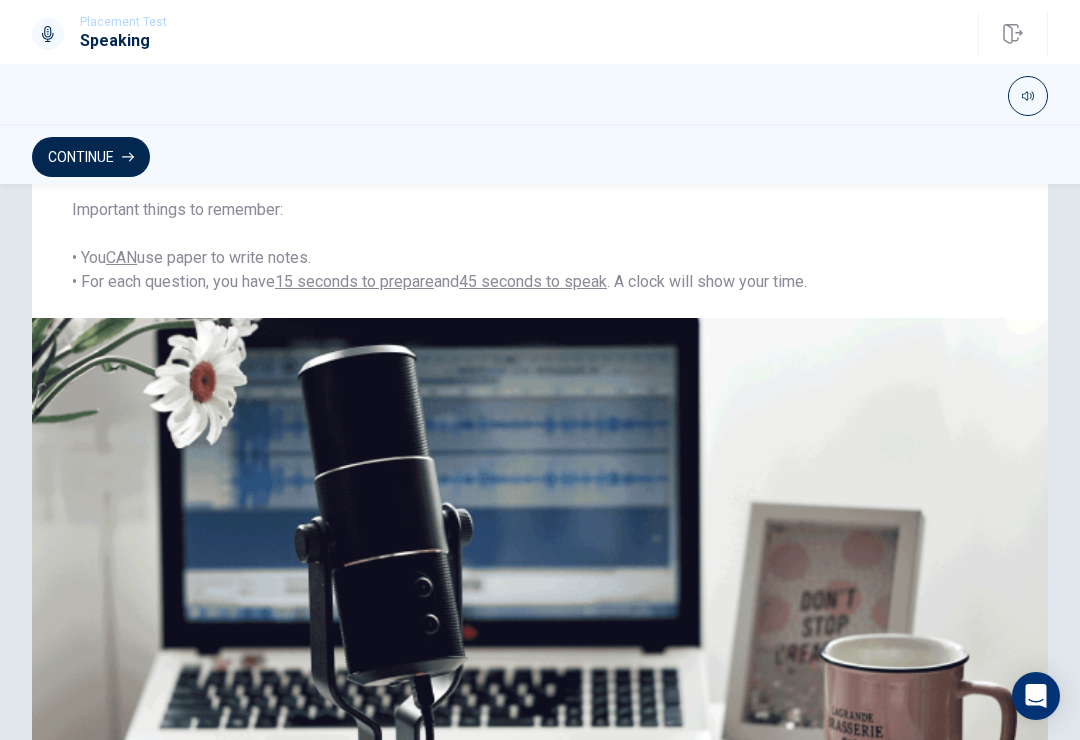 click on "Continue" at bounding box center [91, 157] 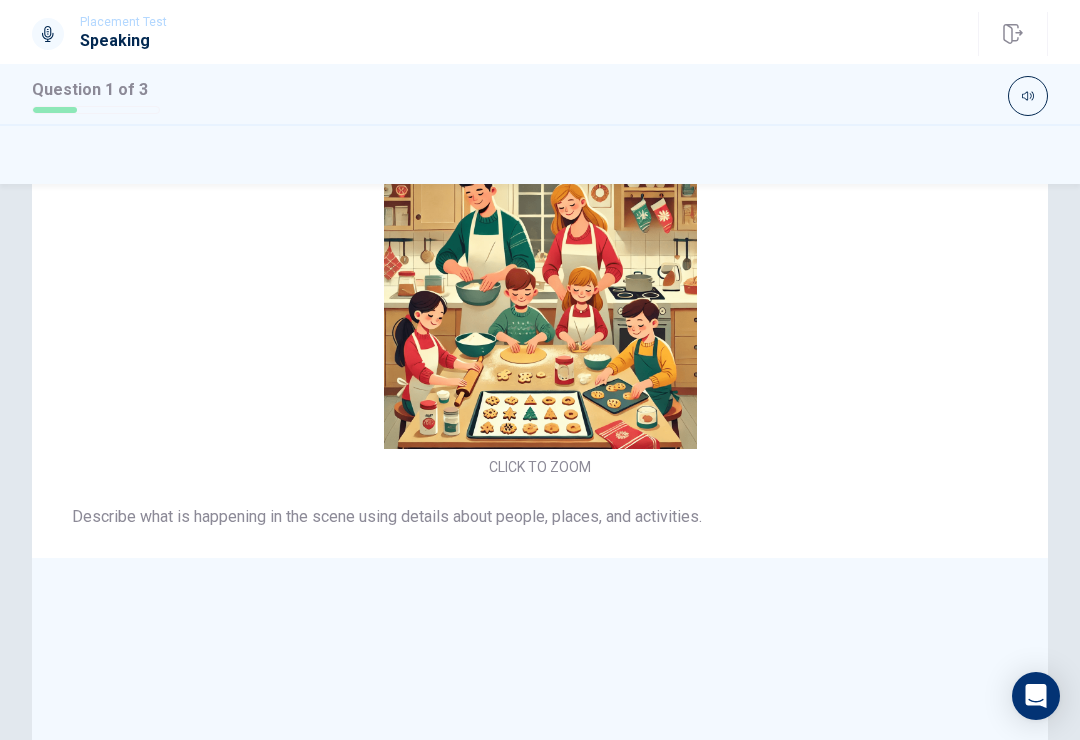 scroll, scrollTop: 60, scrollLeft: 0, axis: vertical 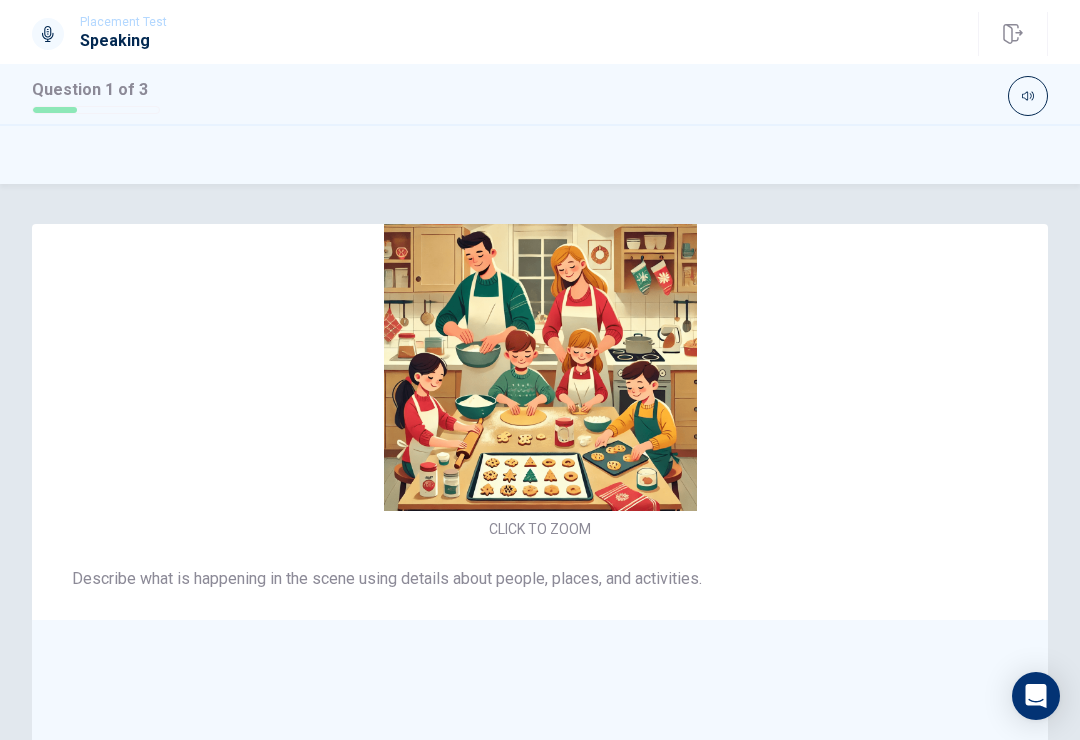 click on "CLICK TO ZOOM" at bounding box center (540, 370) 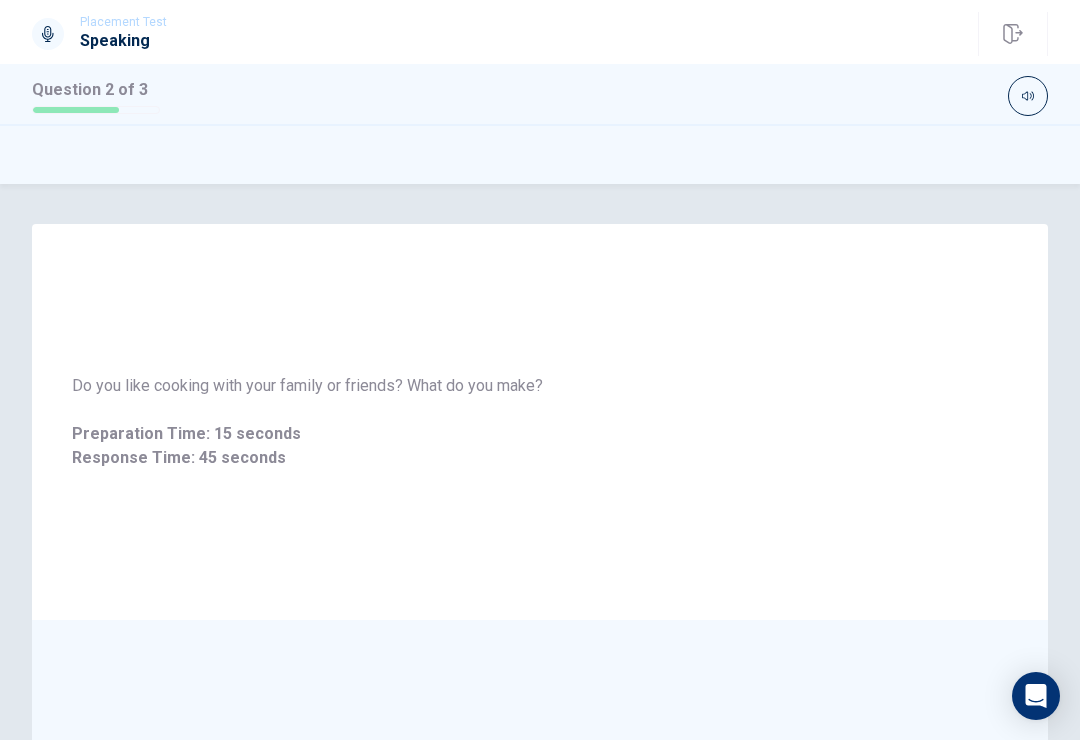 scroll, scrollTop: 0, scrollLeft: 0, axis: both 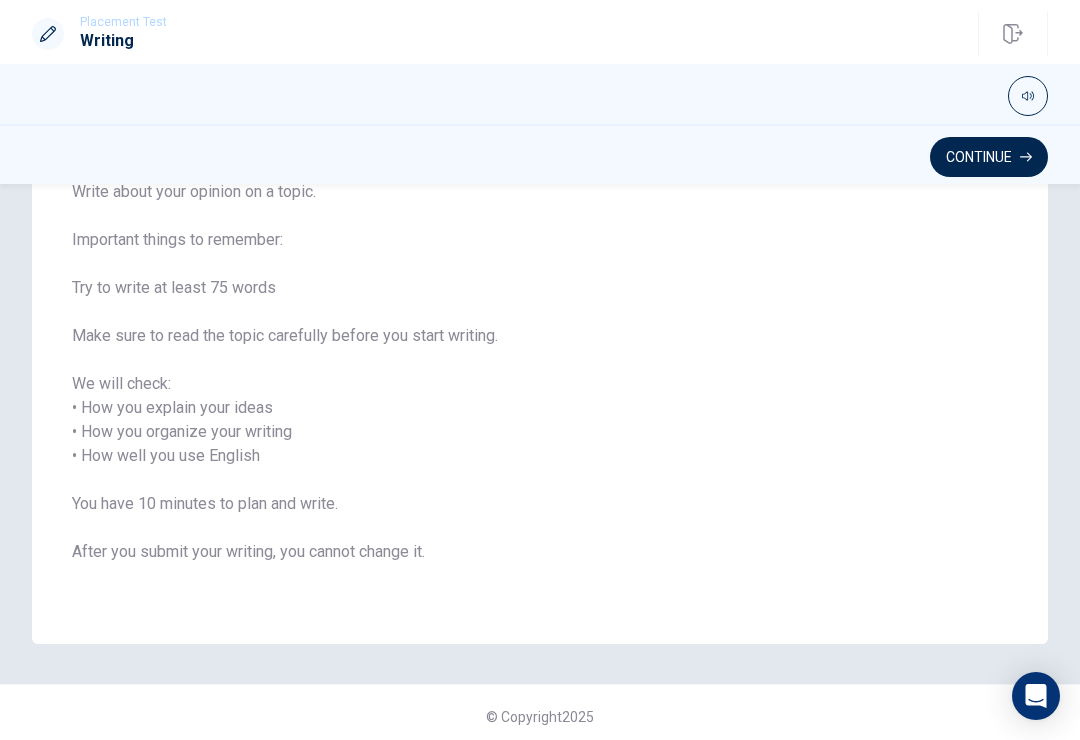 click on "Continue" at bounding box center [989, 157] 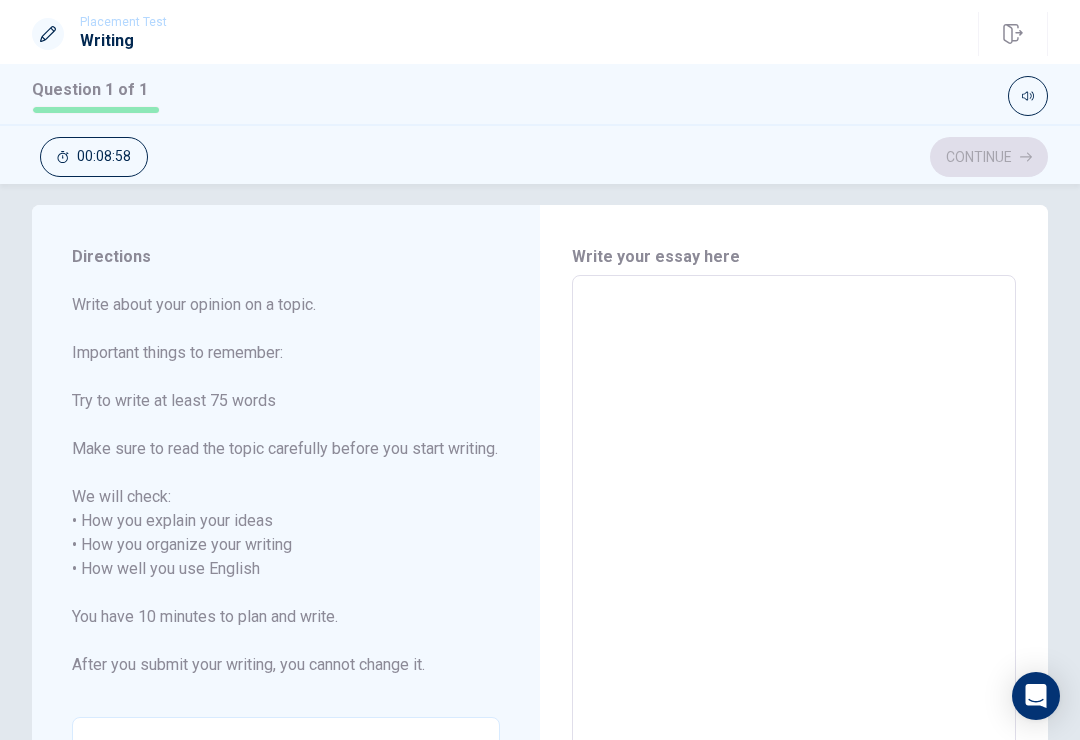 scroll, scrollTop: 7, scrollLeft: 0, axis: vertical 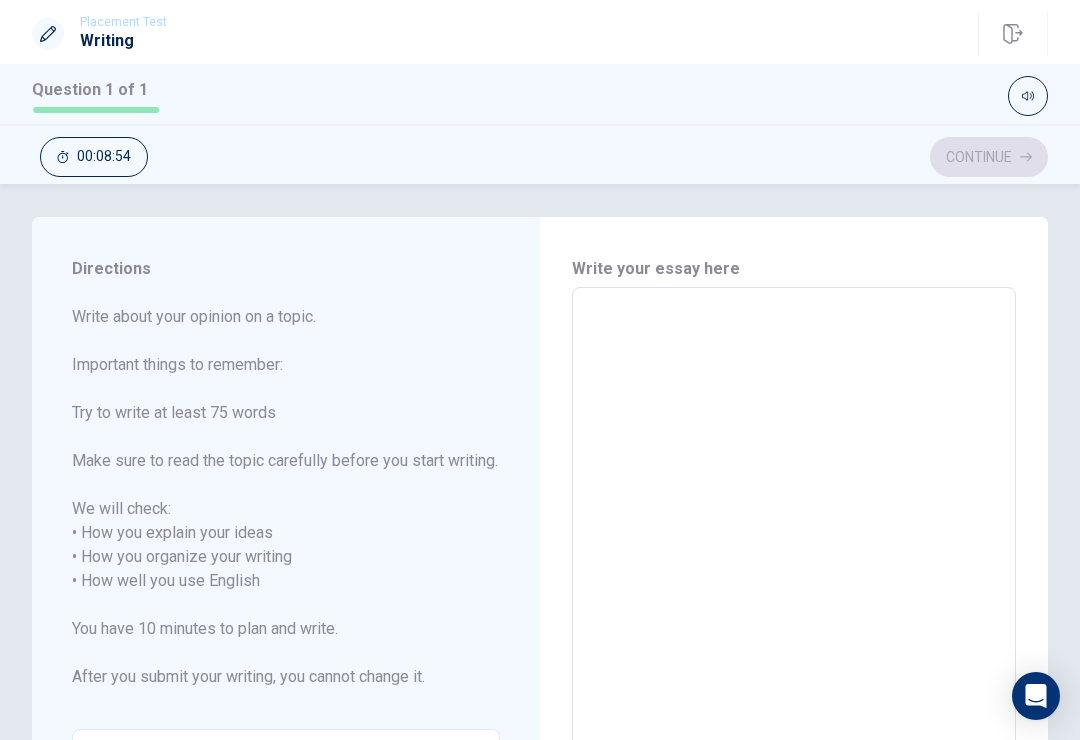 click at bounding box center (794, 581) 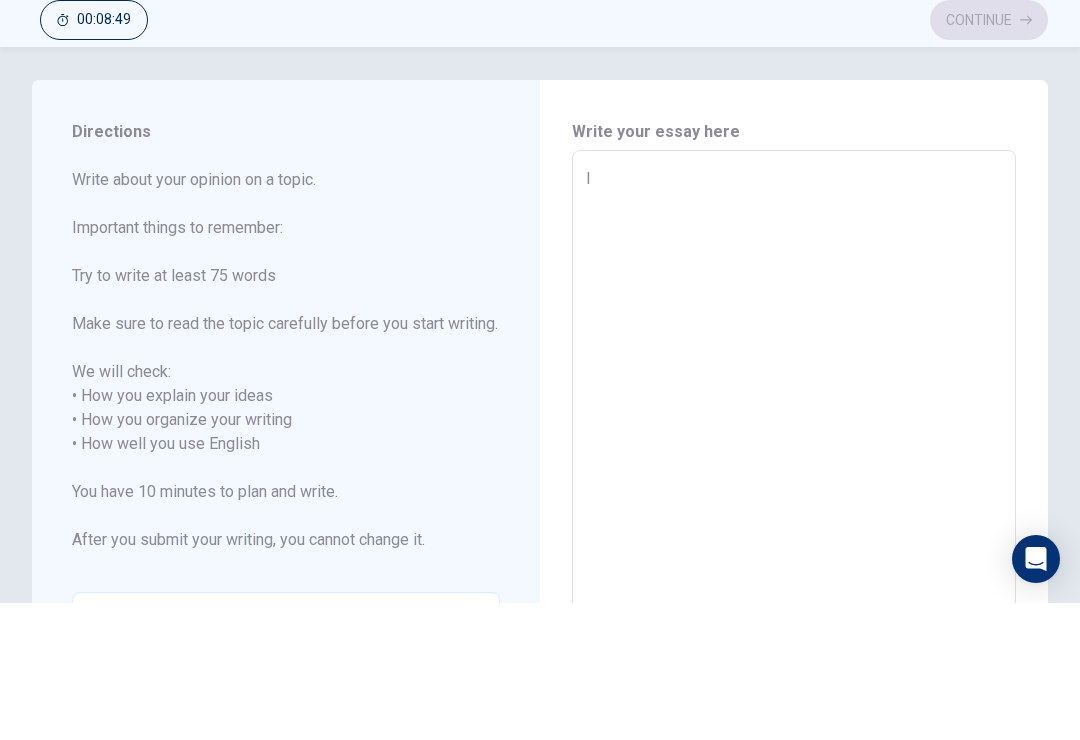 type on "I" 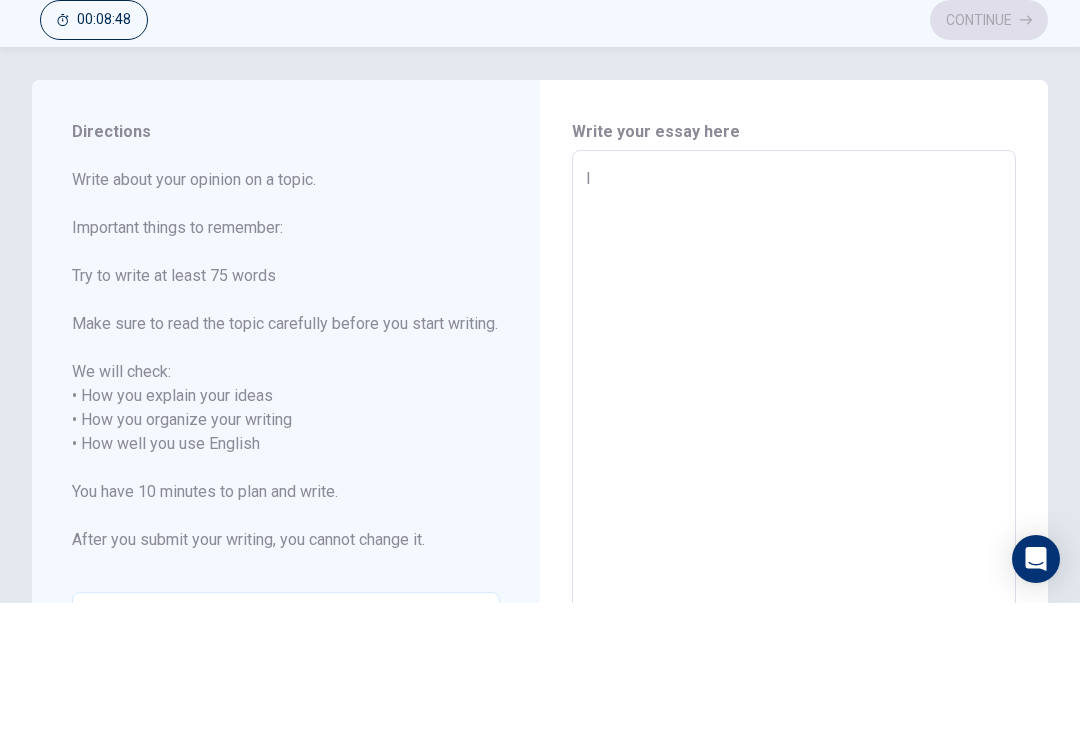 type on "I m" 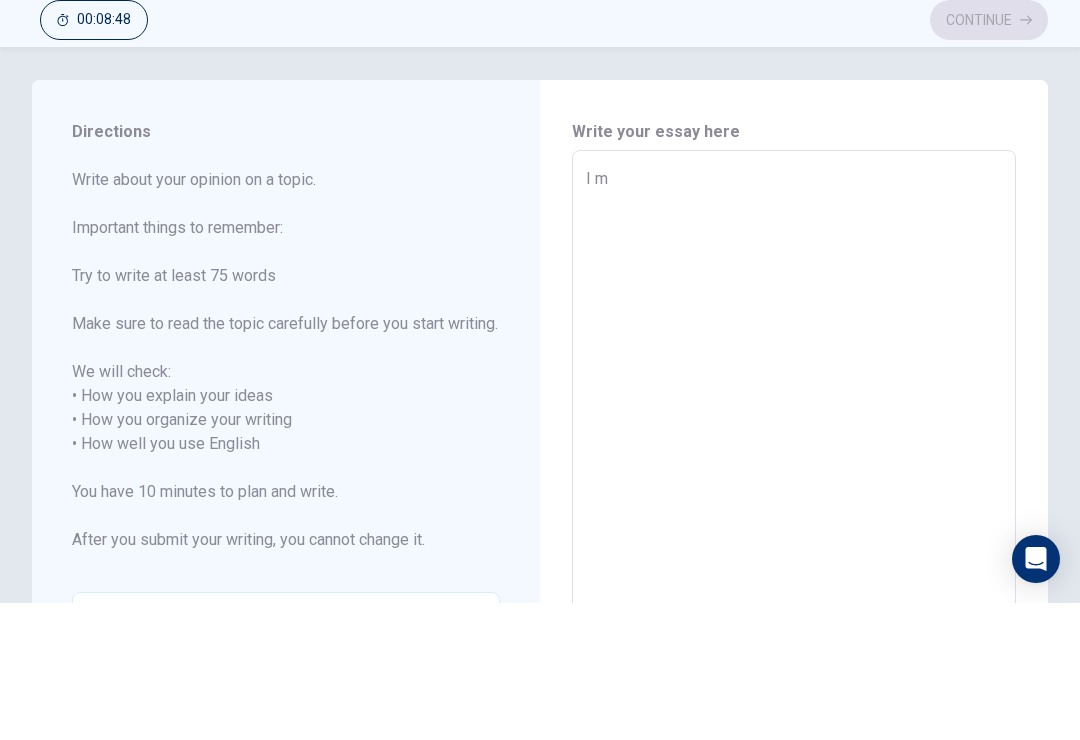 type on "x" 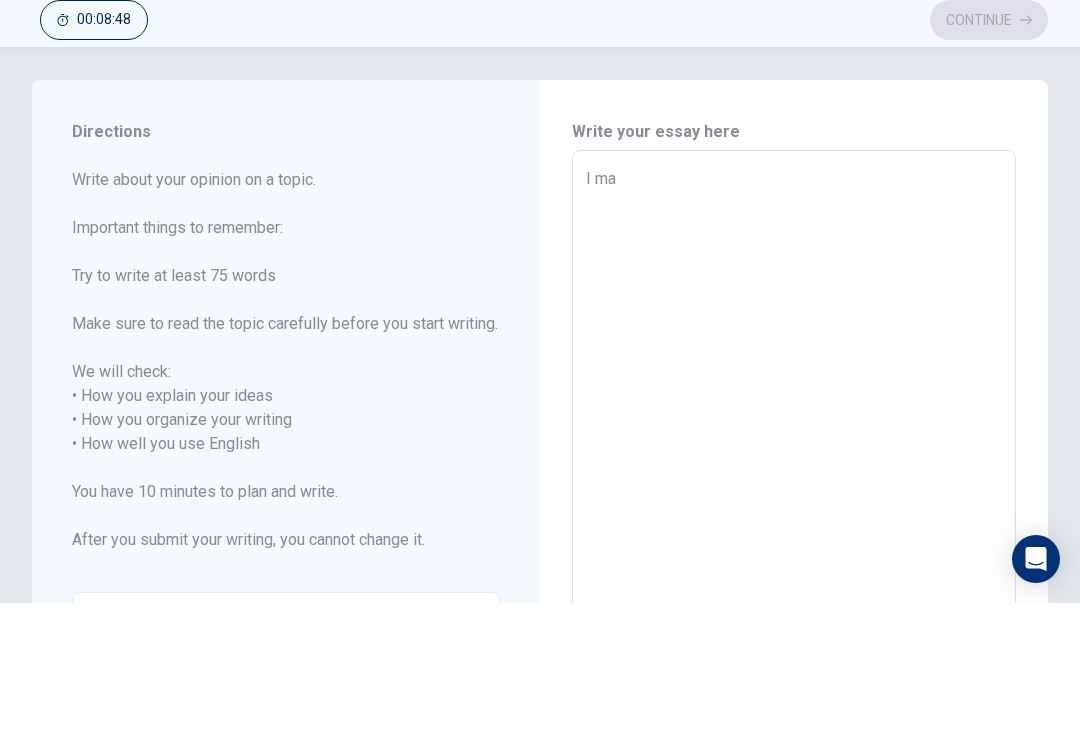 type on "x" 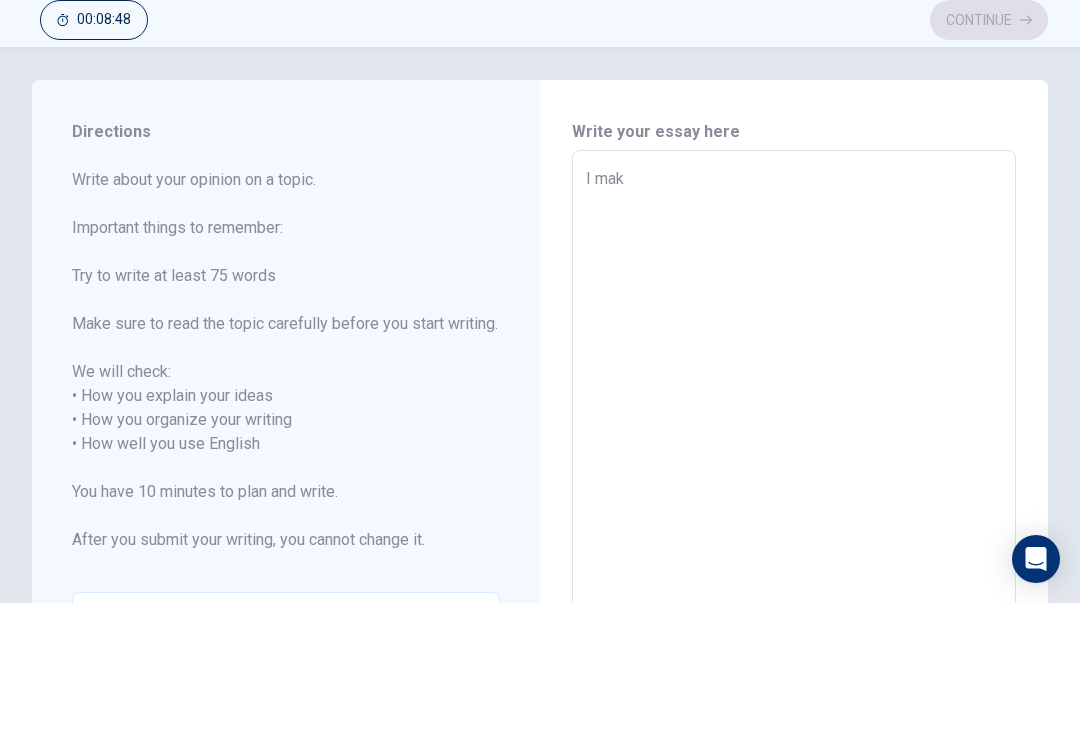 type on "x" 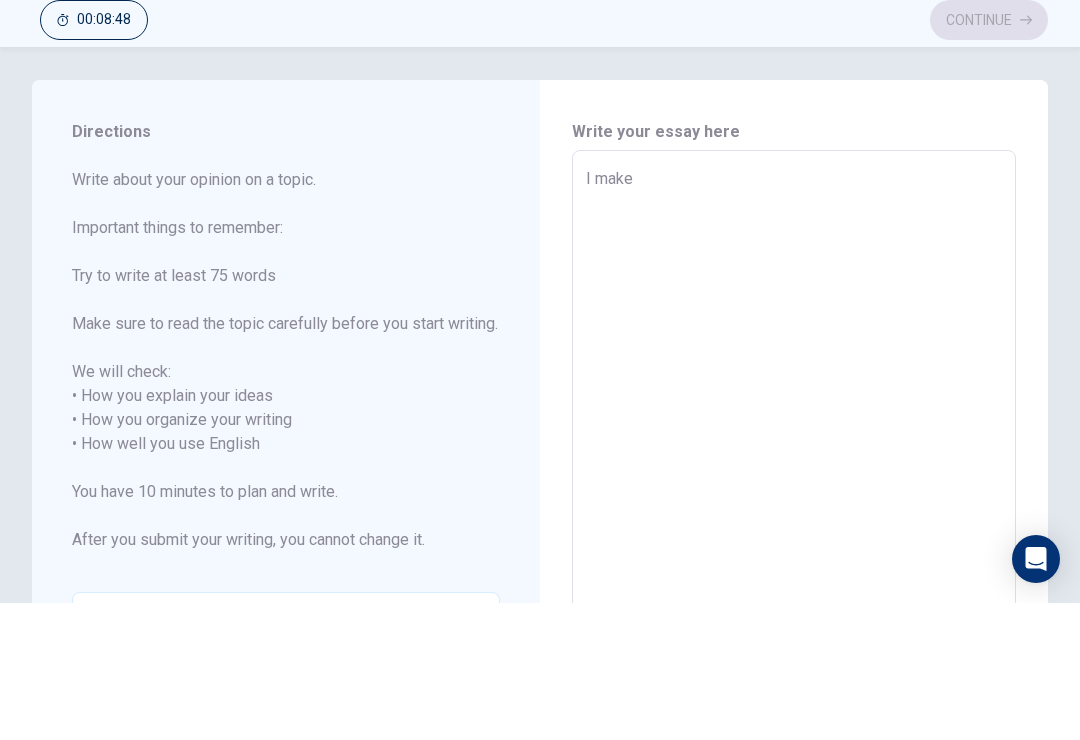 type on "x" 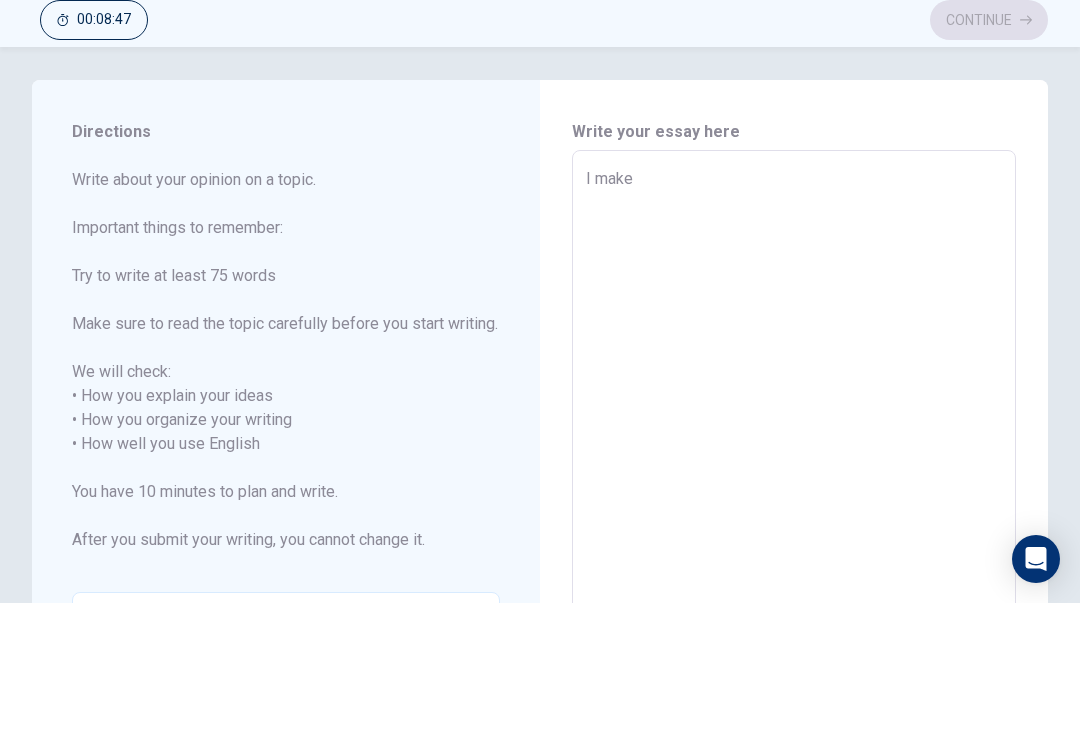 type on "I make a" 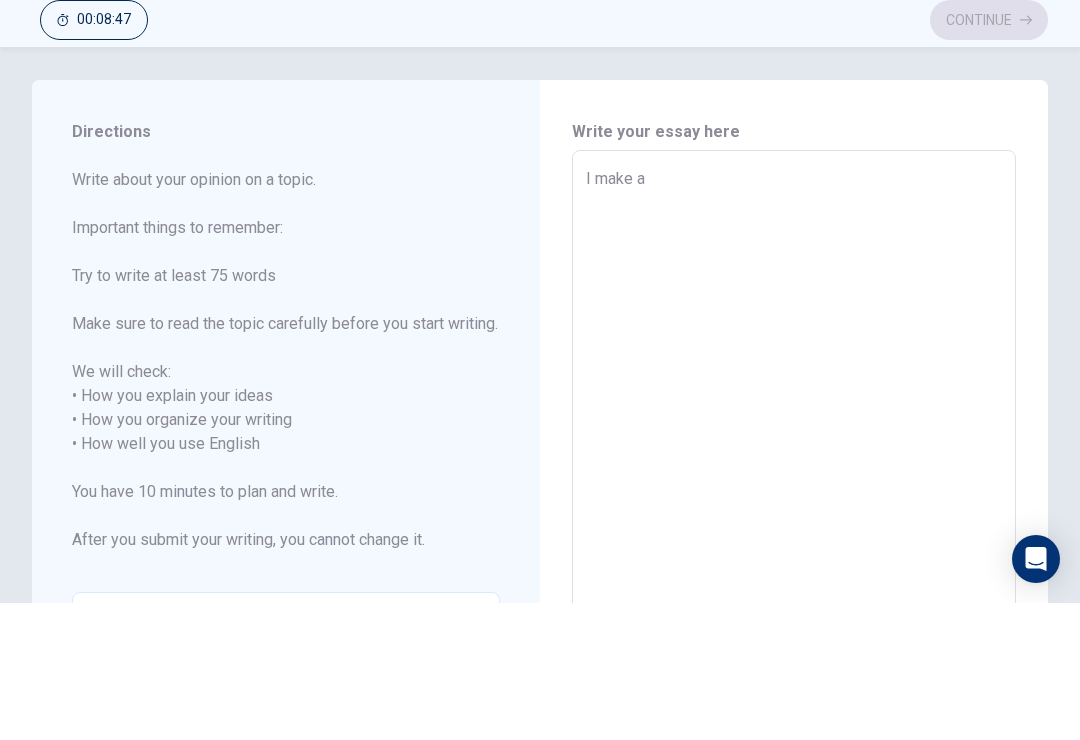 type on "x" 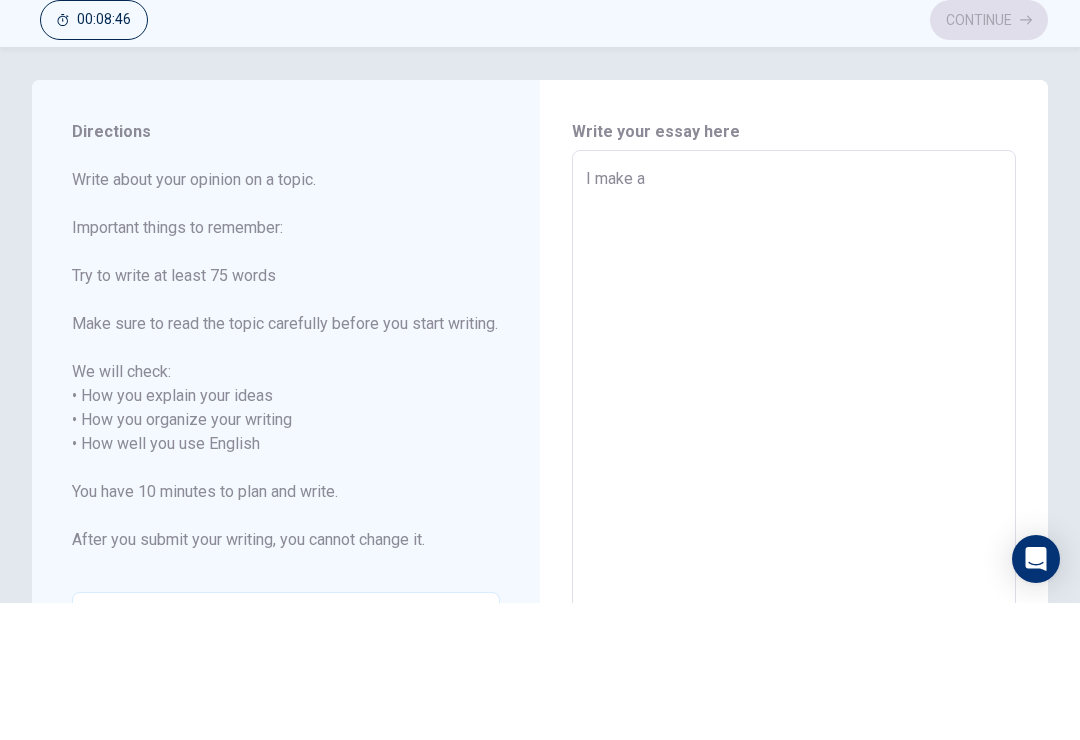 type on "I make a d" 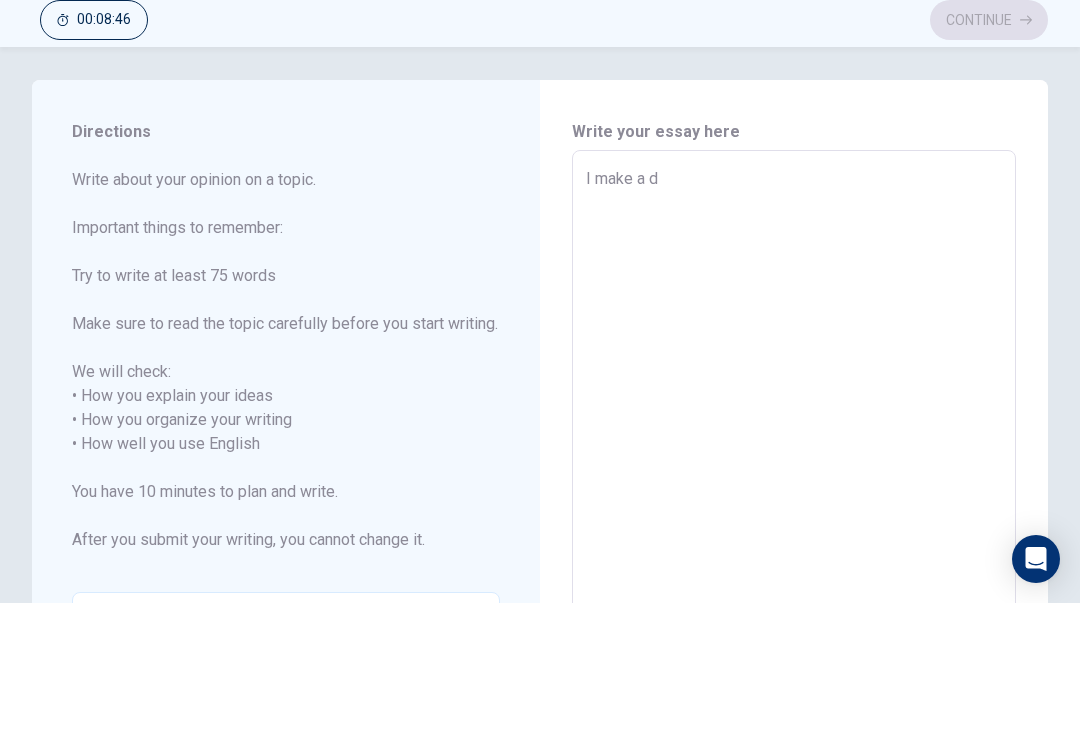type on "x" 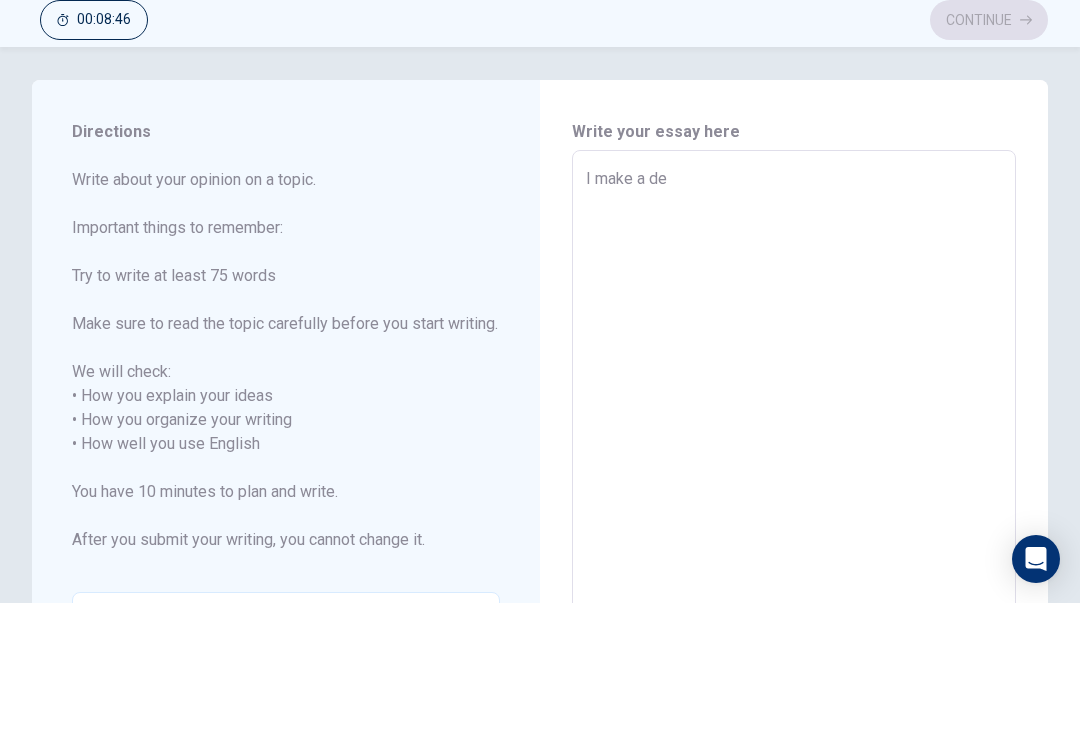 type on "x" 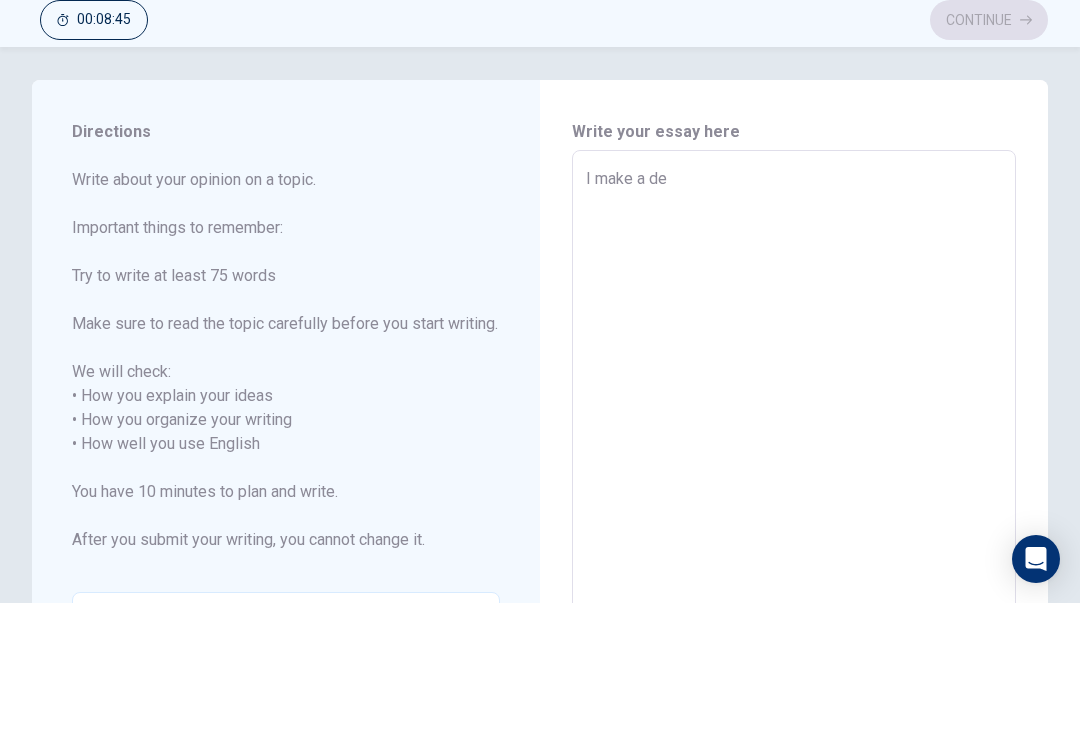 type on "I make a dec" 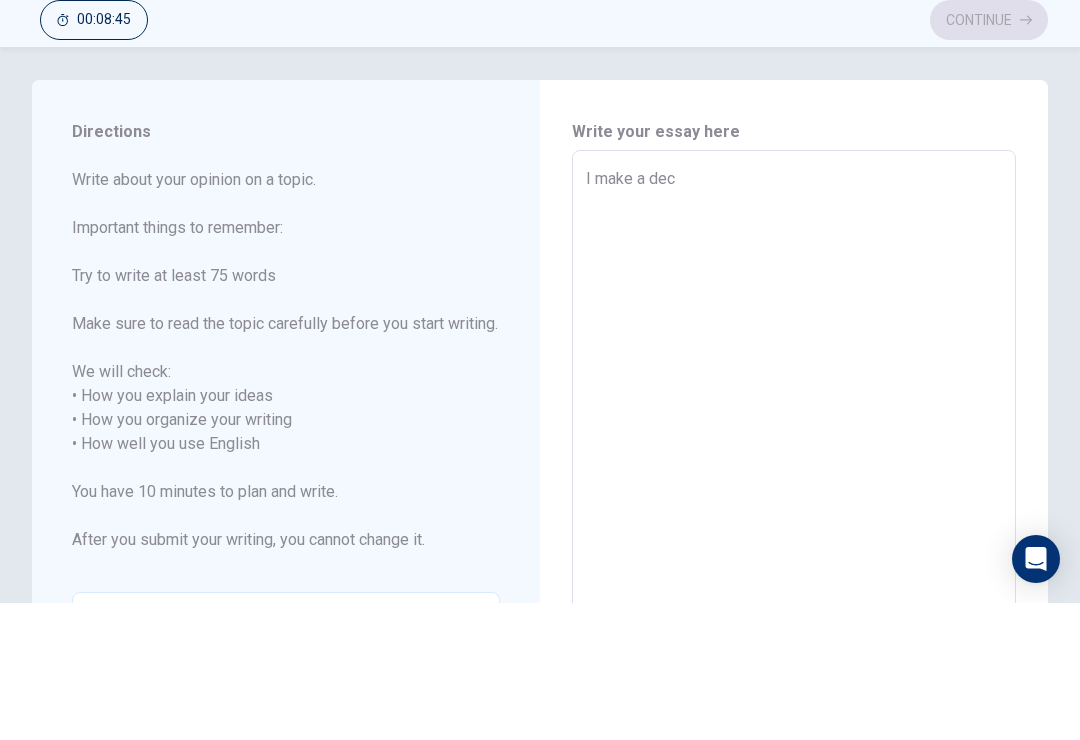 type on "x" 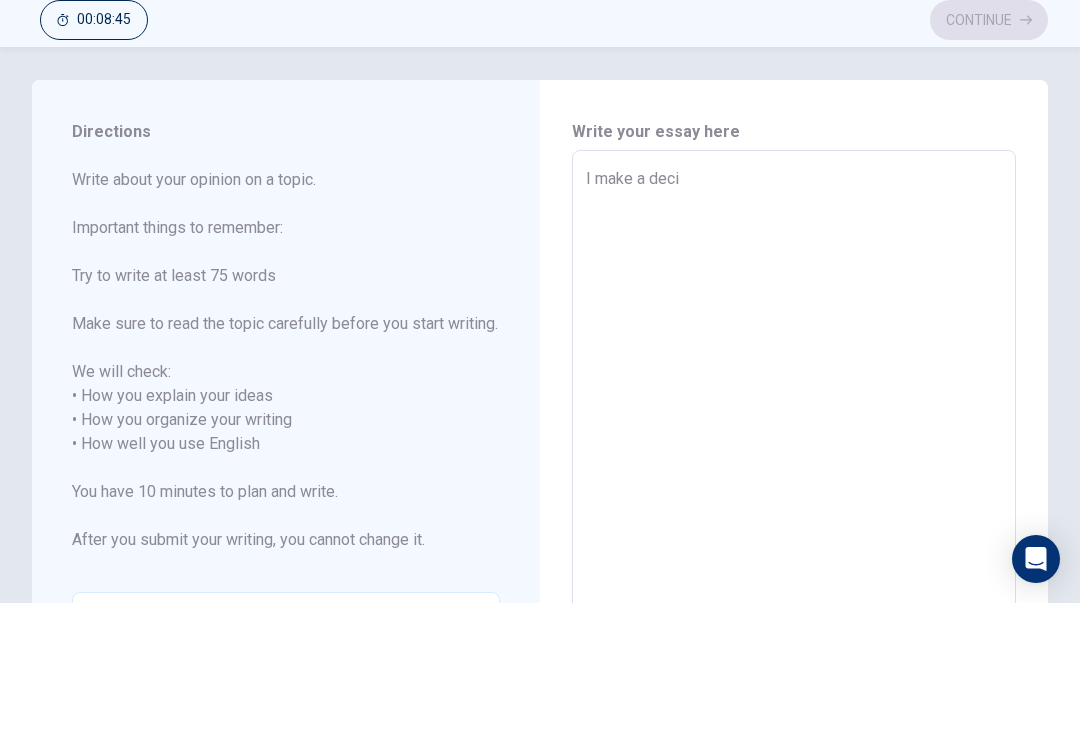 type on "x" 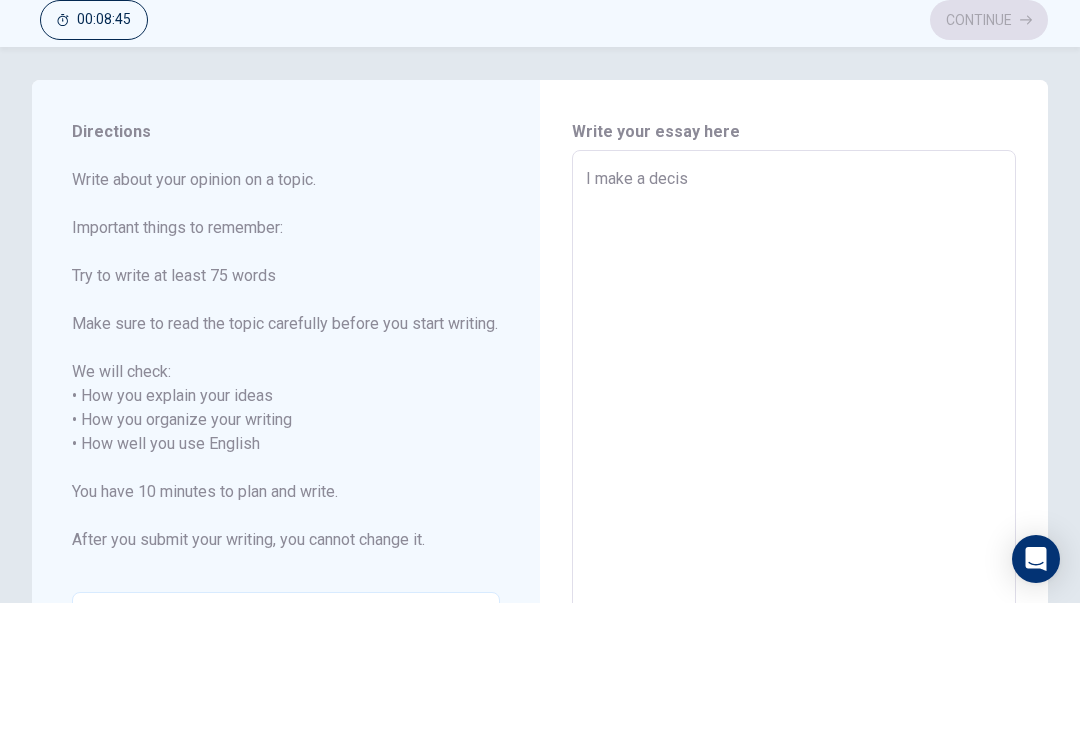 type on "x" 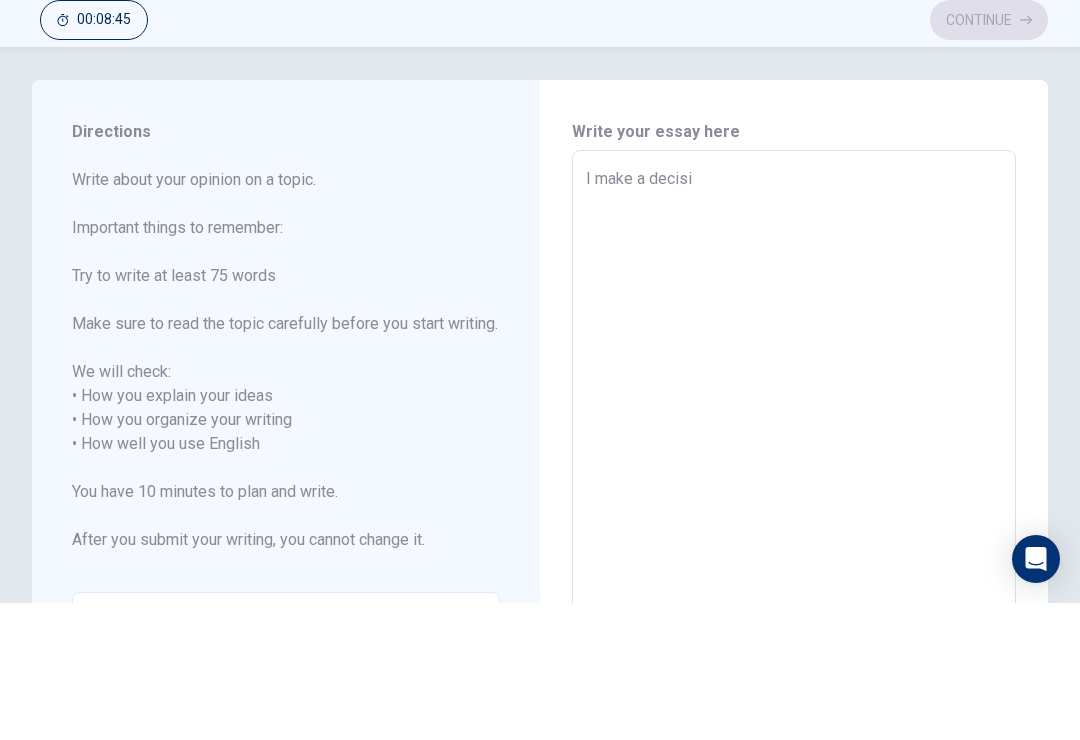 type on "x" 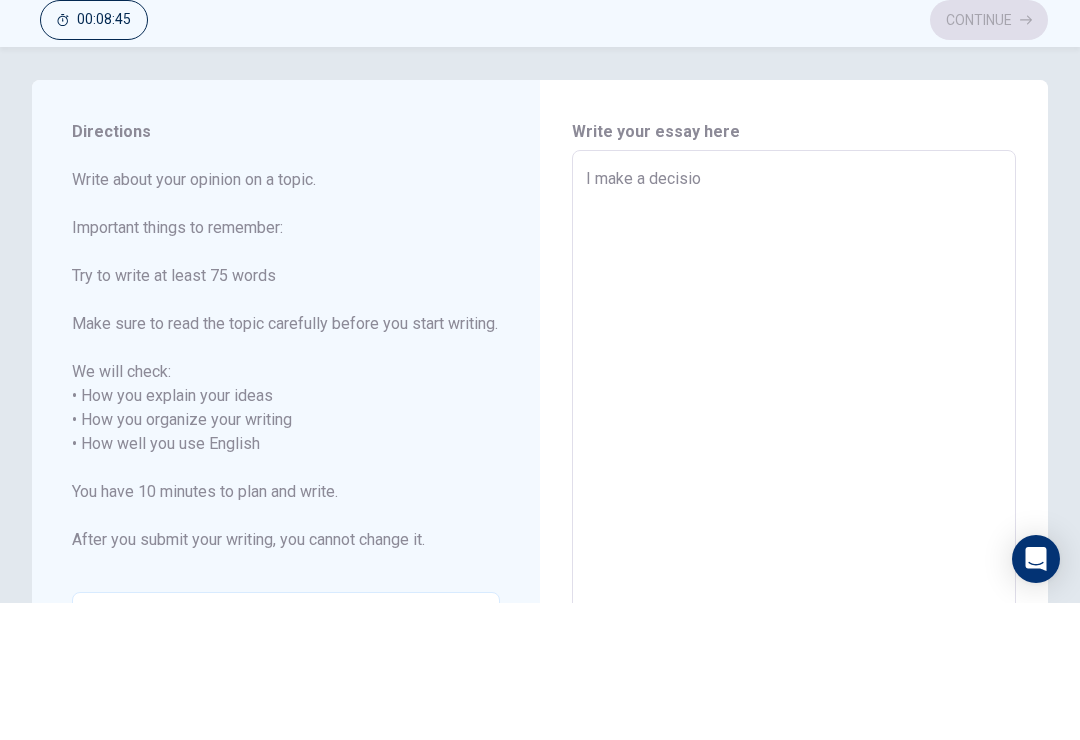 type on "x" 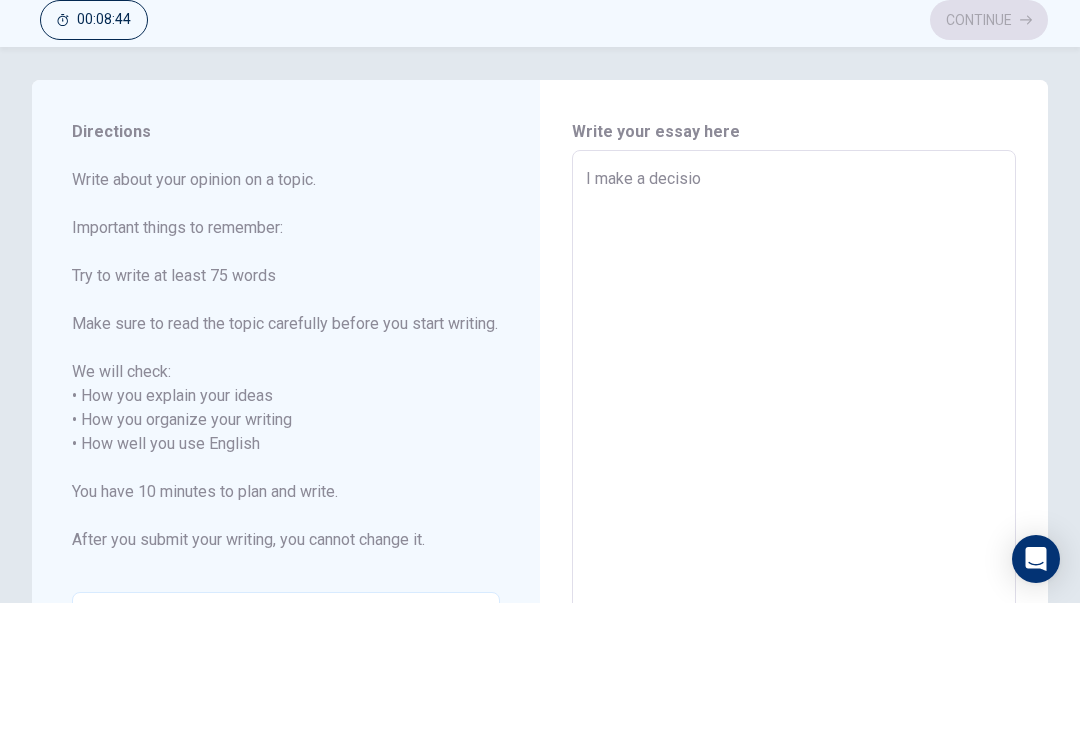 type on "I make a decision" 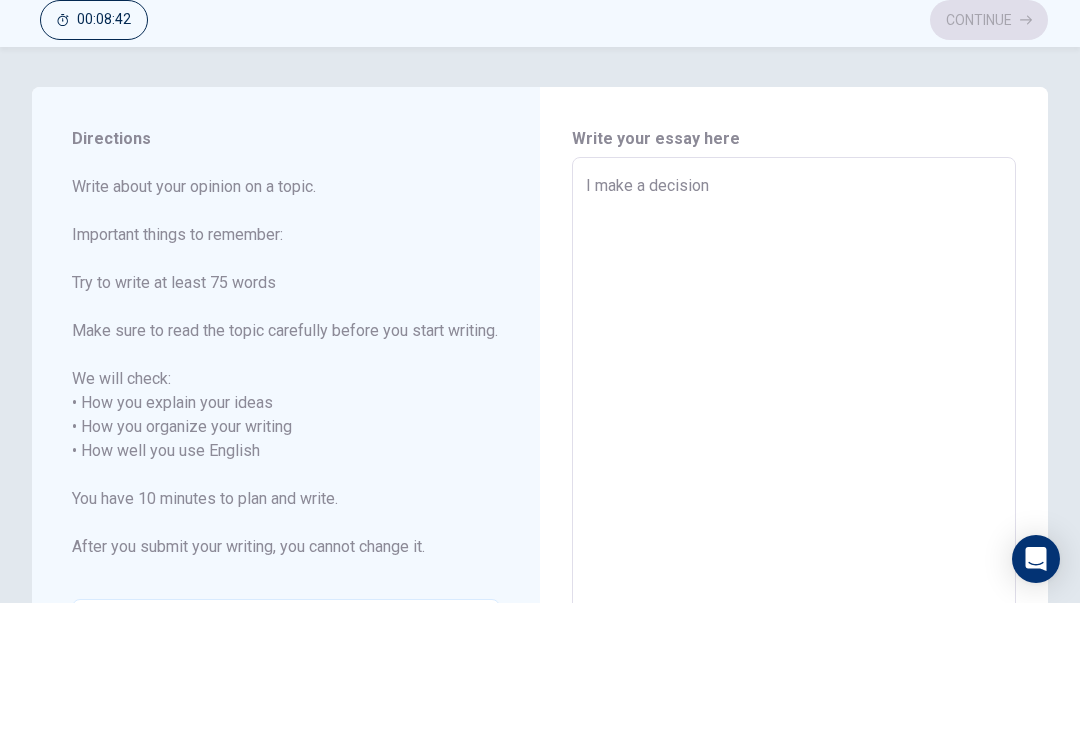 scroll, scrollTop: -1, scrollLeft: 0, axis: vertical 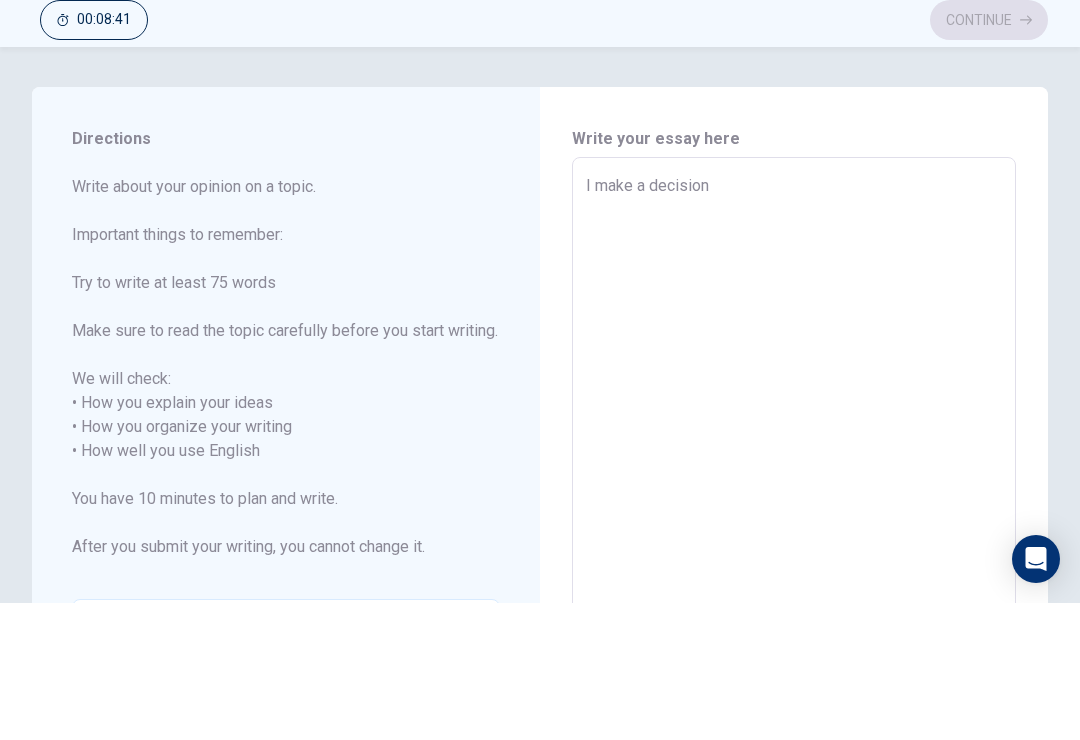 type on "I make a decision" 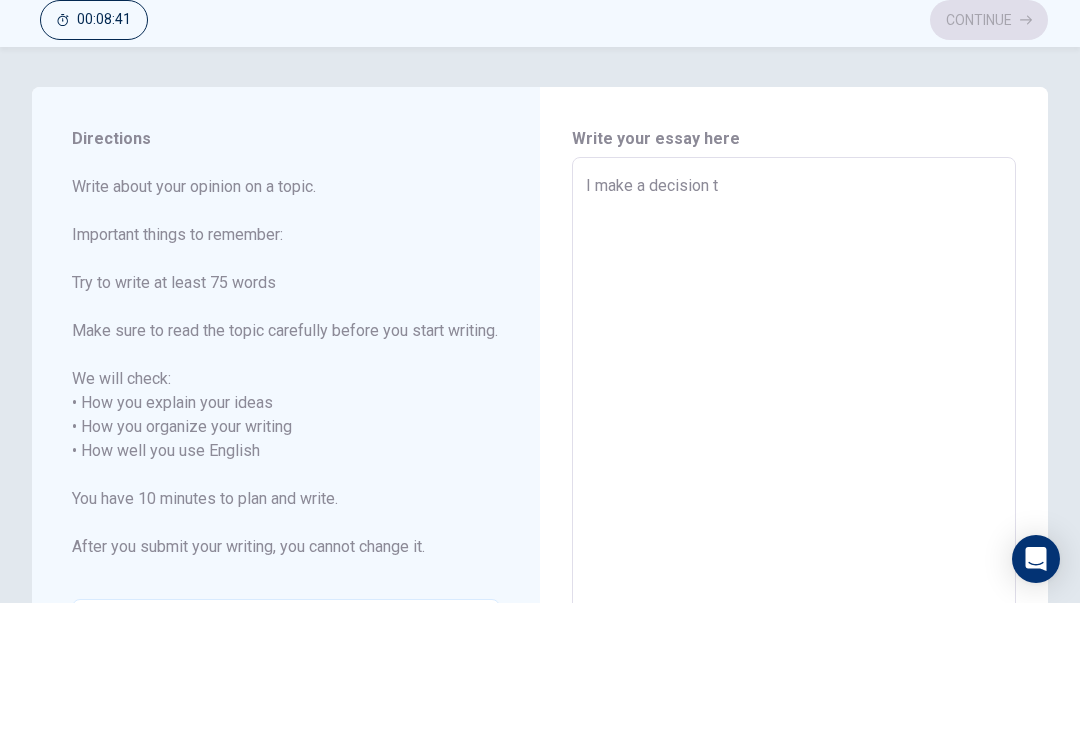 type on "x" 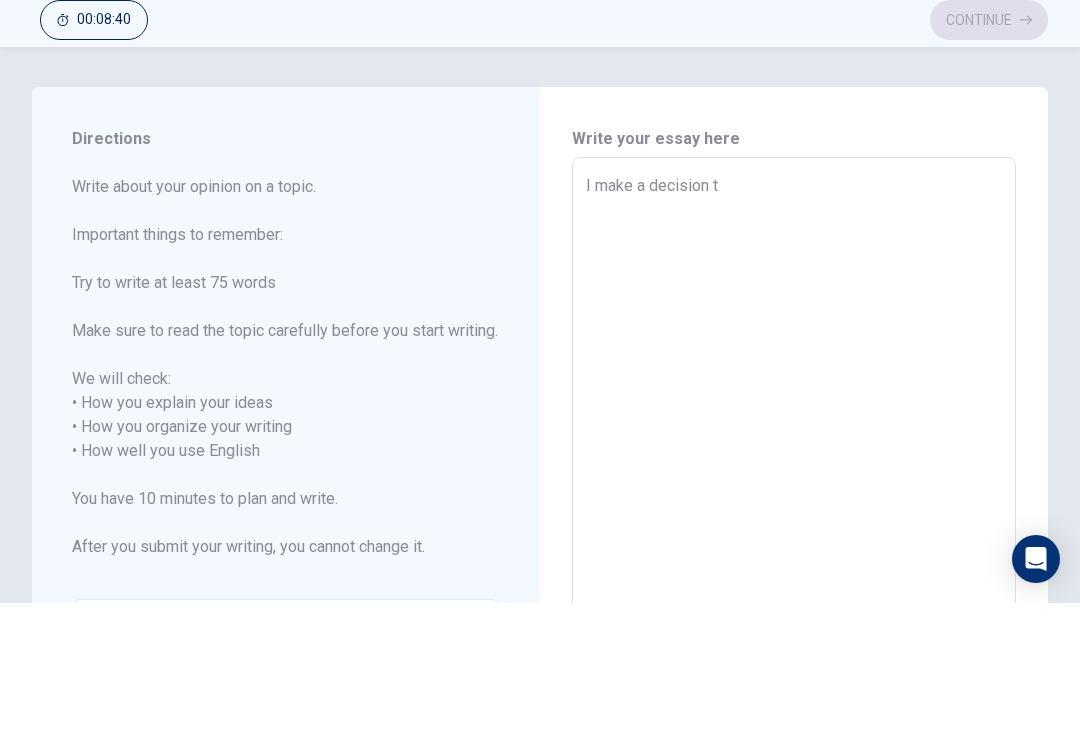 type on "I make a decision th" 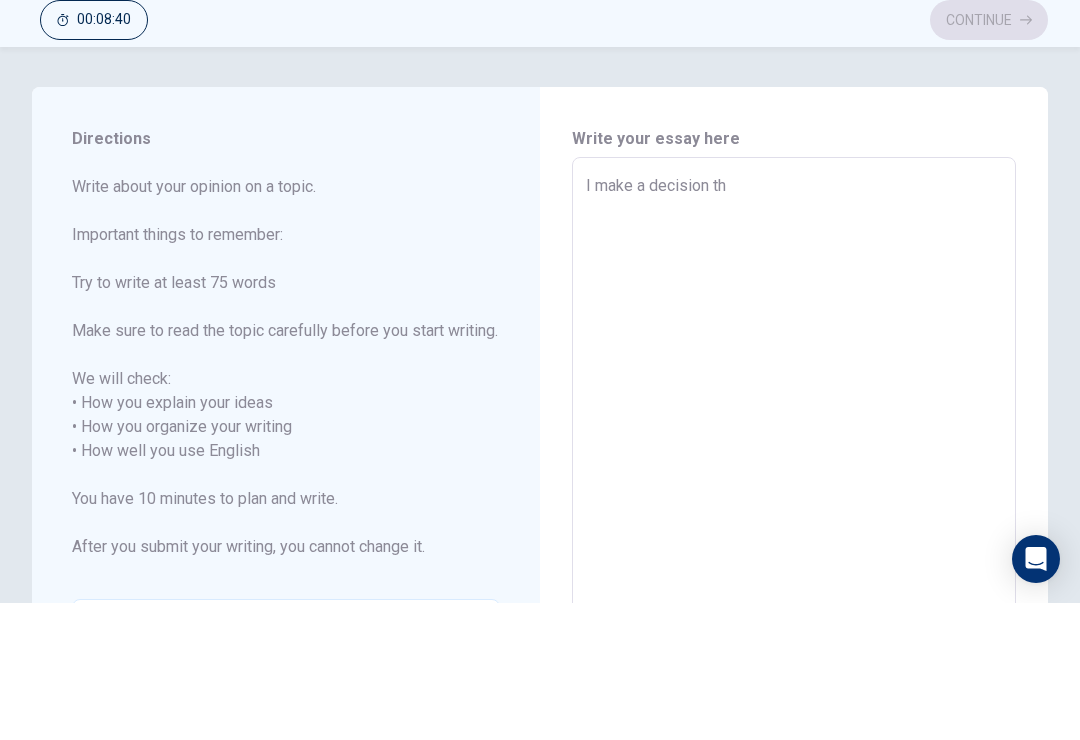 type on "x" 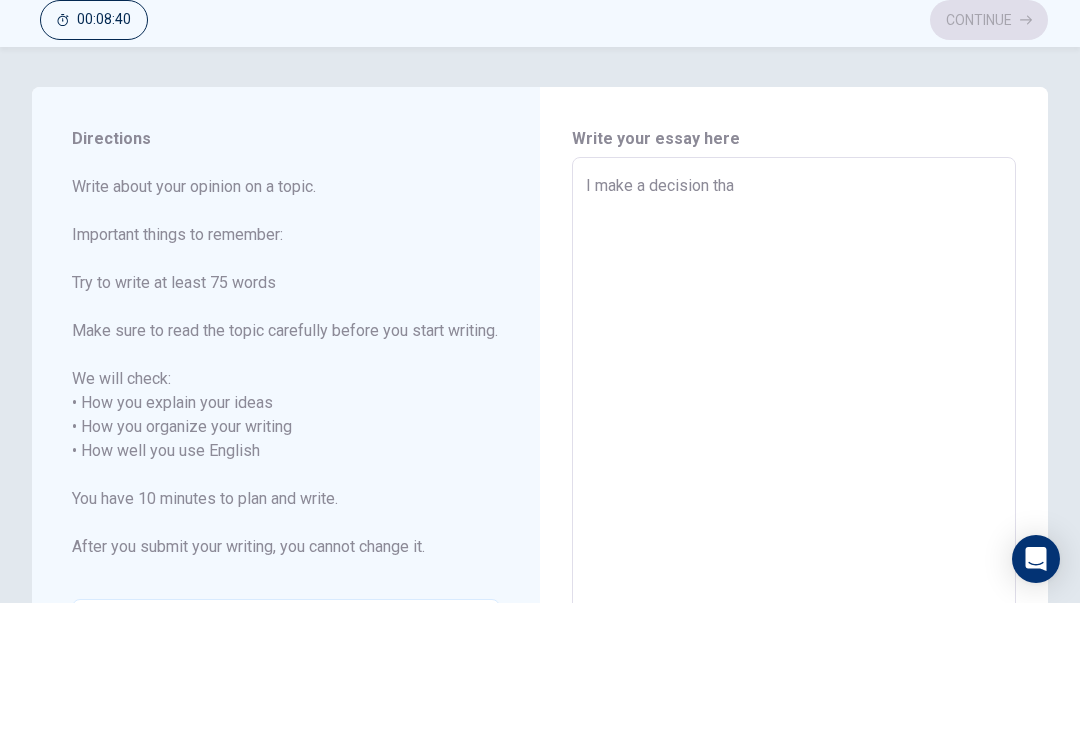 type on "x" 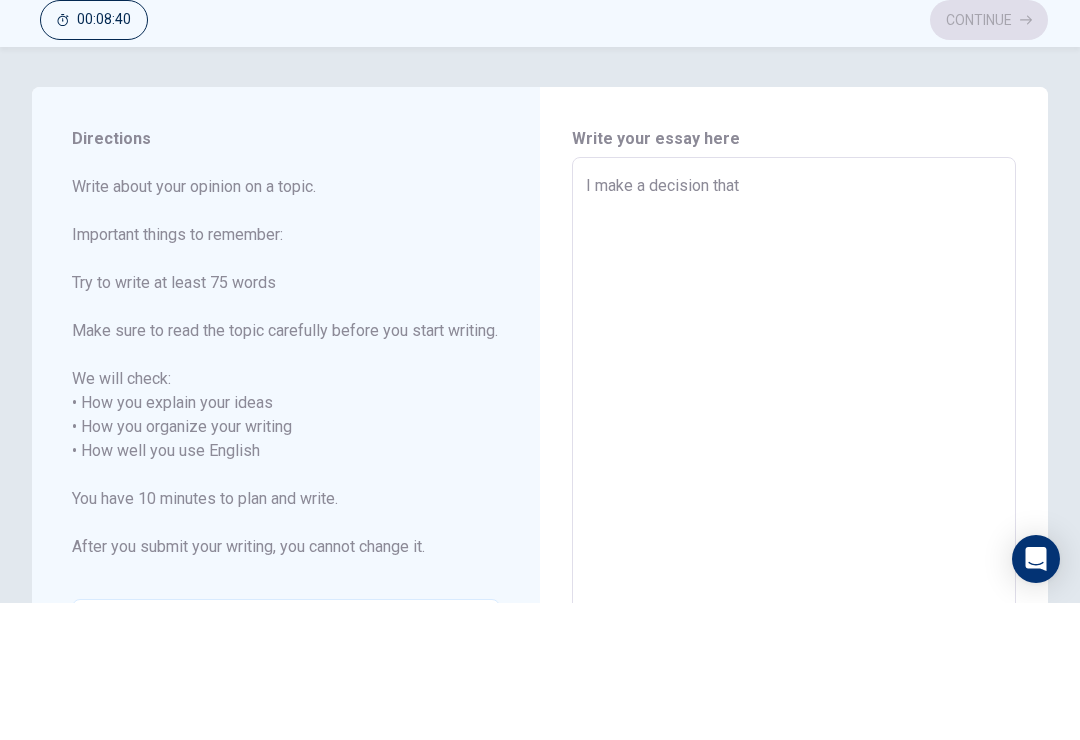 type on "x" 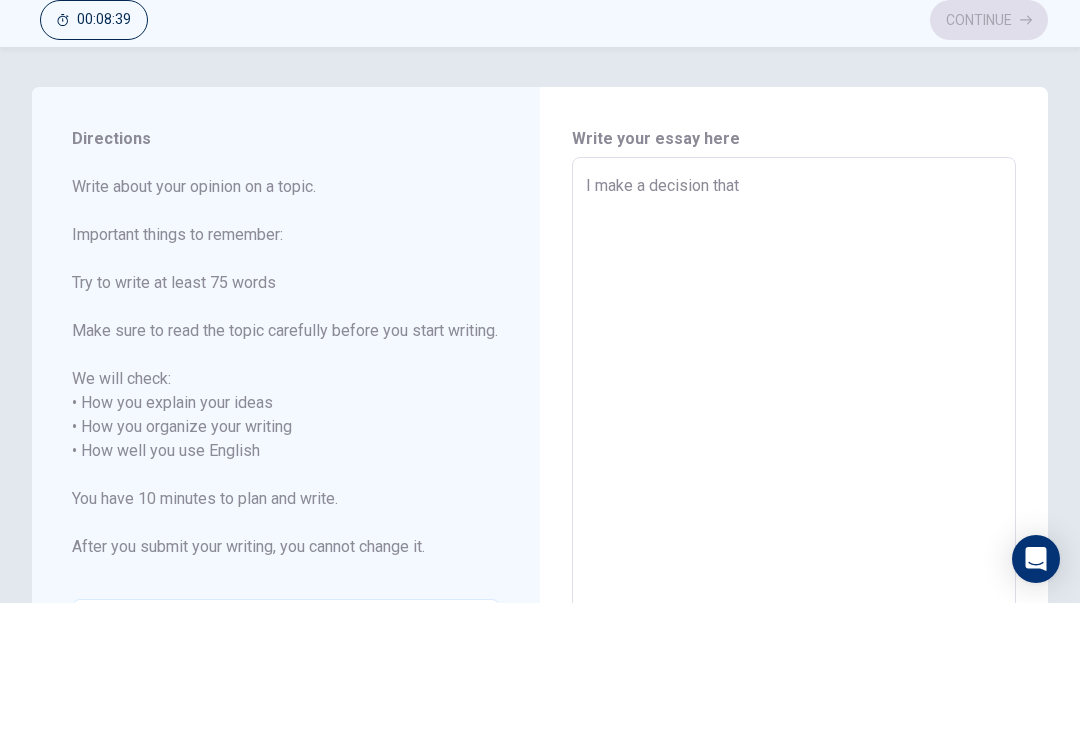 type on "x" 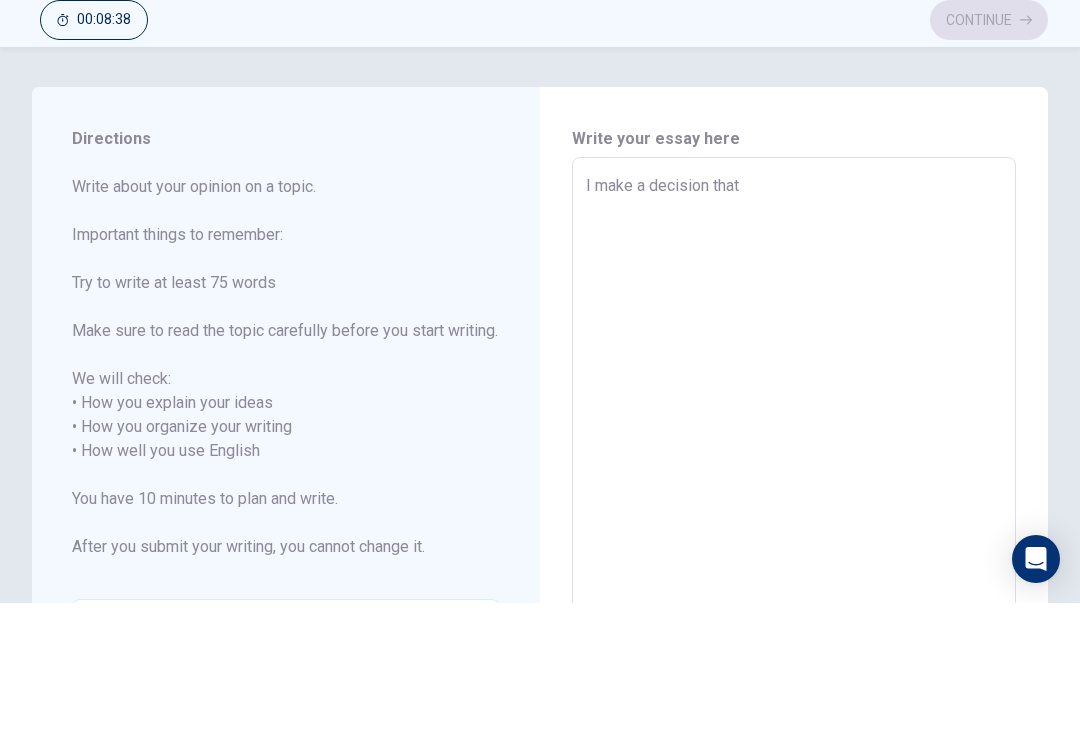 type on "I make a decision that b" 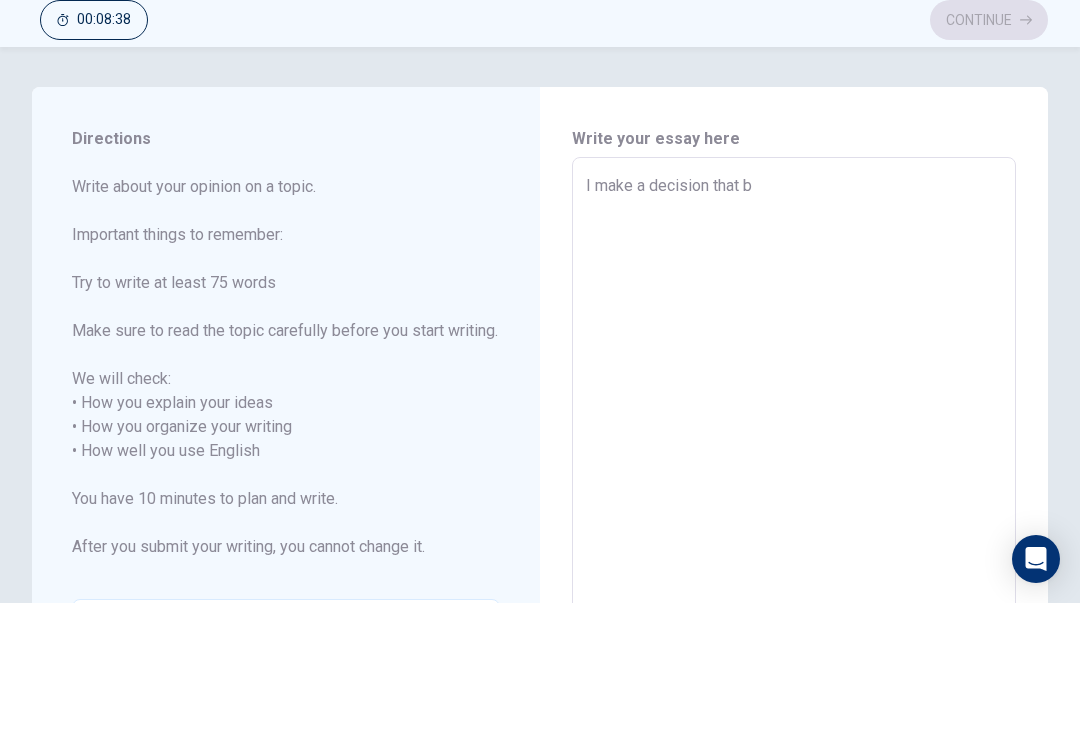type on "x" 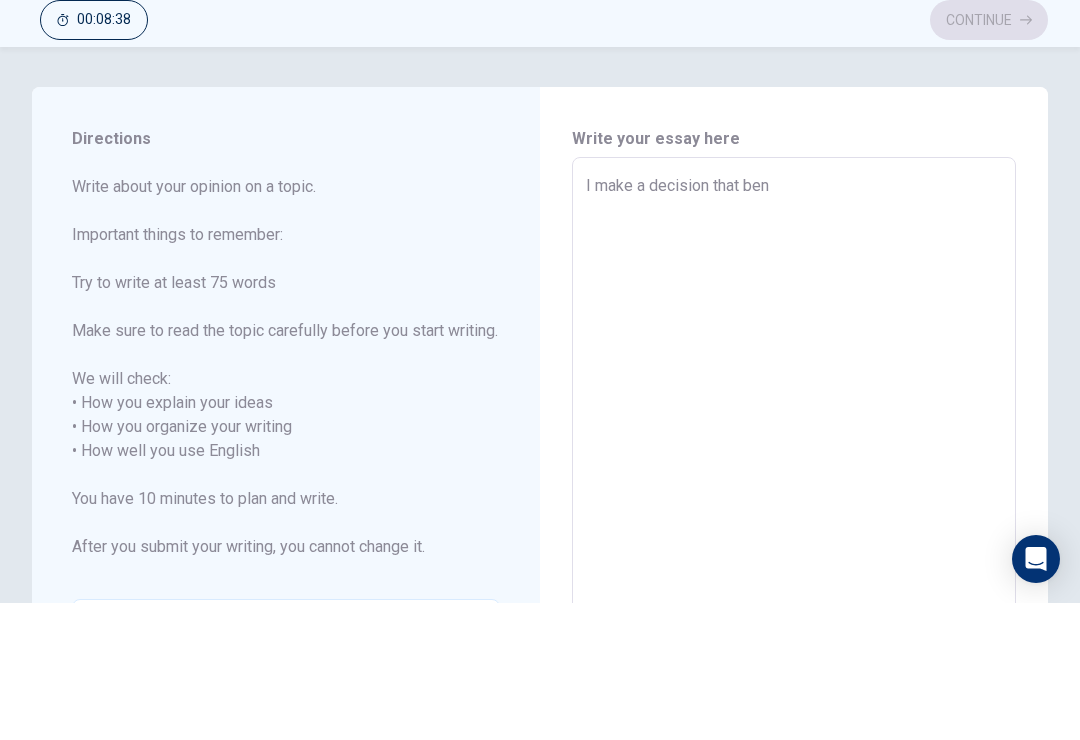 type on "x" 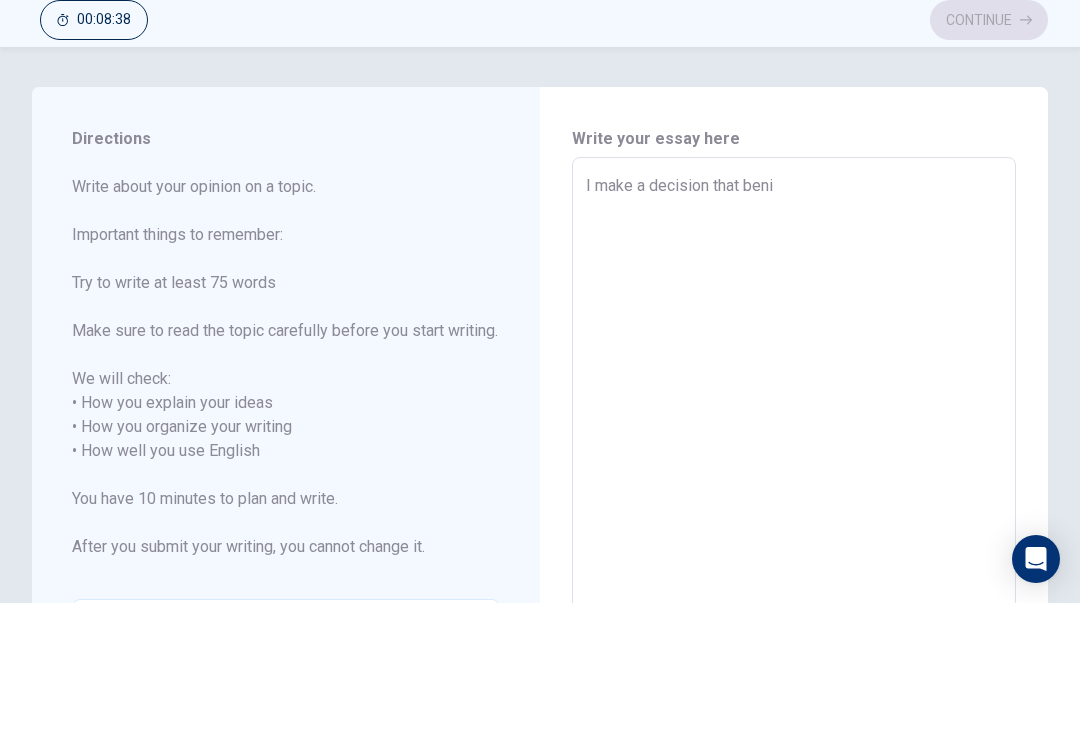 type on "x" 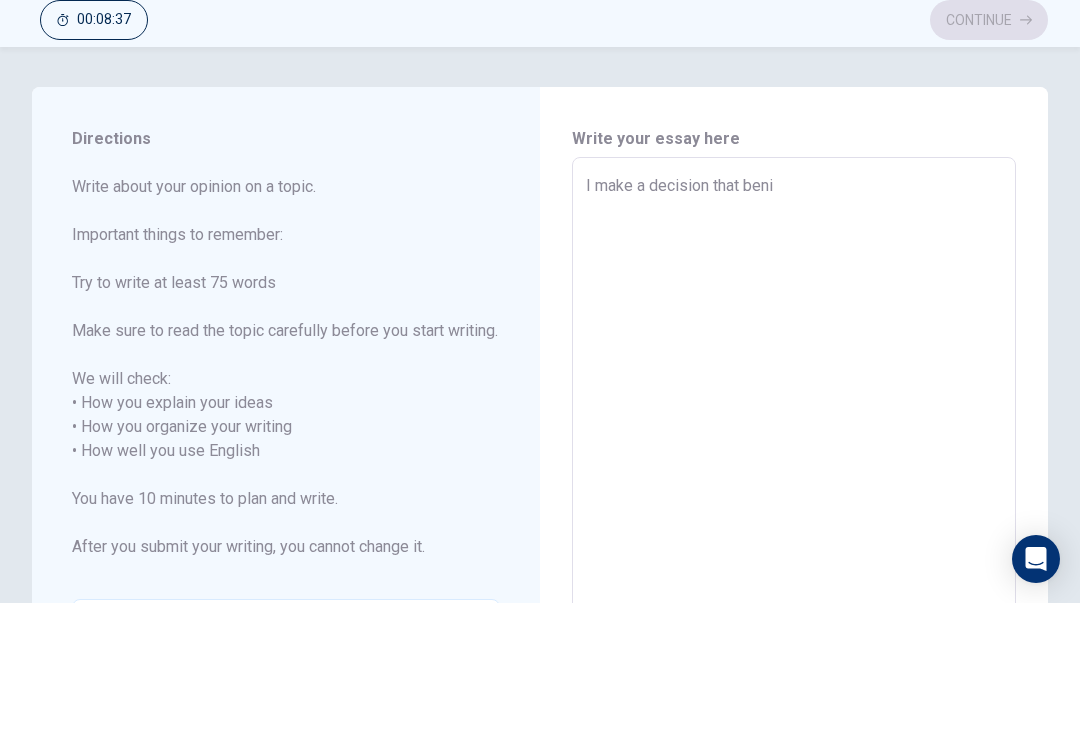type on "I make a decision that benif" 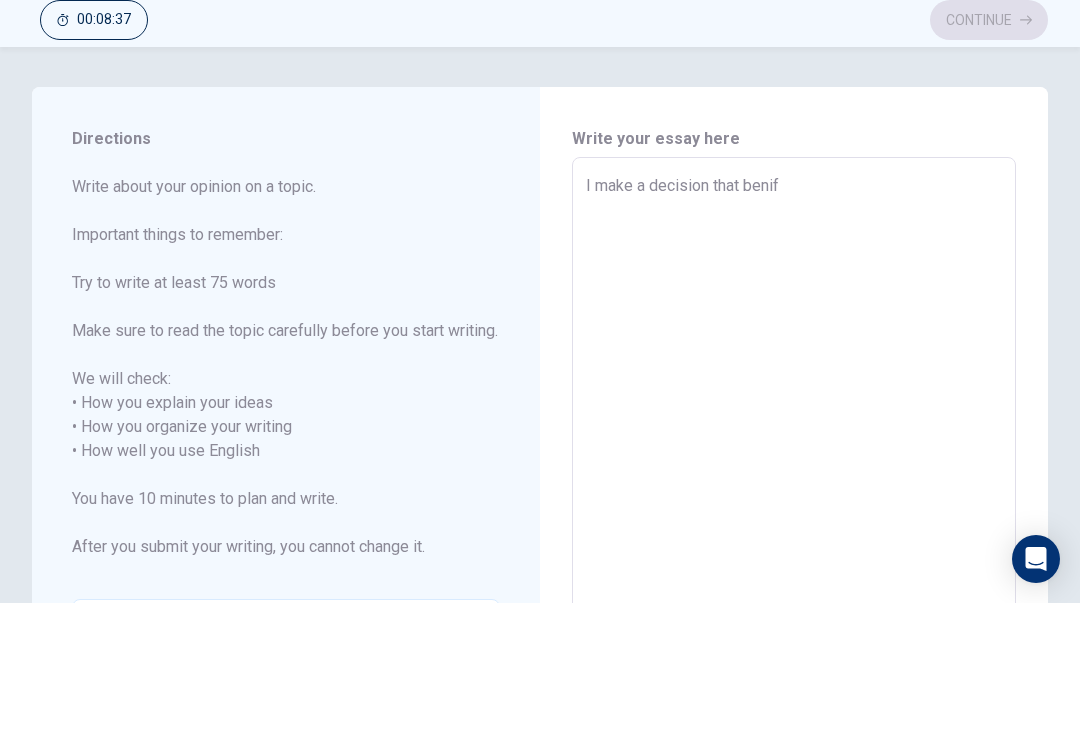type on "x" 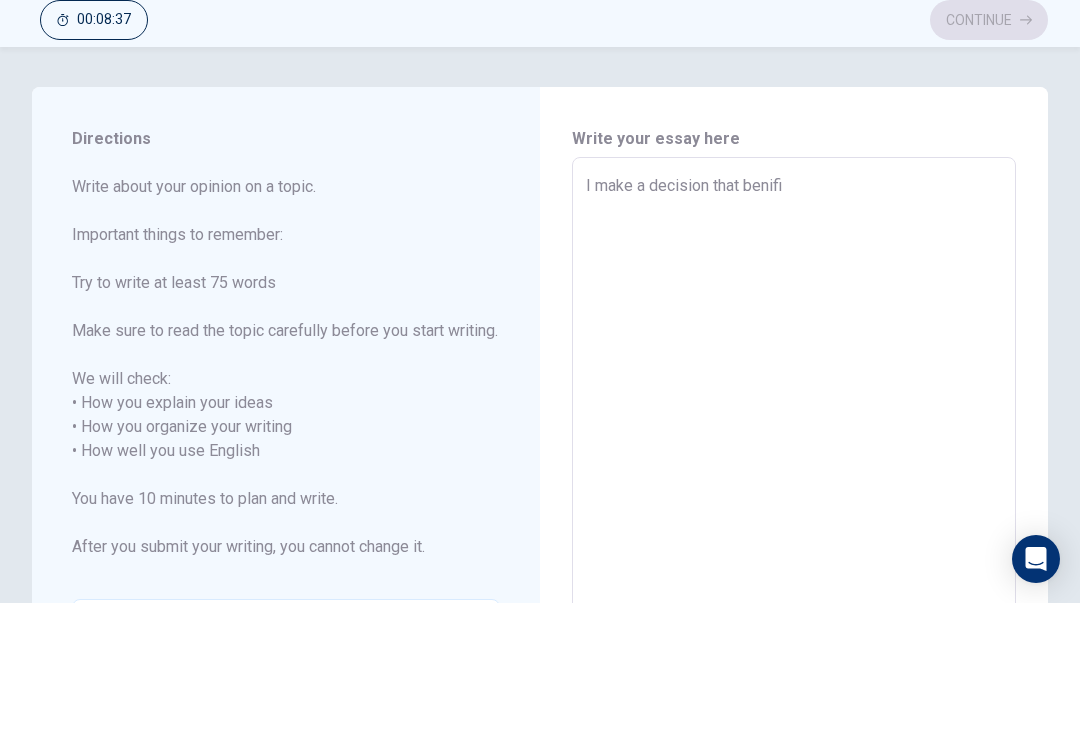 type on "x" 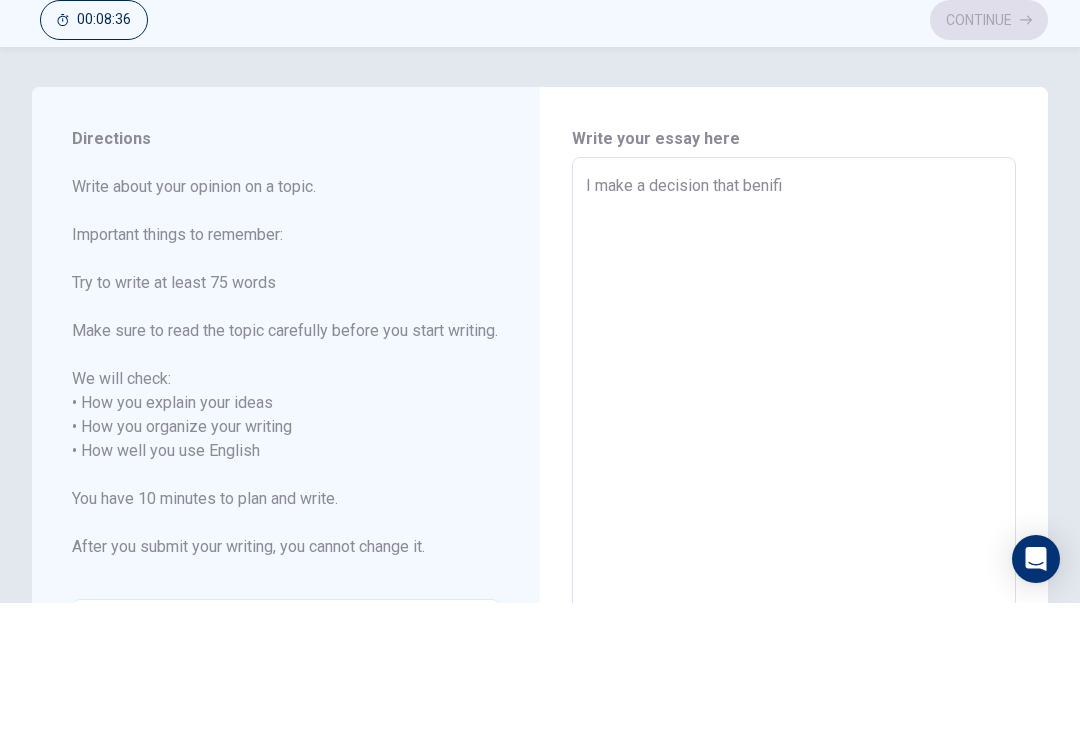 type on "I make a decision that benifit" 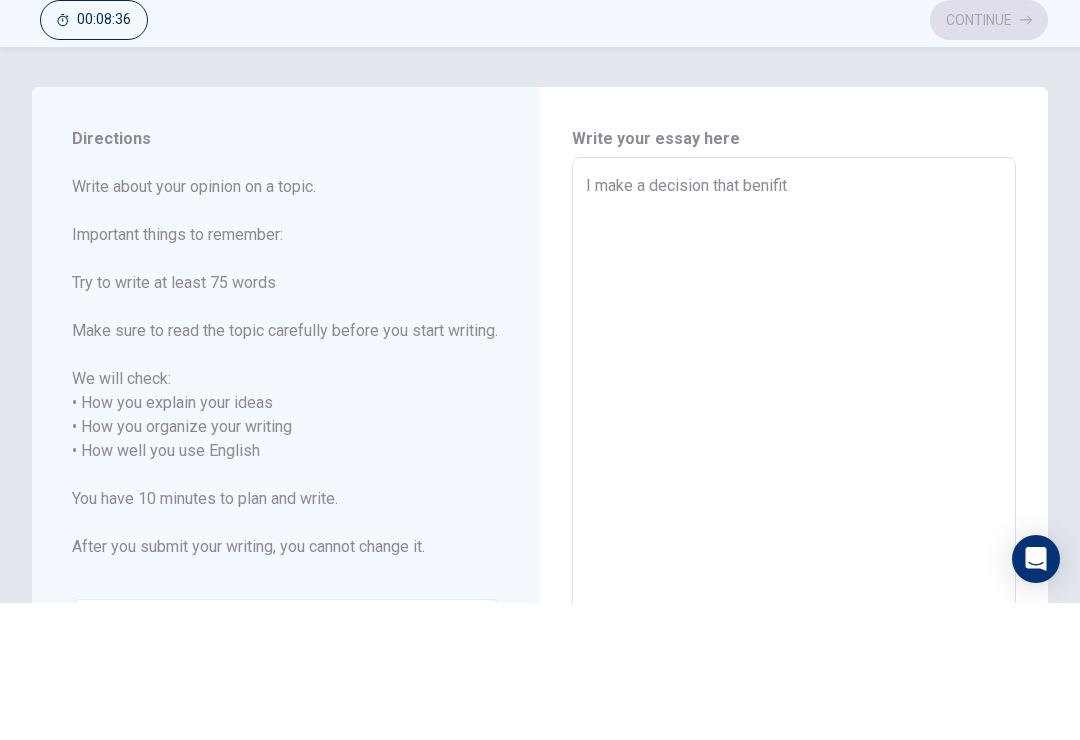 type on "x" 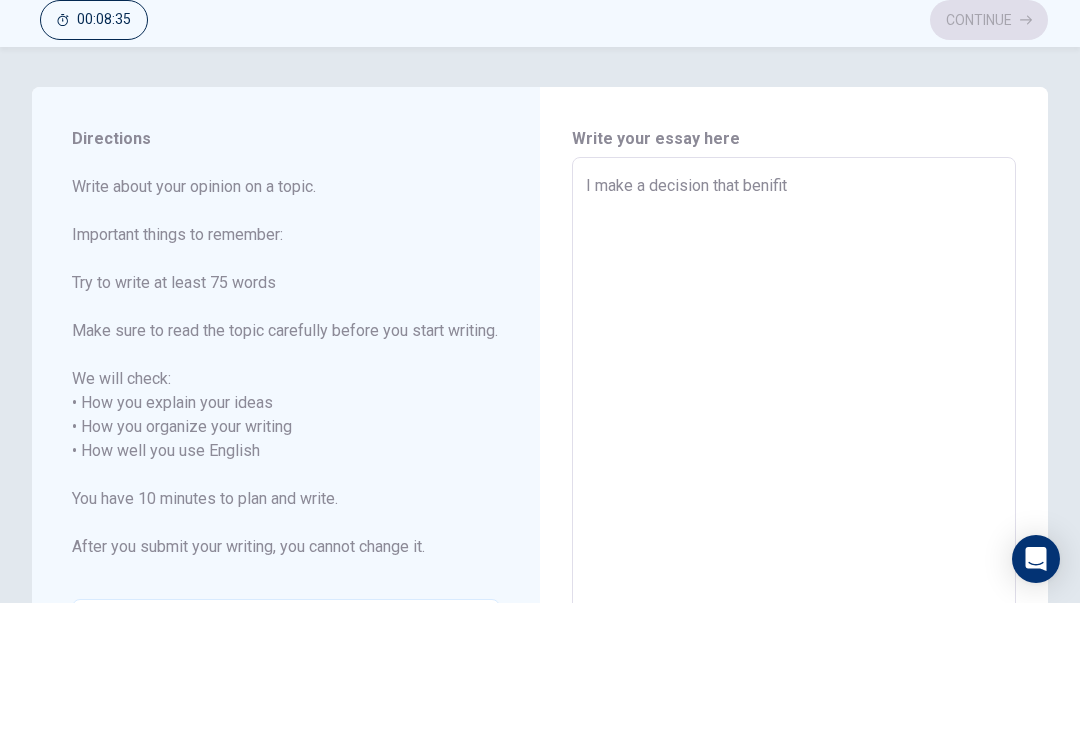 type on "I make a decision that benifit for" 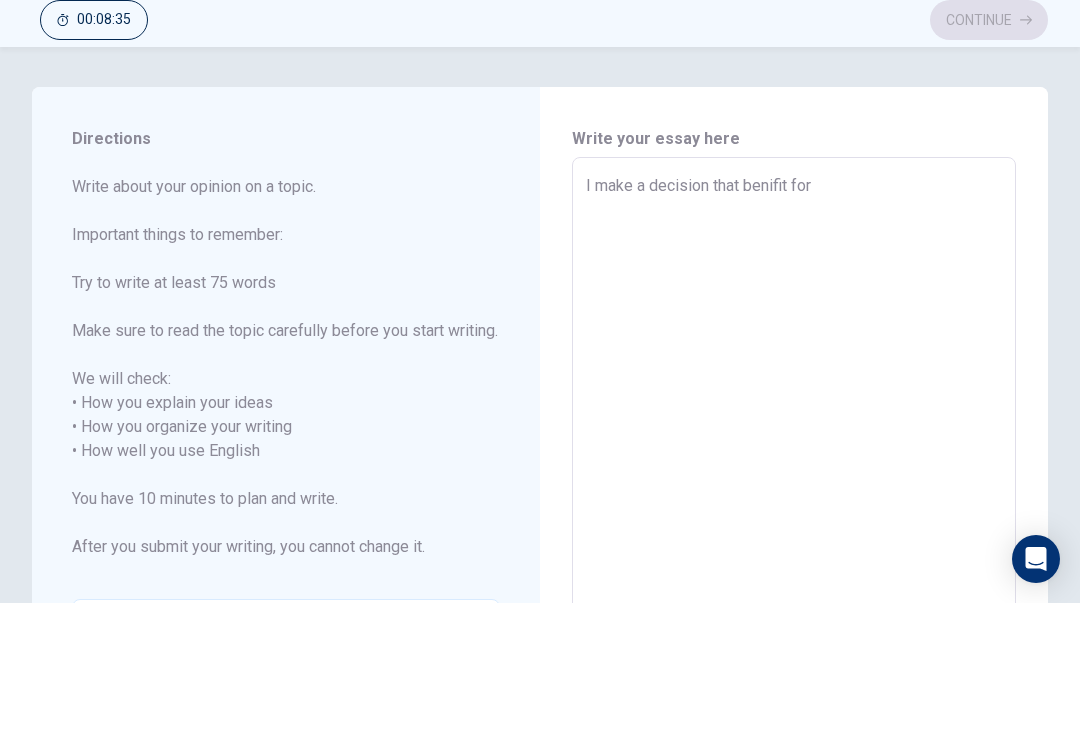 type on "x" 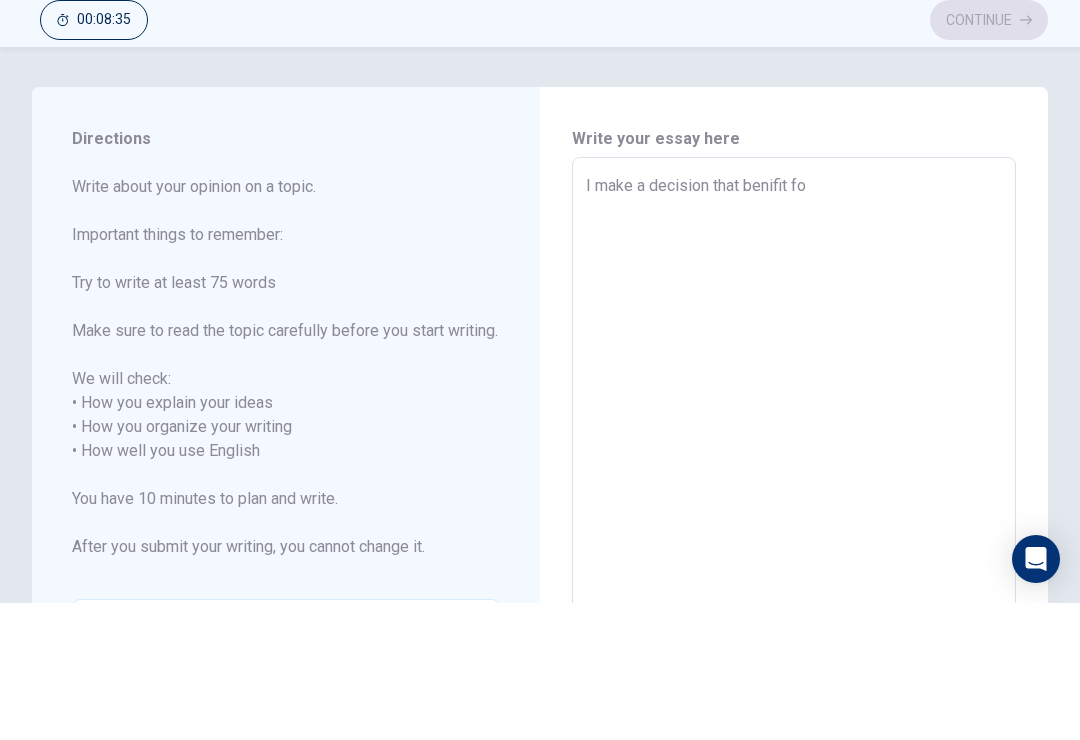type on "x" 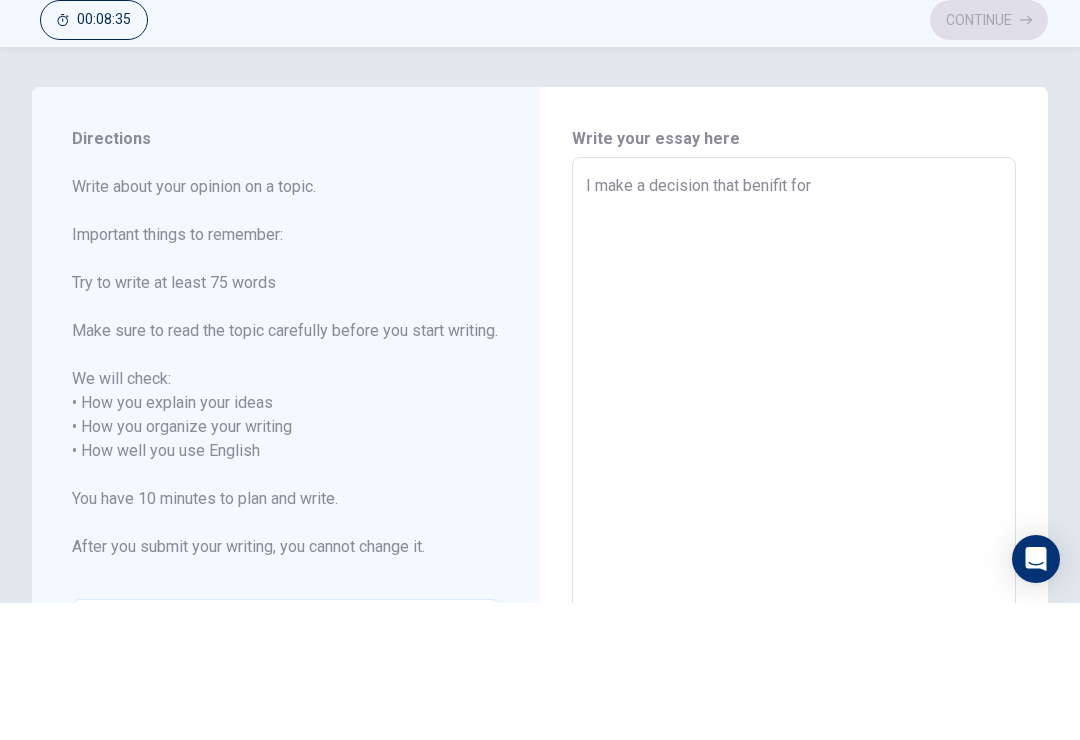 type on "x" 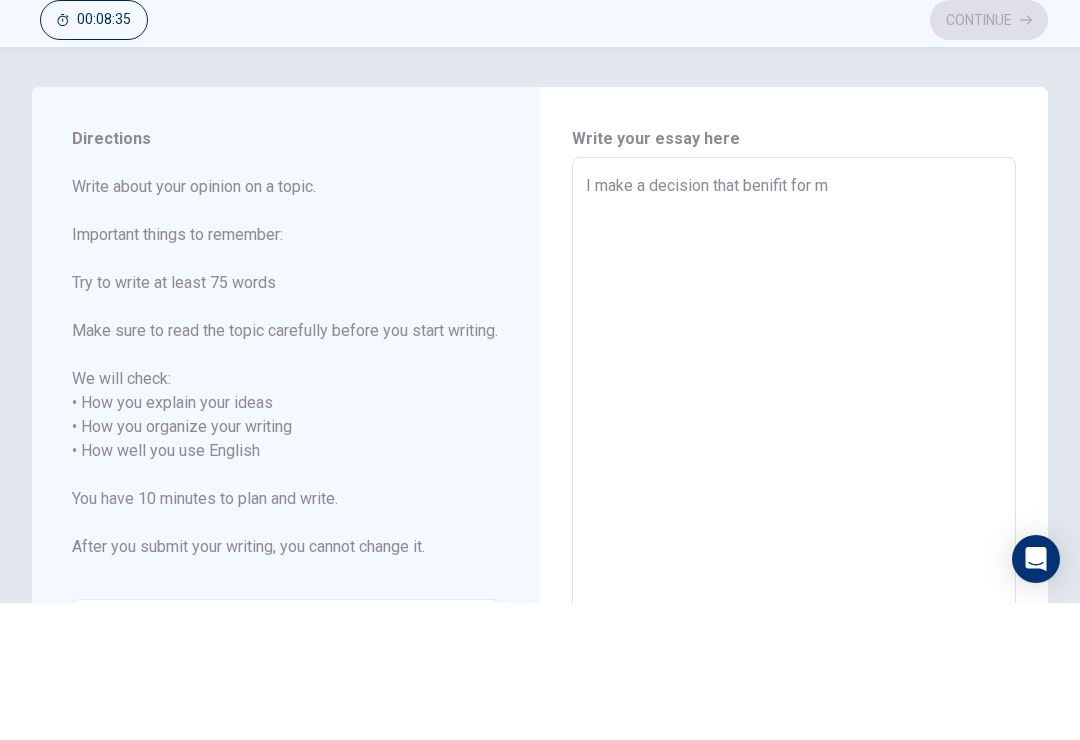 type on "x" 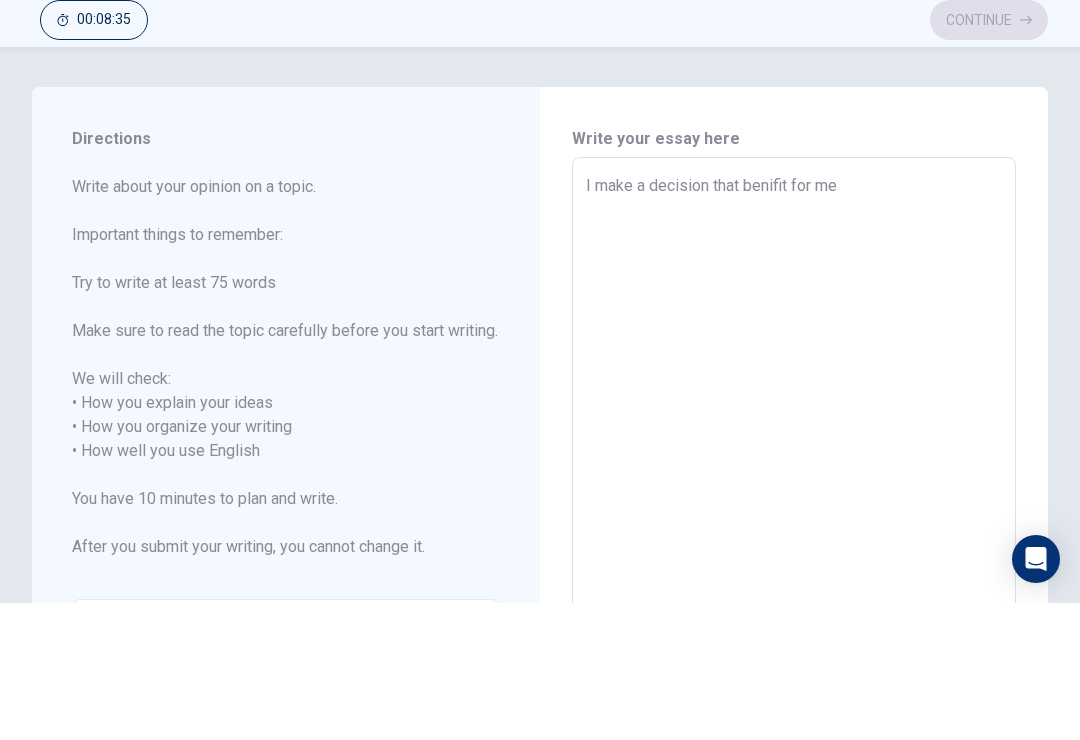 type on "x" 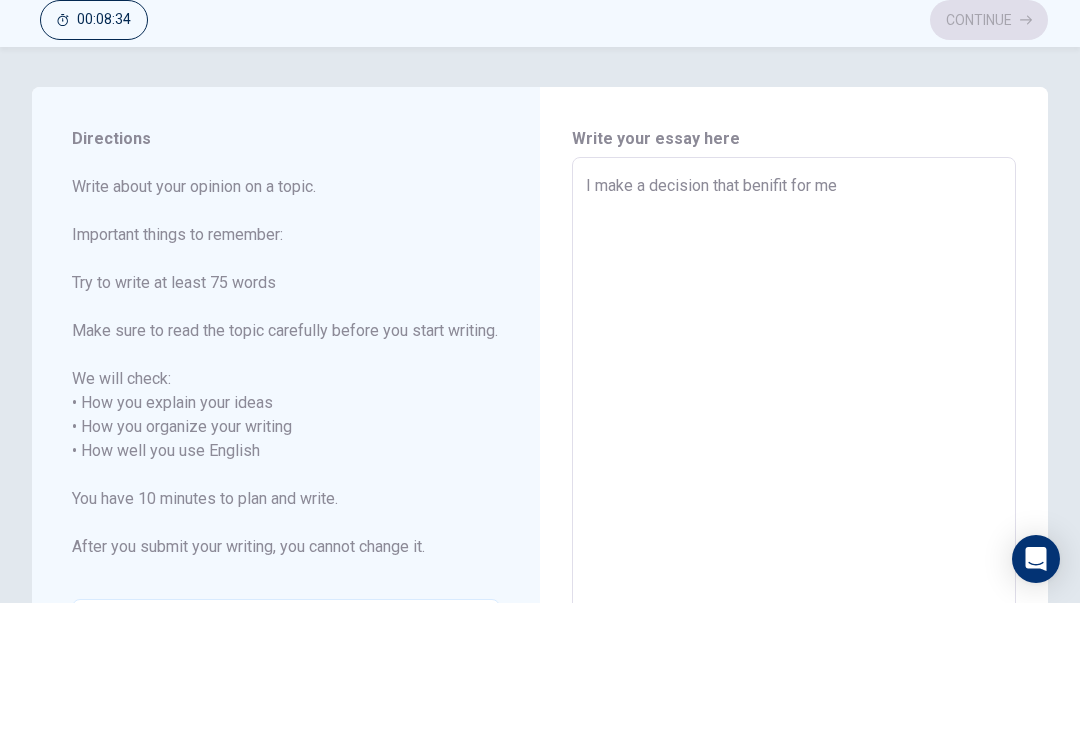 type on "x" 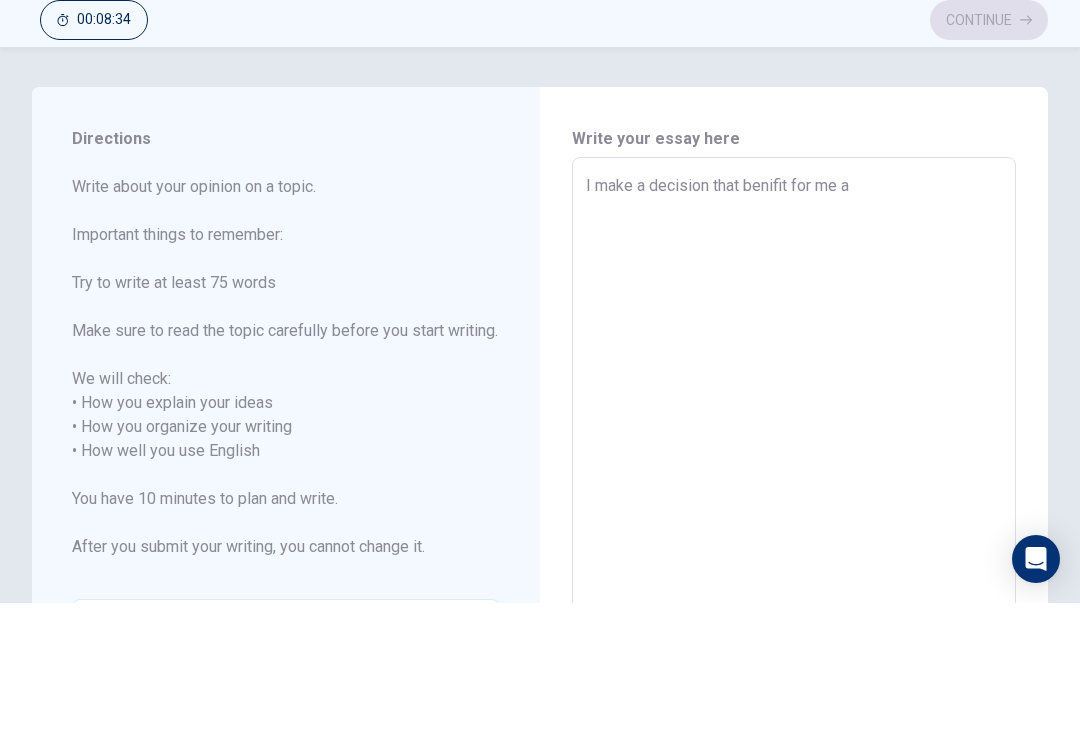 type on "x" 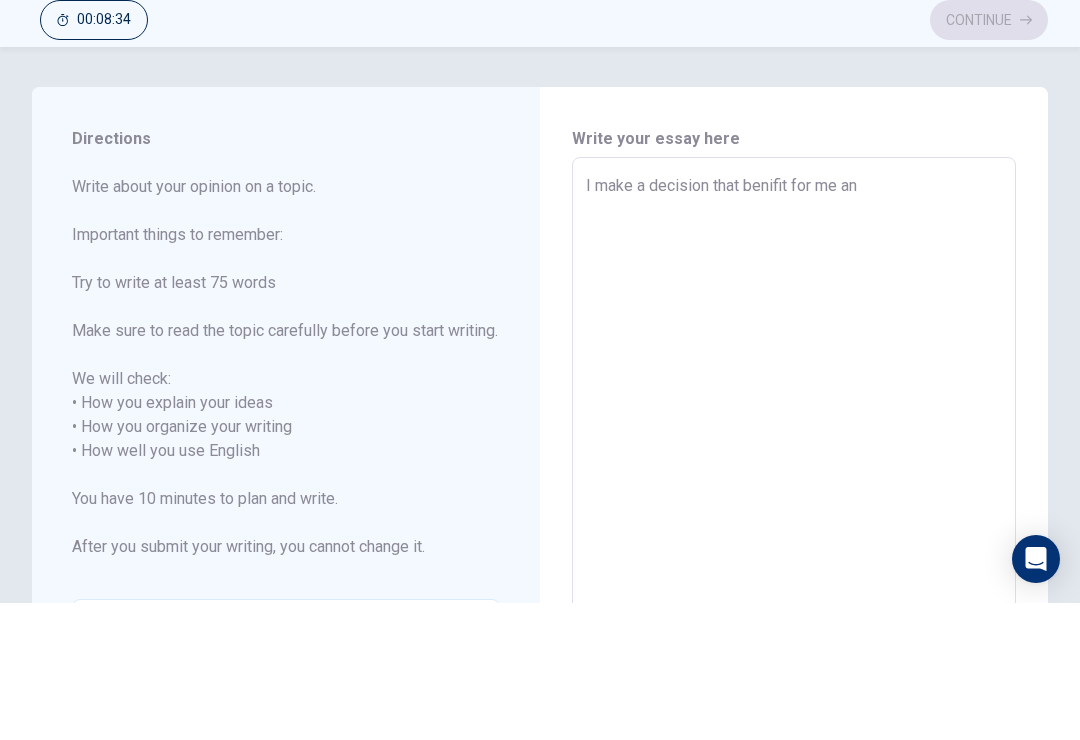 type on "x" 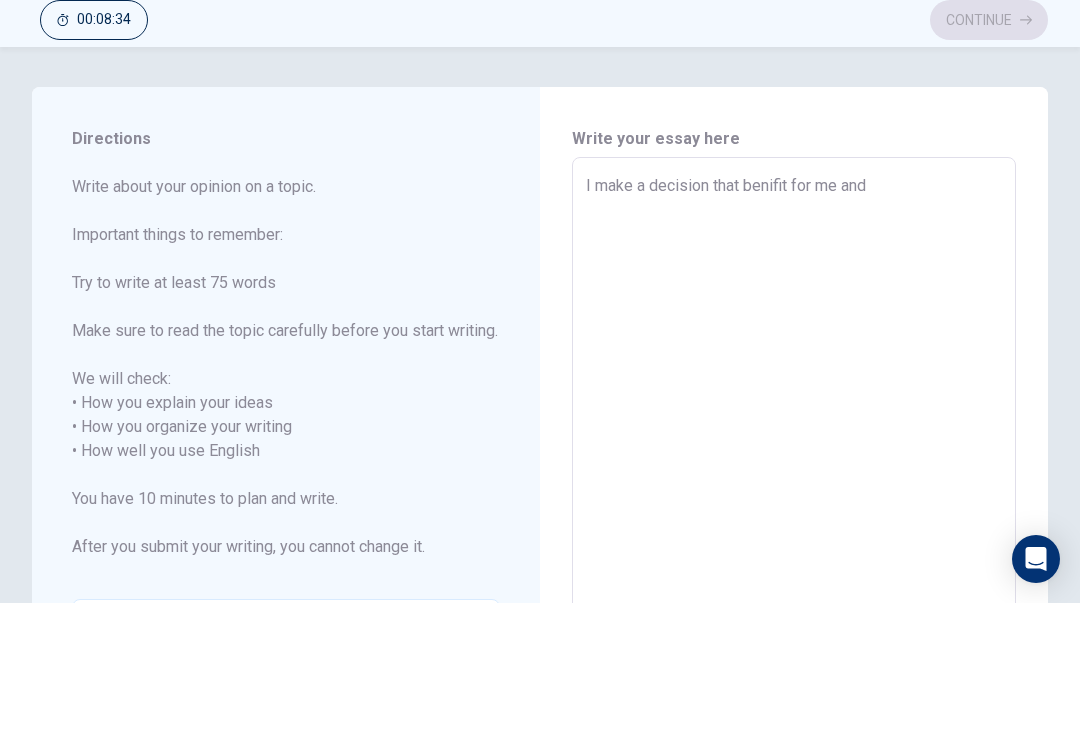 type on "x" 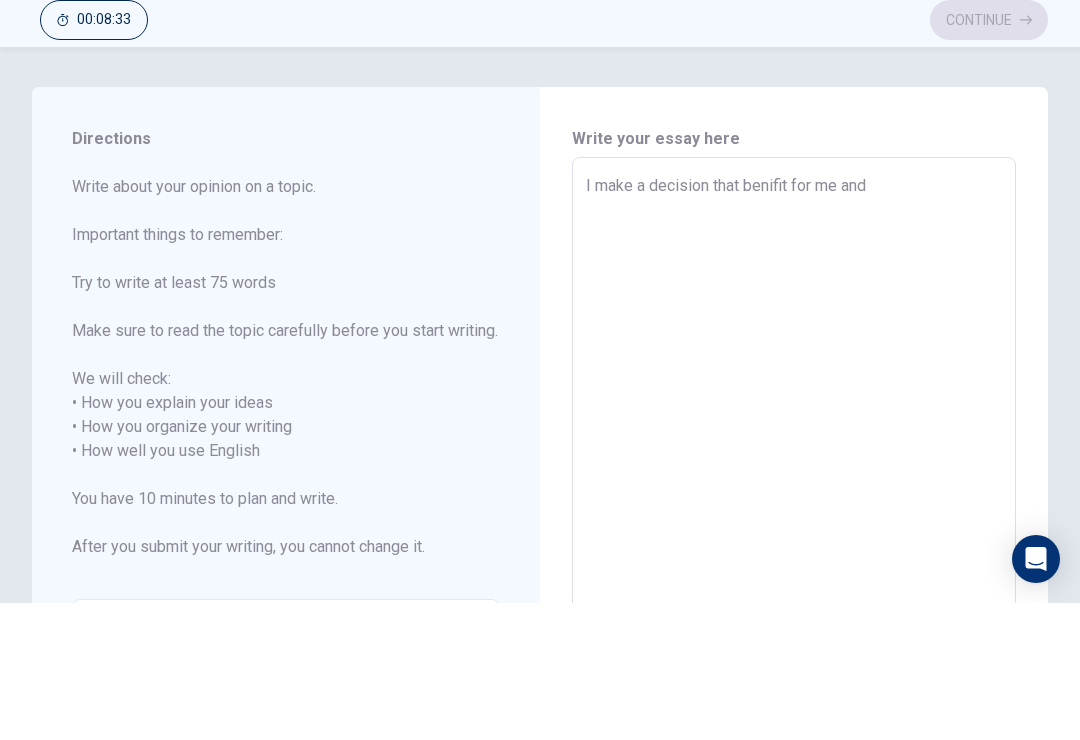 type on "I make a decision that benifit for me and m" 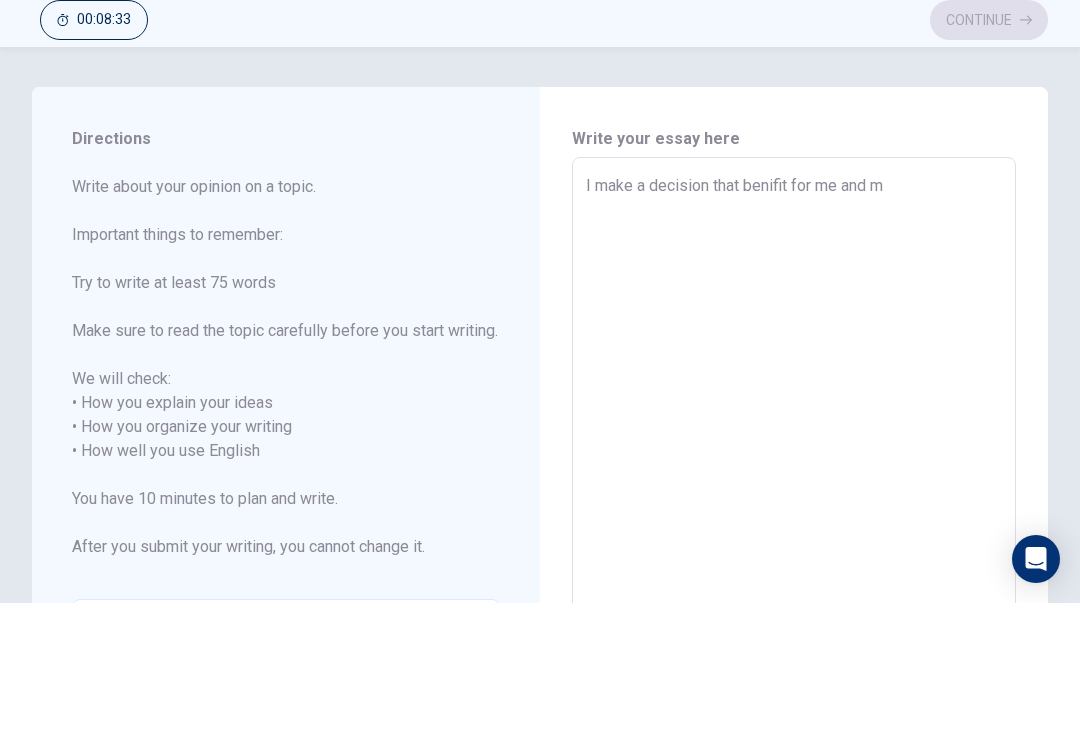 type on "x" 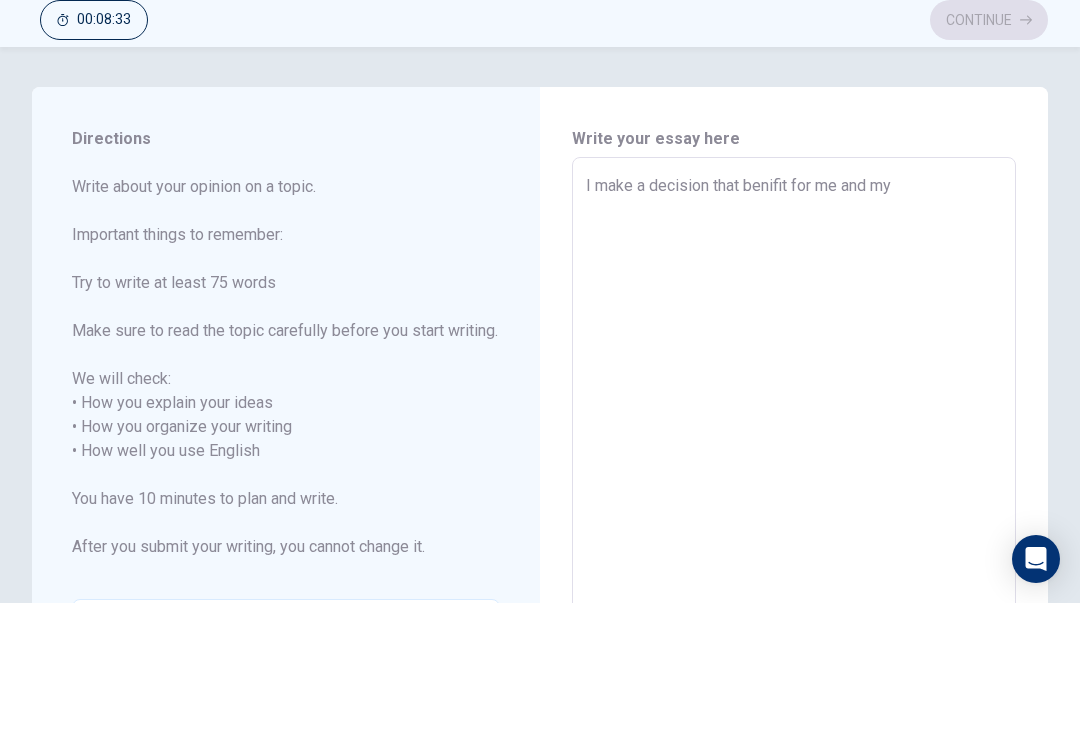 type on "x" 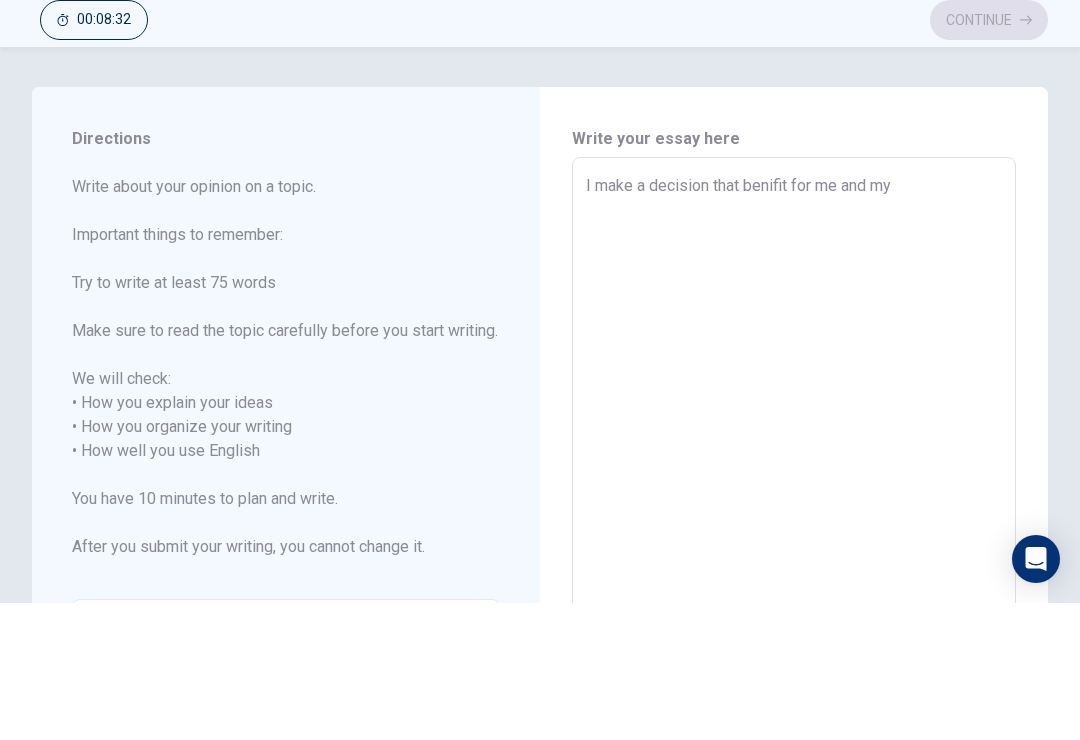 type on "I make a decision that benifit for me and my te" 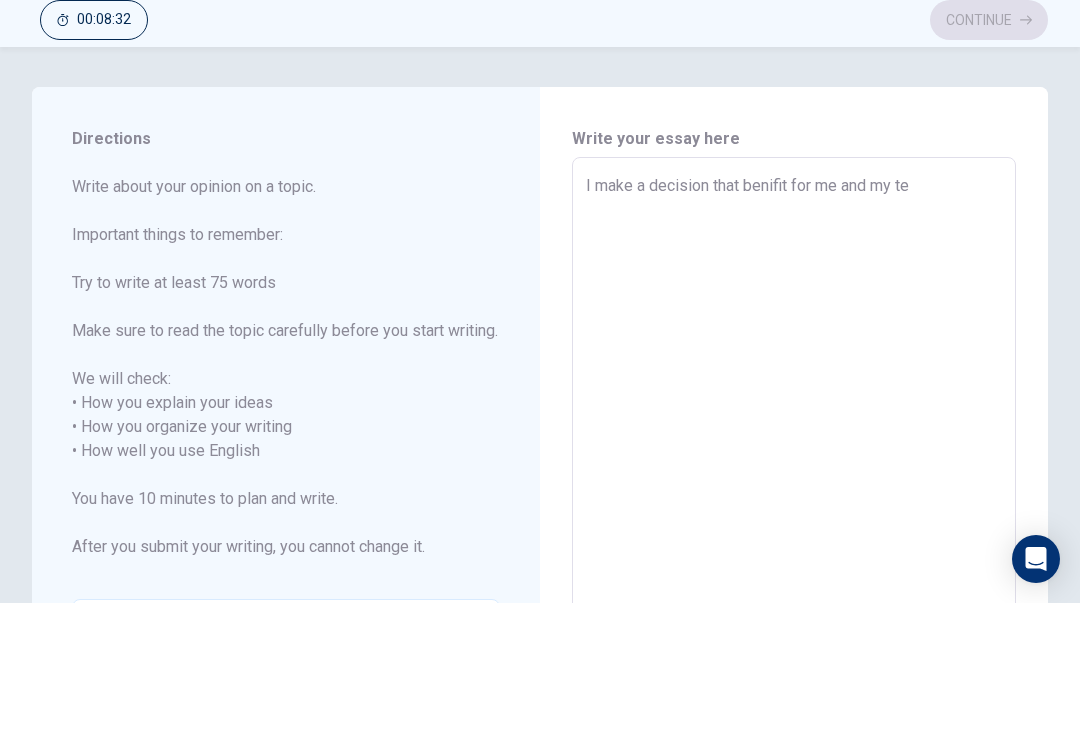 type on "x" 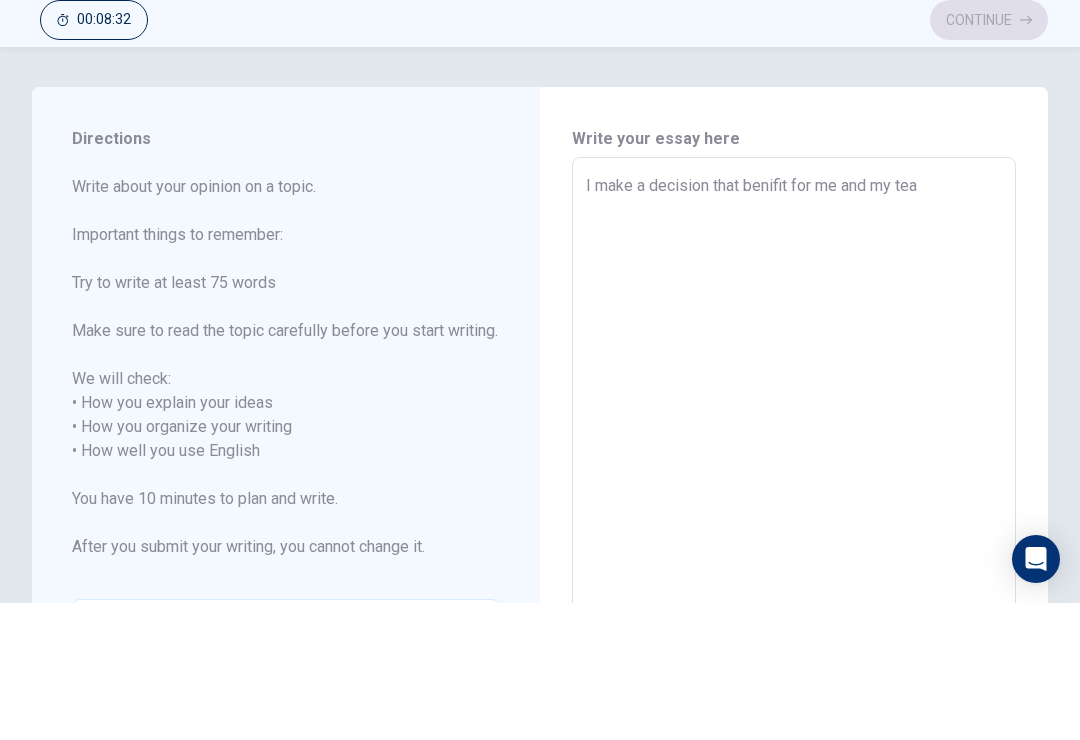 type on "x" 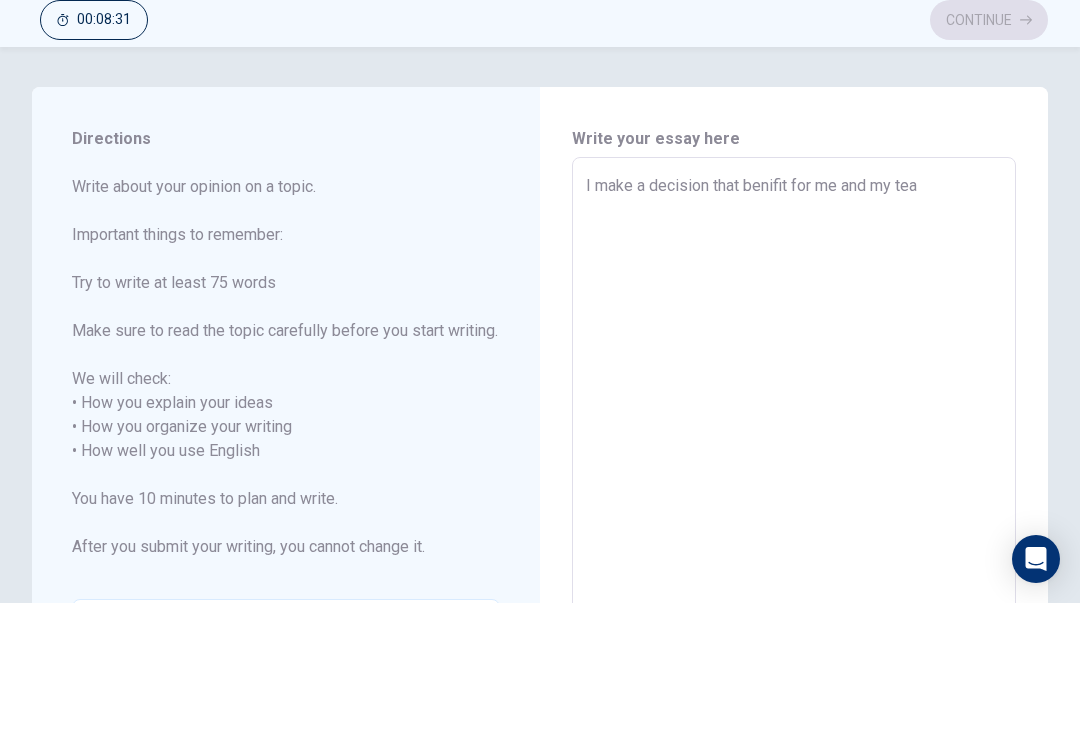 type on "I make a decision that benifit for me and my teac" 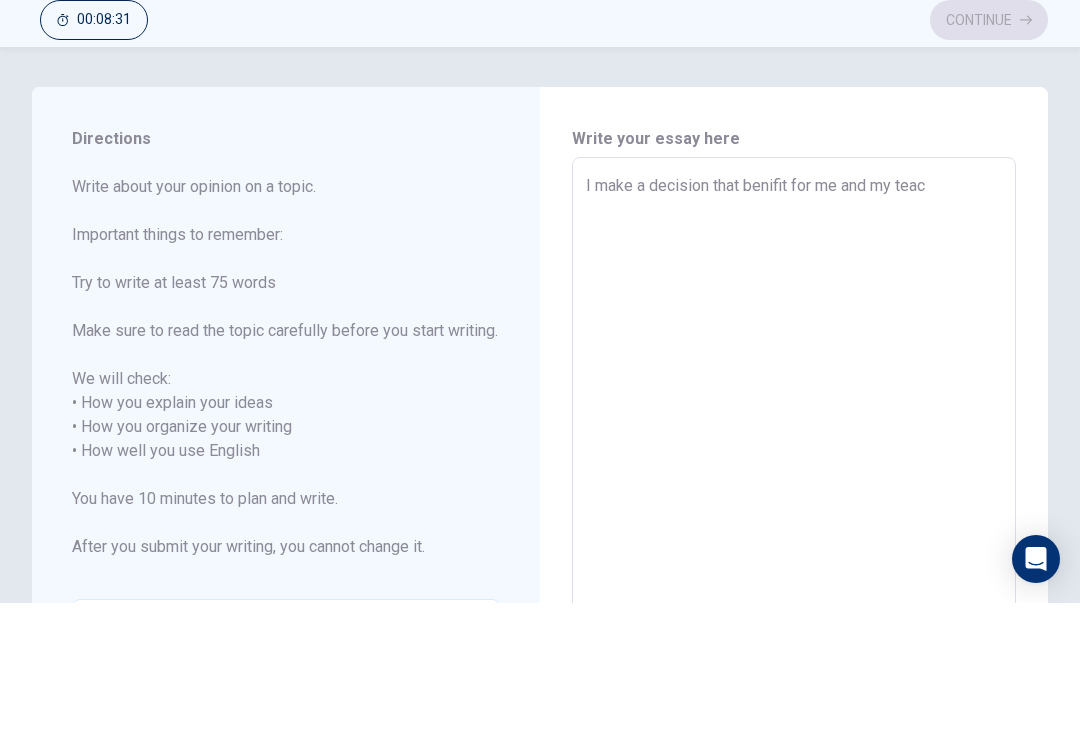 type on "x" 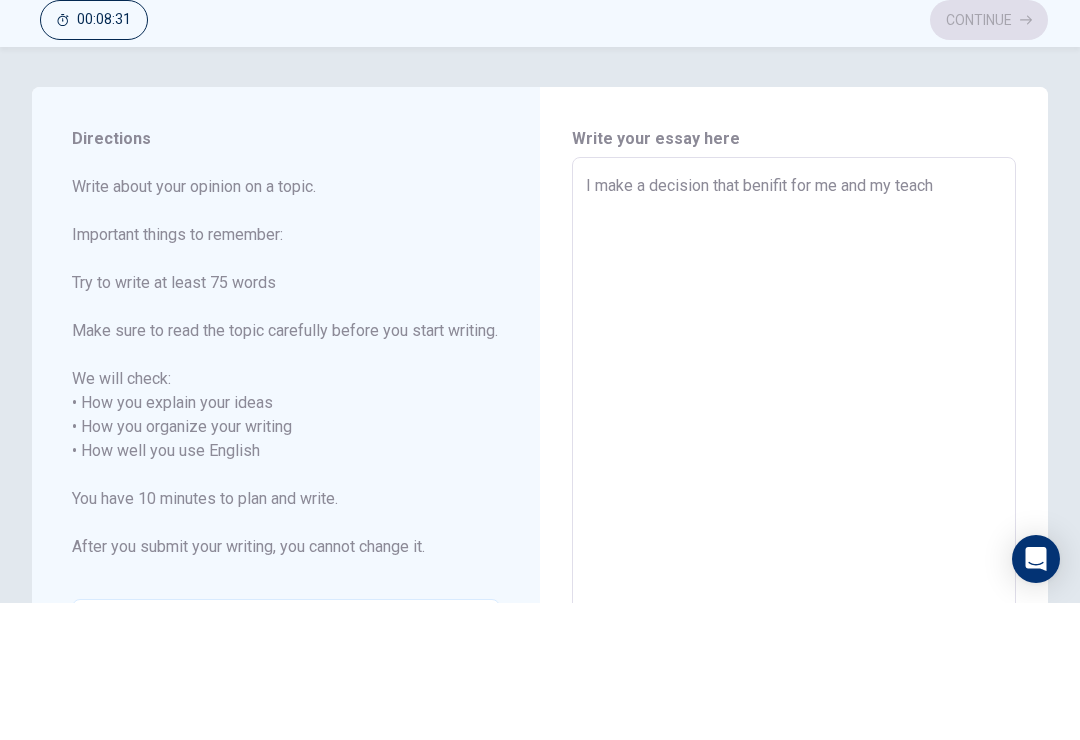type on "x" 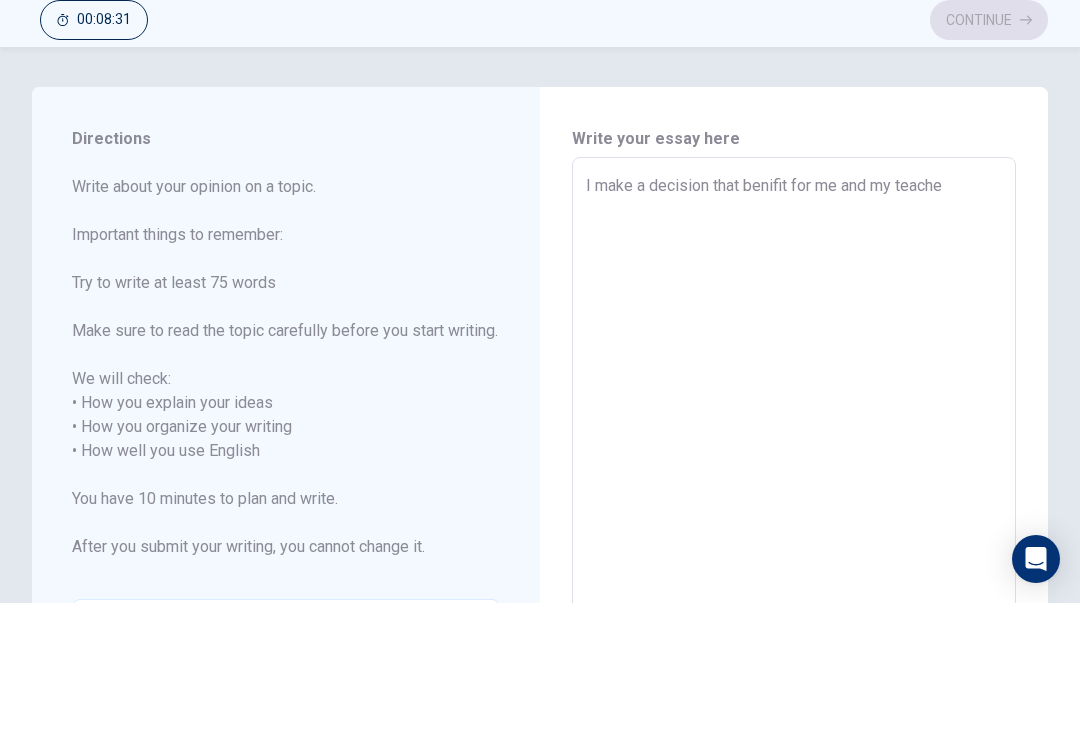 type on "x" 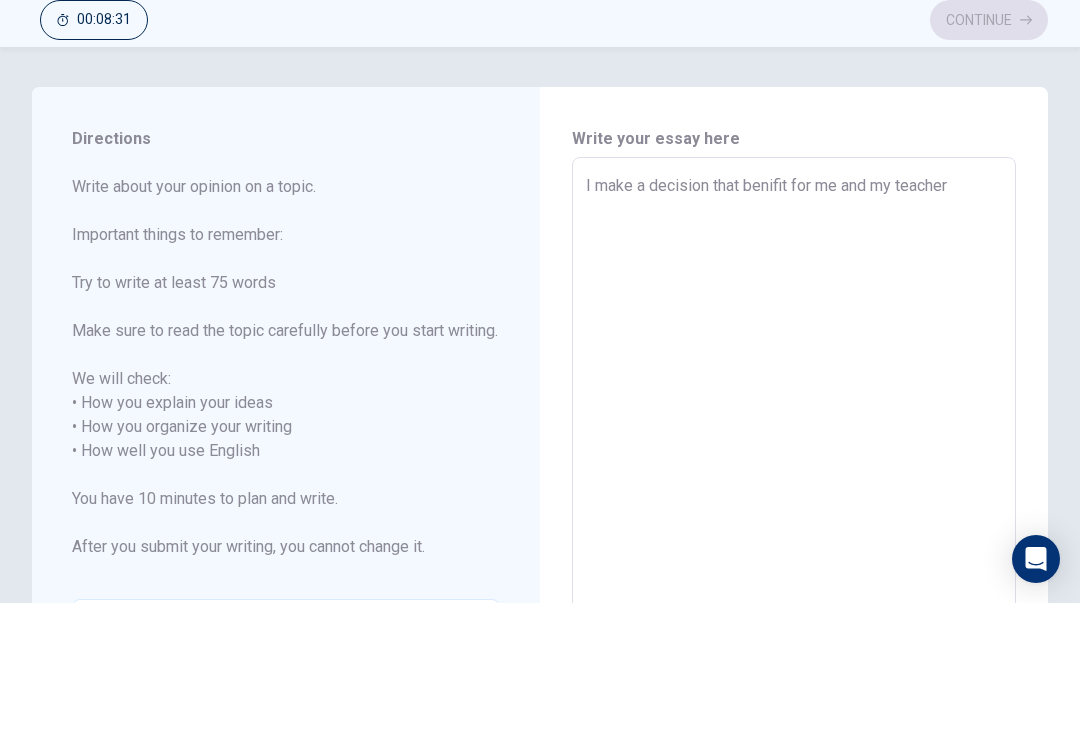 type on "x" 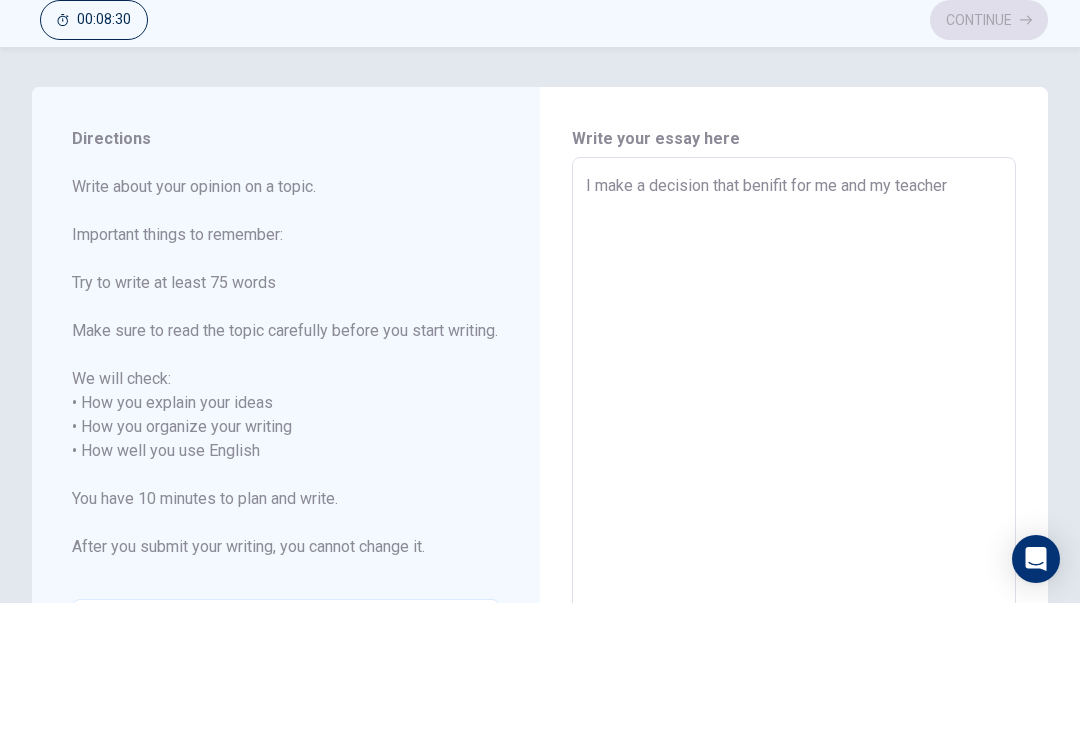 type on "I make a decision that benifit for me and my teachers" 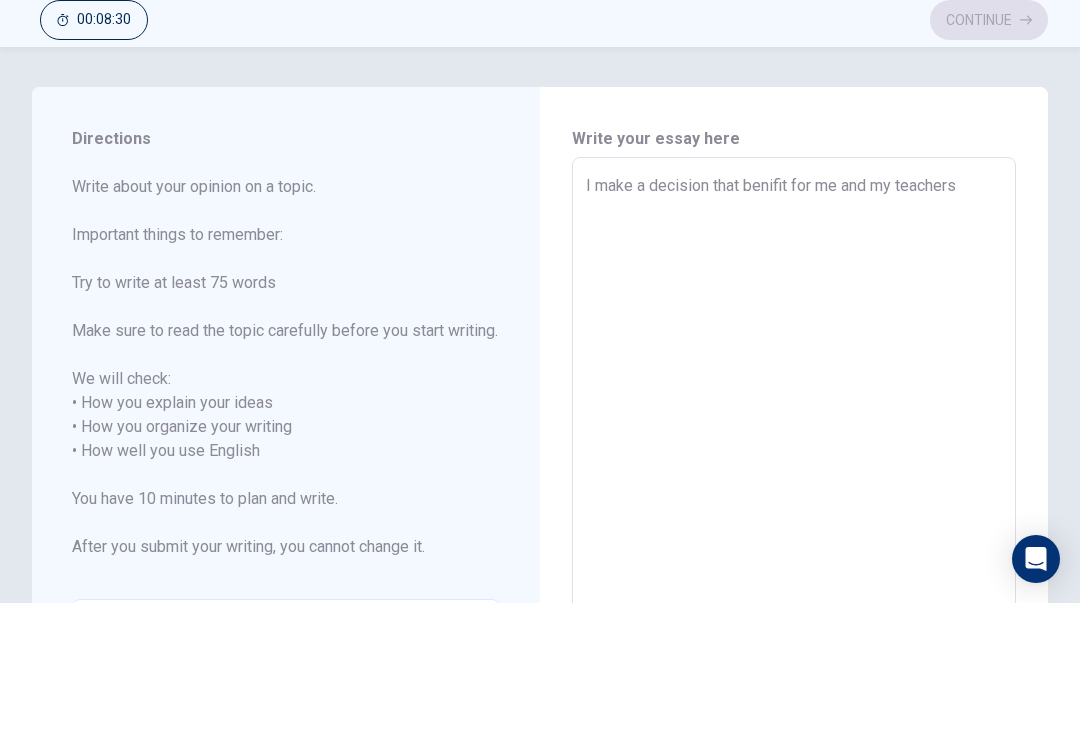 type on "x" 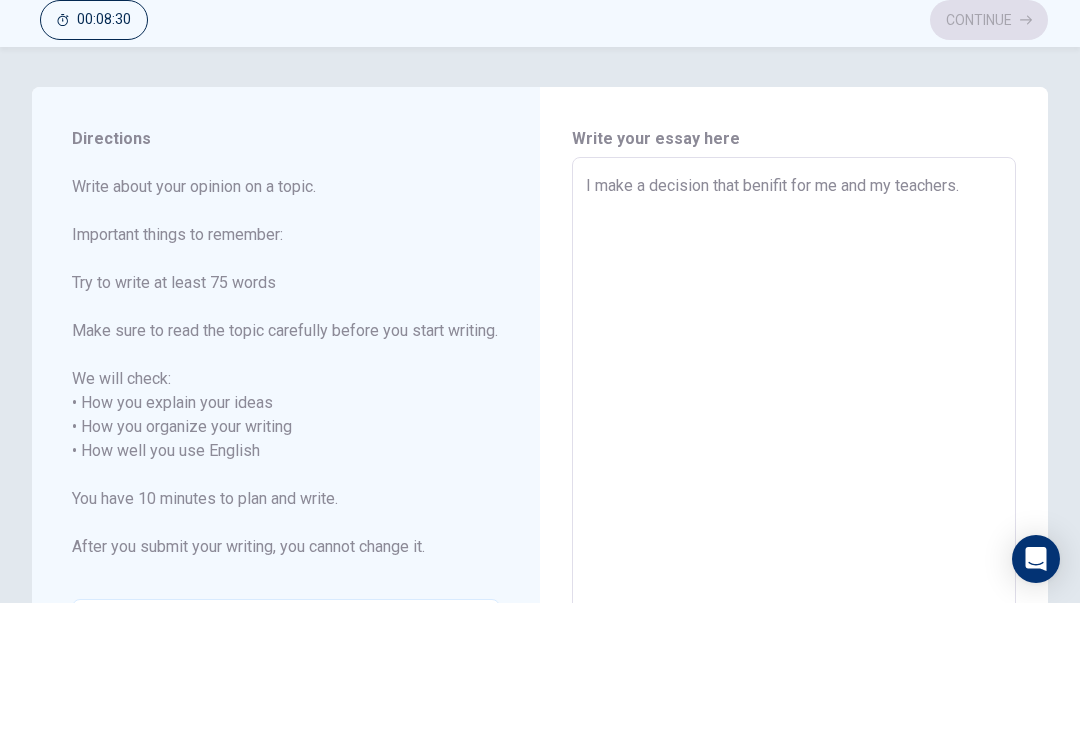 type on "x" 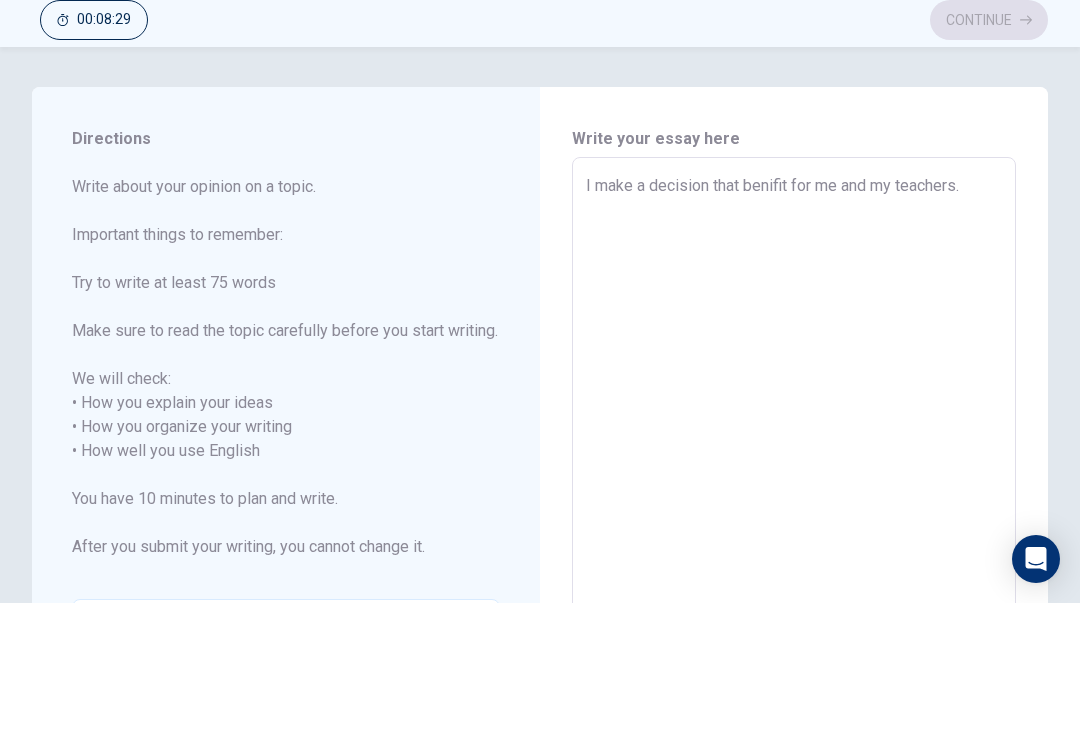 type on "I make a decision that benifit for me and my teachers" 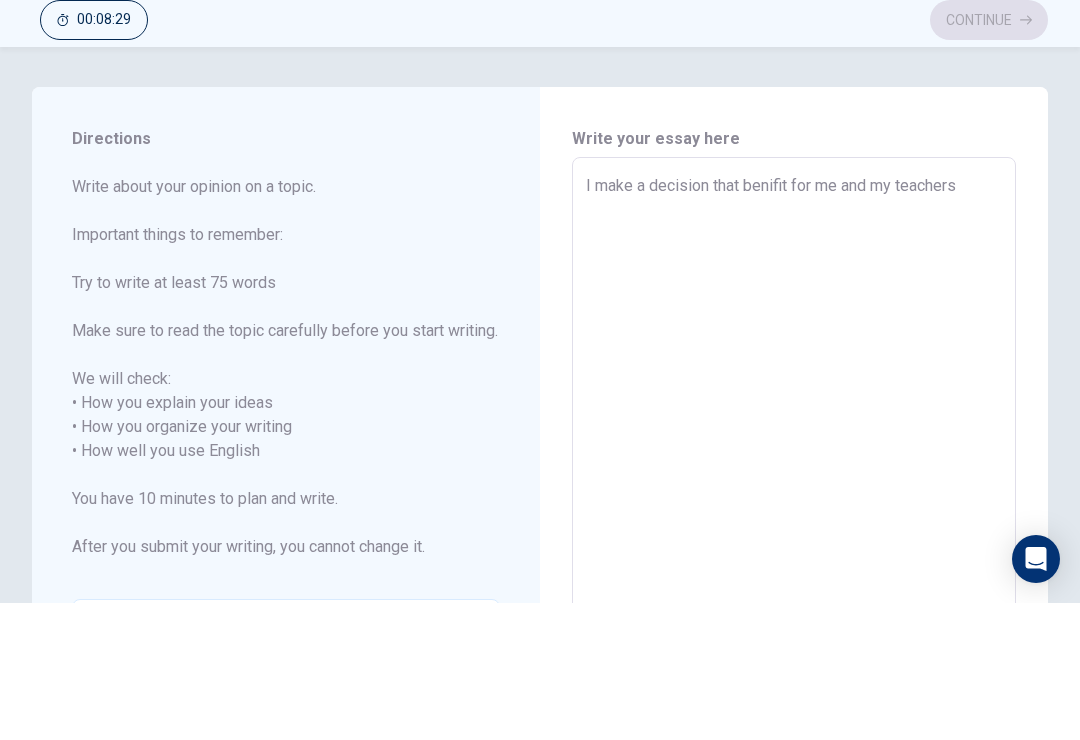 type on "x" 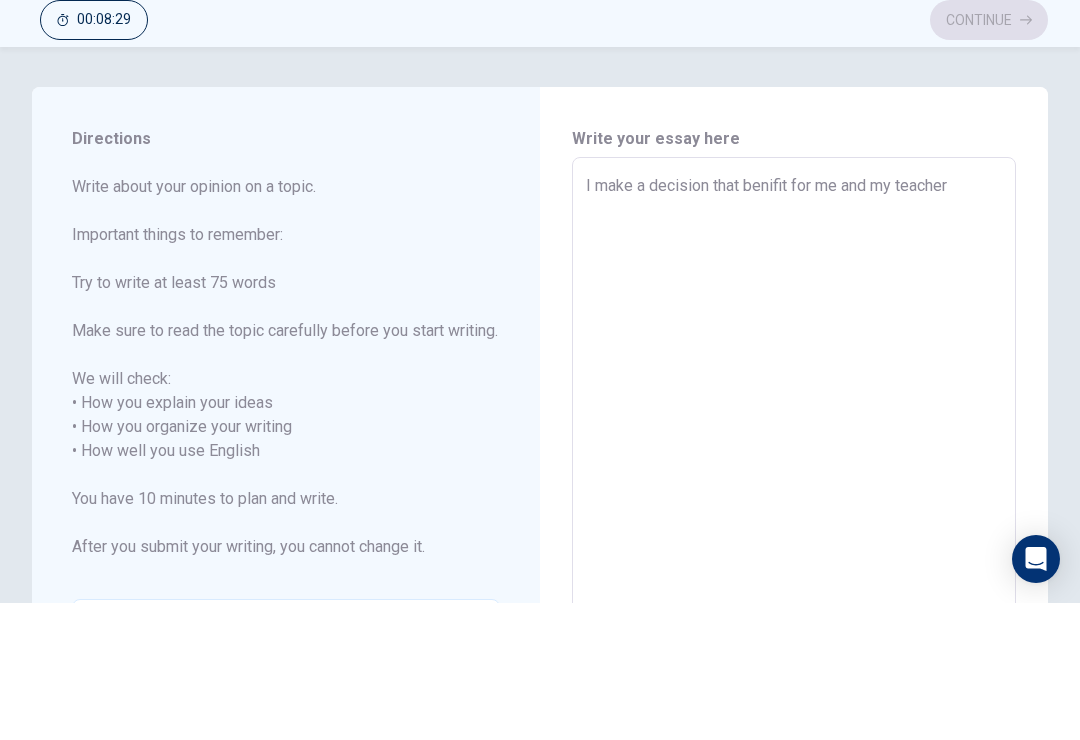 type on "x" 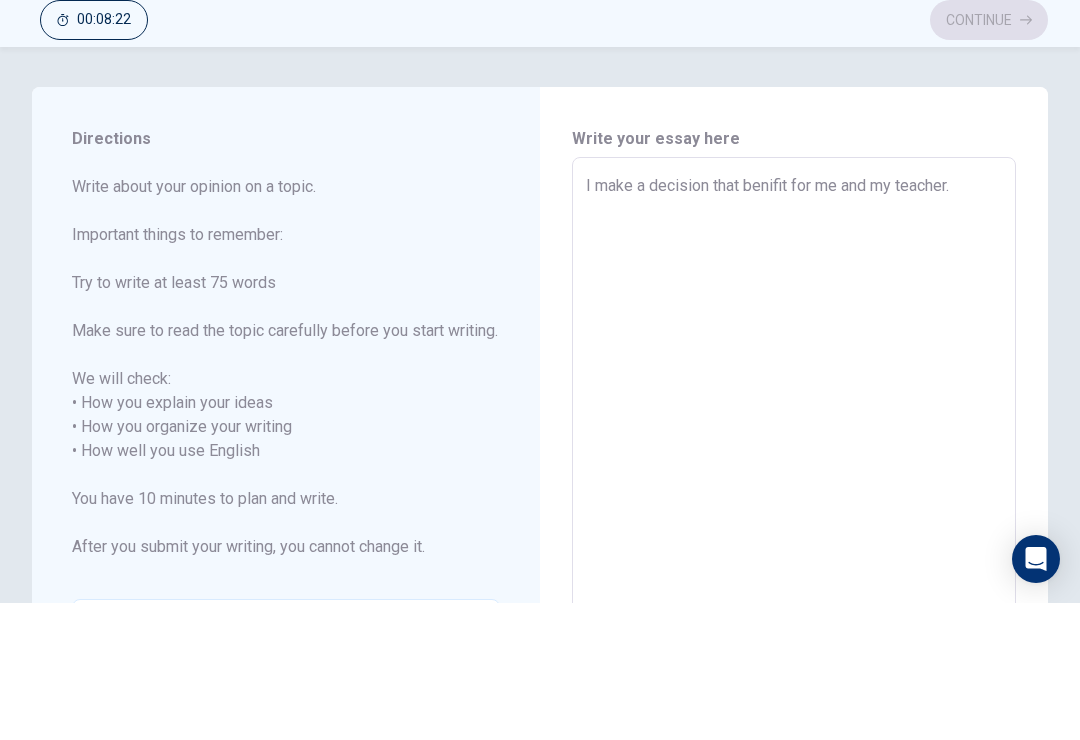 type on "x" 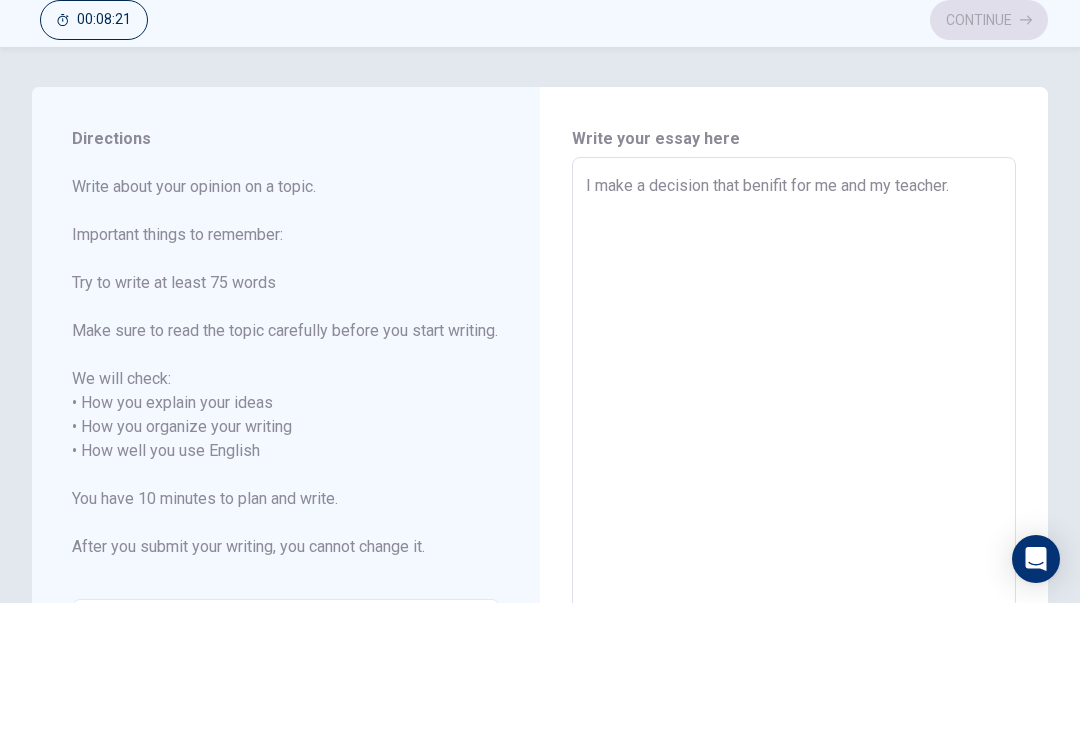 type on "I make a decision that benifit for me and my teacher.O" 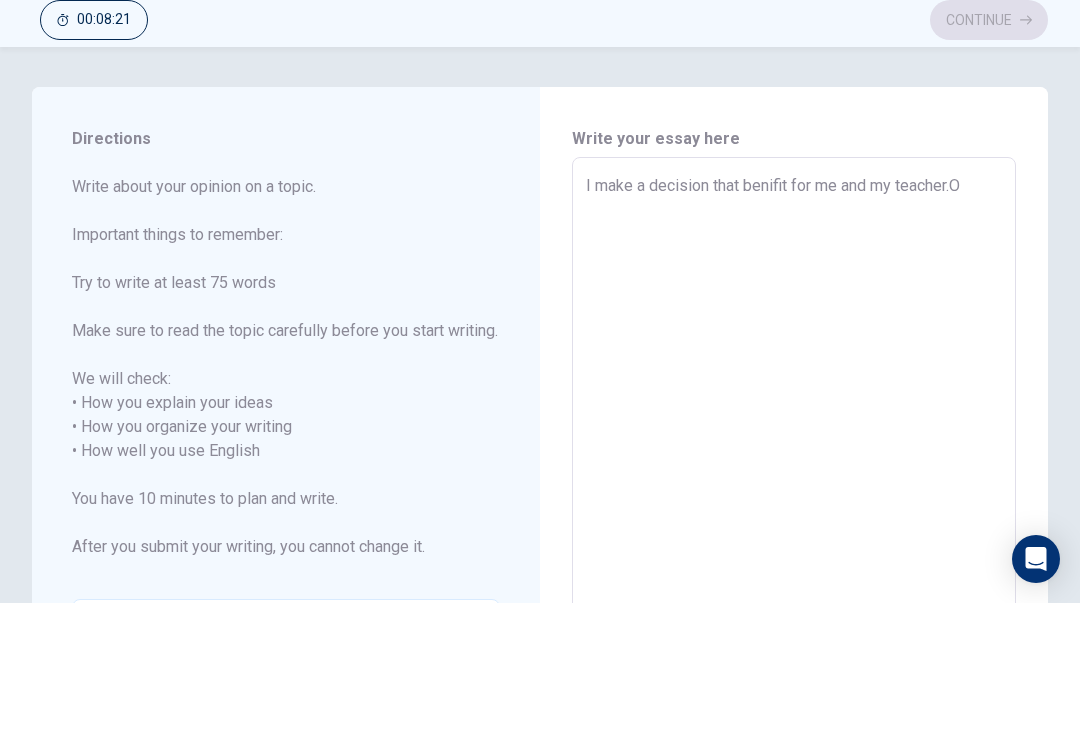 type on "x" 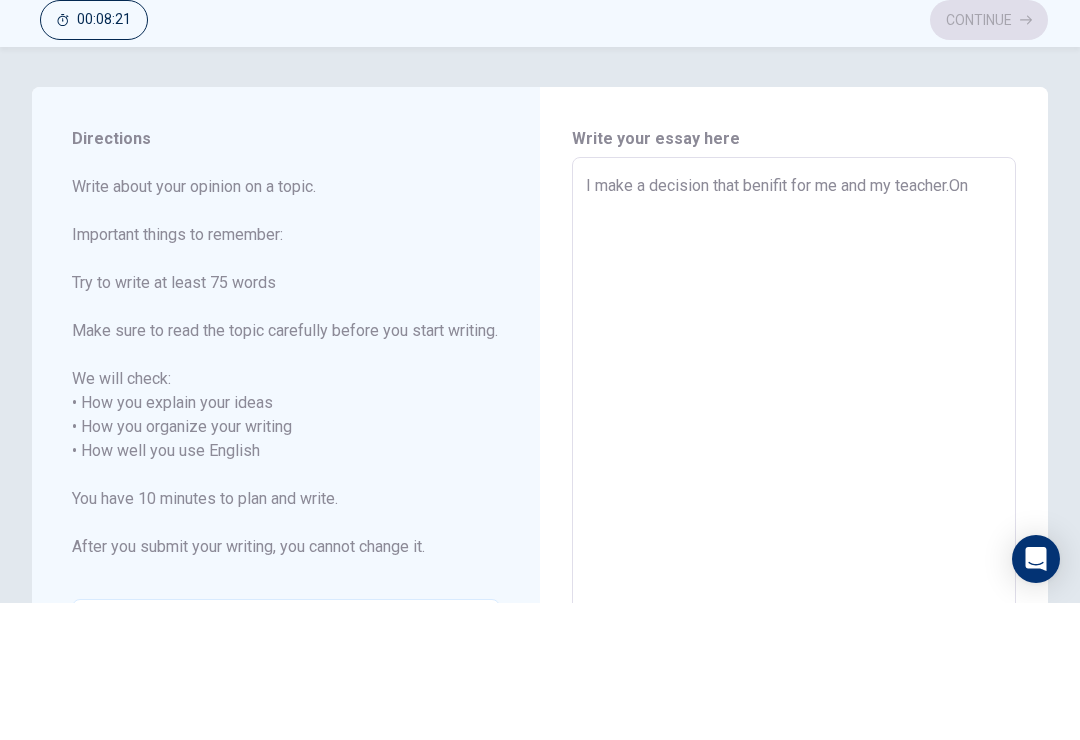 type on "x" 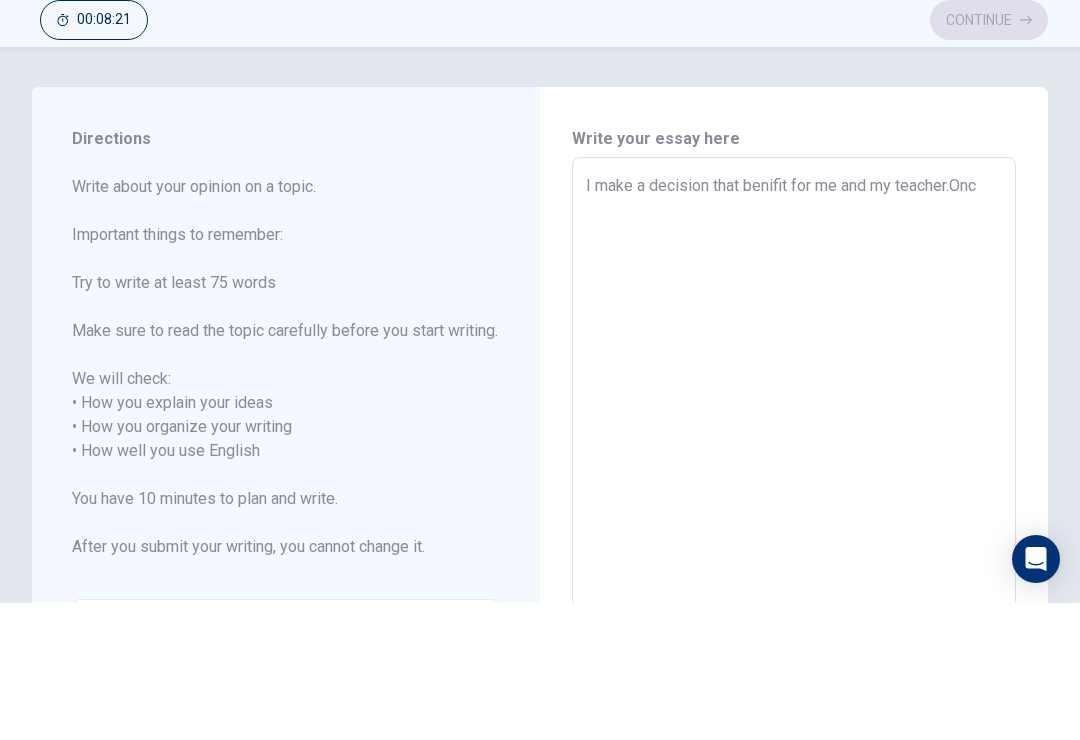 type on "x" 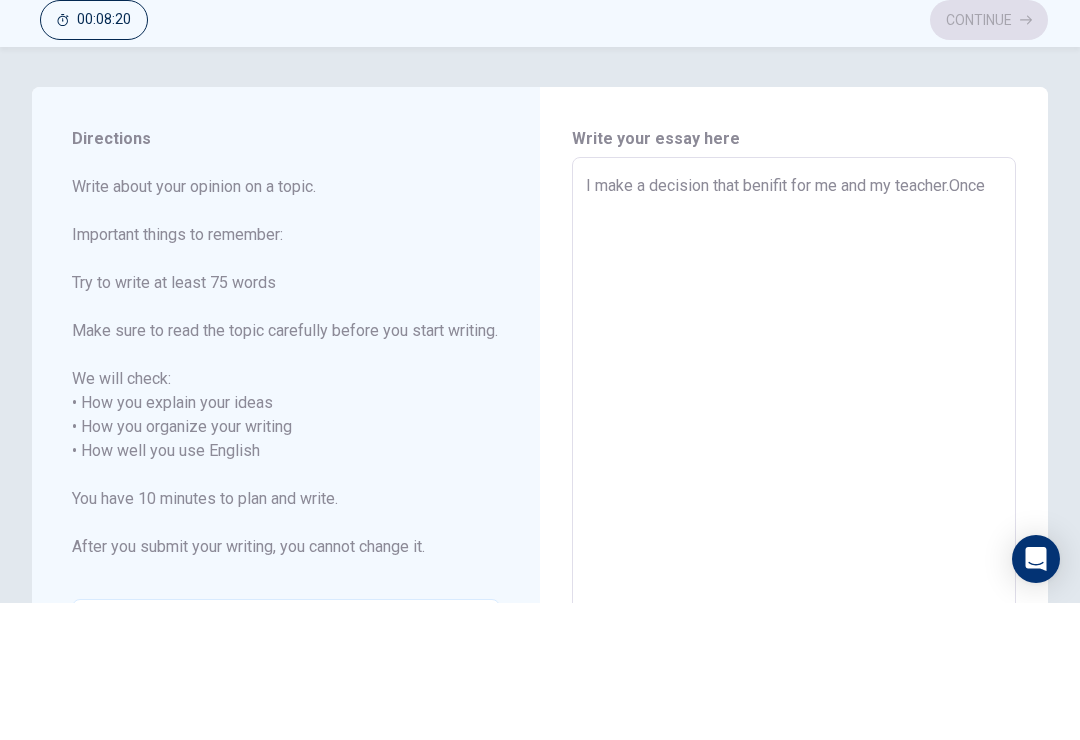 type on "x" 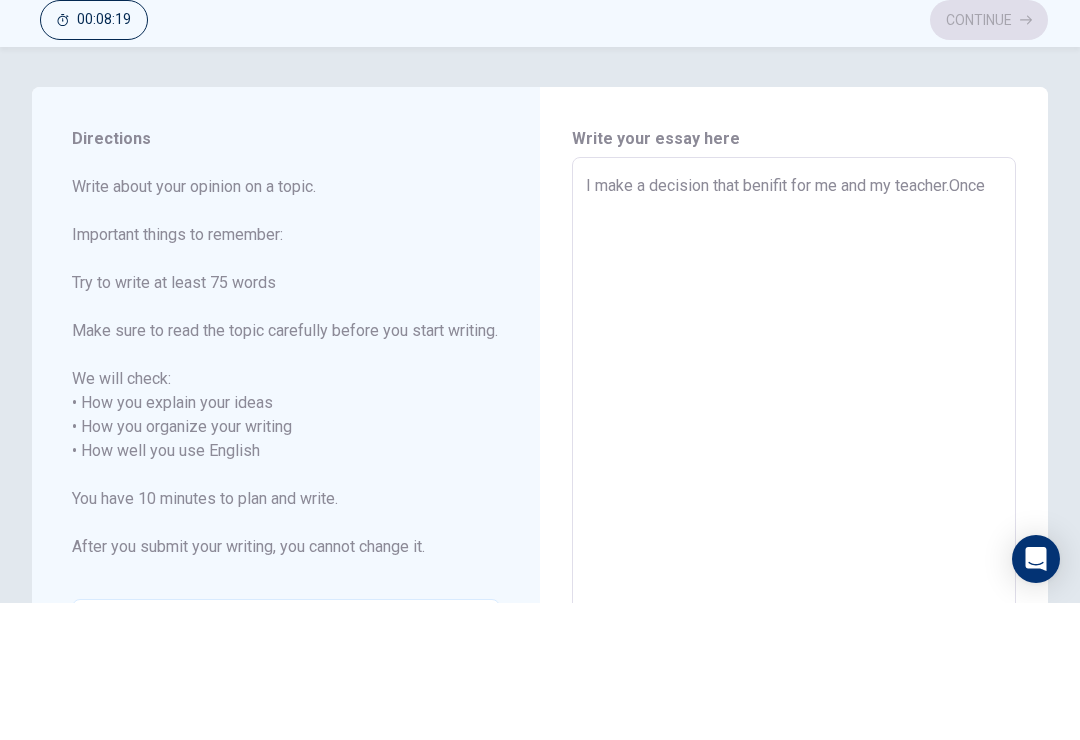 type on "I make a decision that benifit for me and my teacher.Onc" 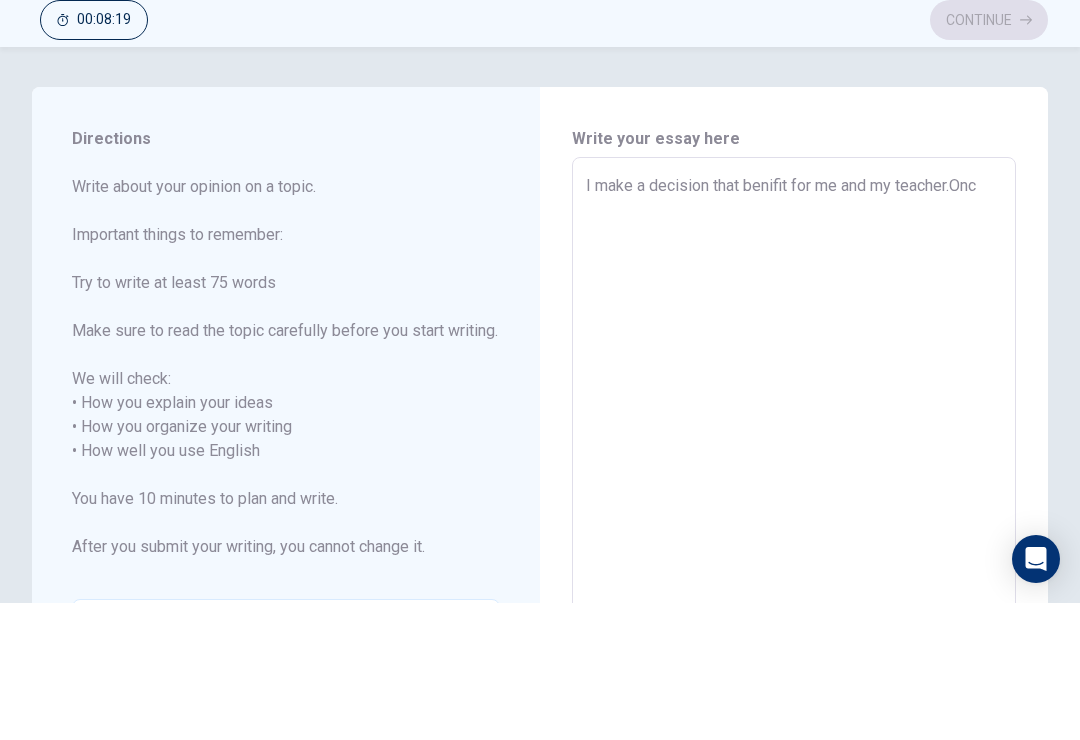 type on "x" 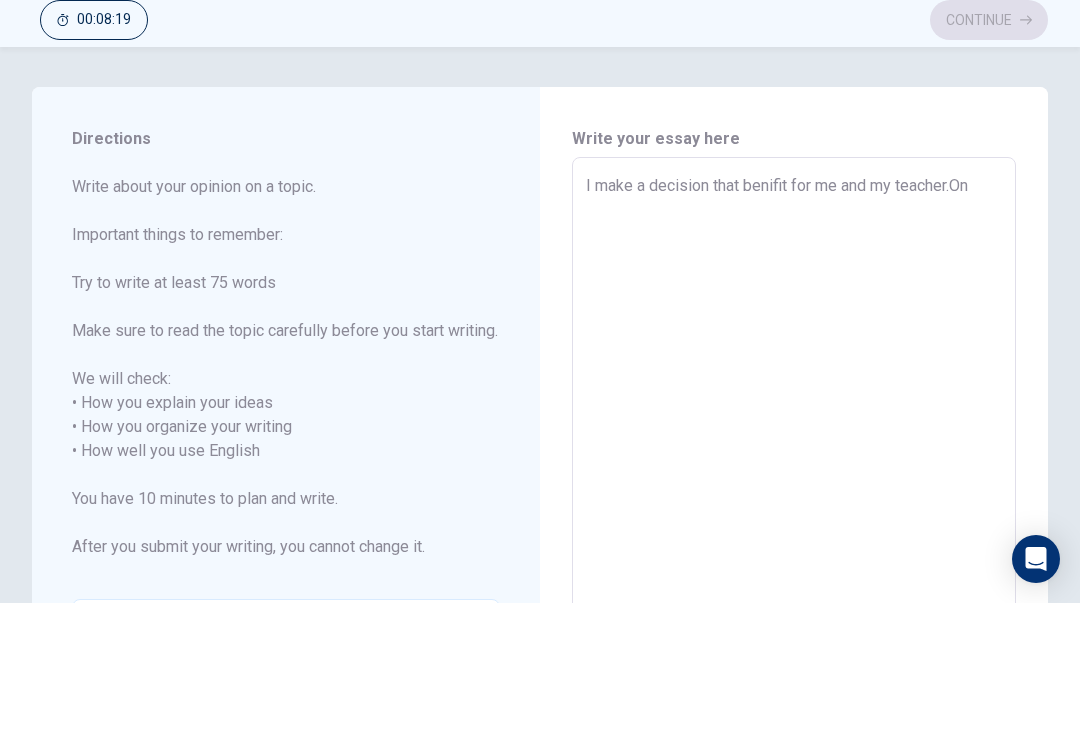 type on "x" 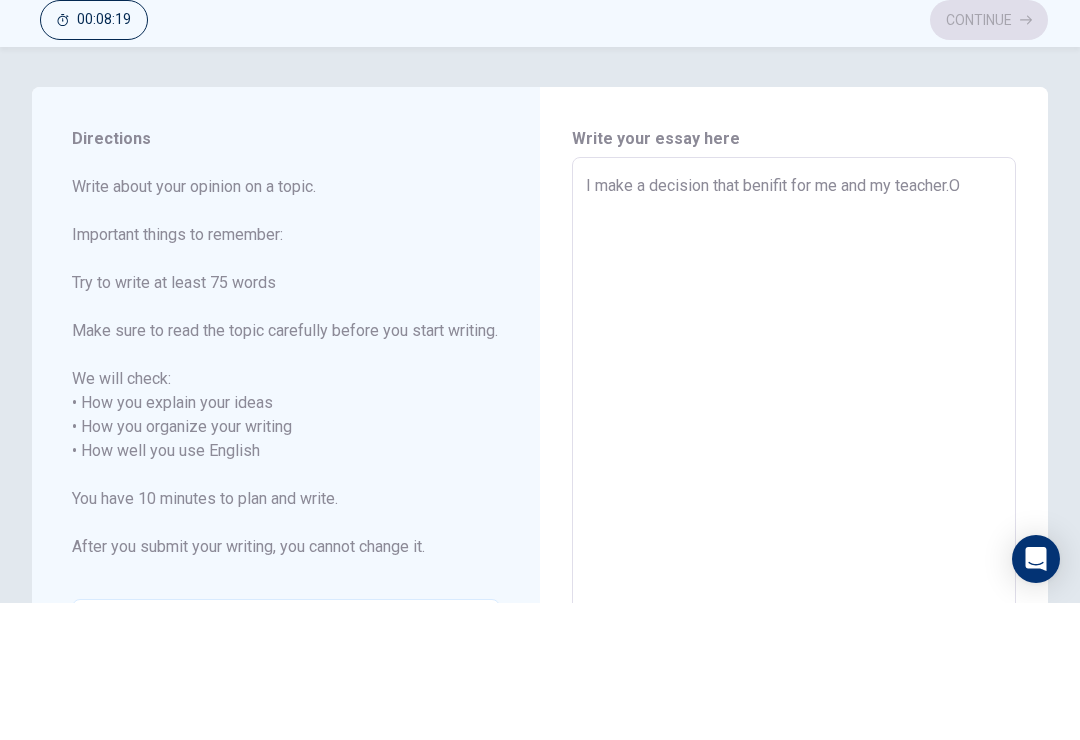 type on "x" 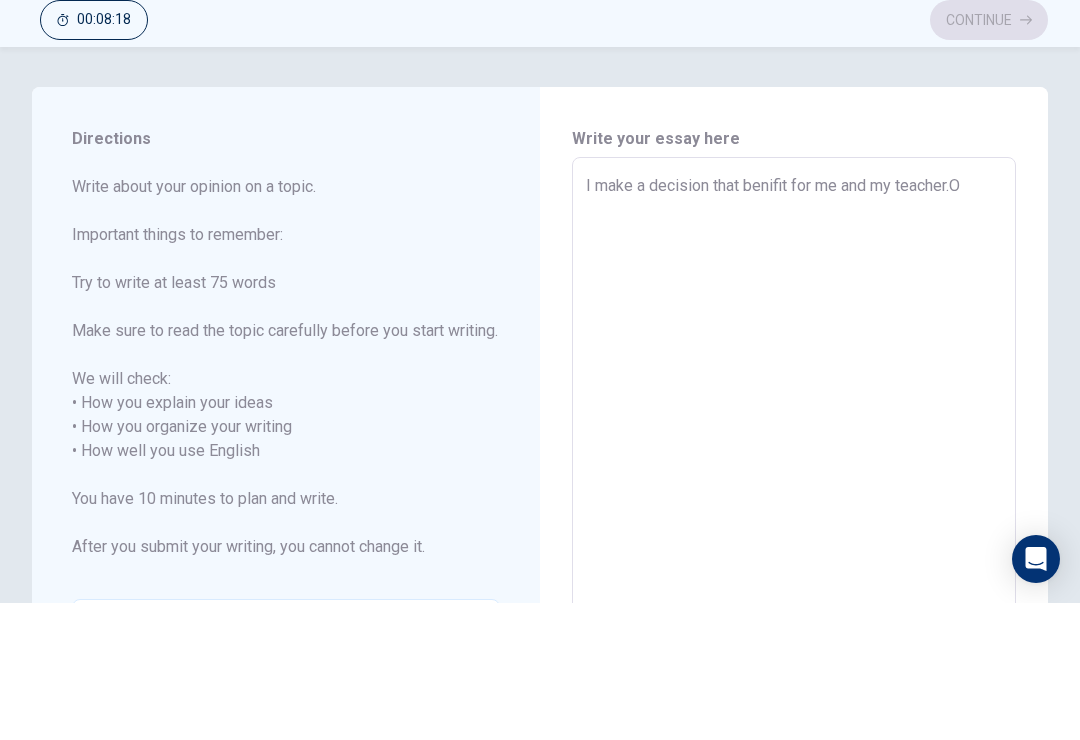type on "I make a decision that benifit for me and my teacher." 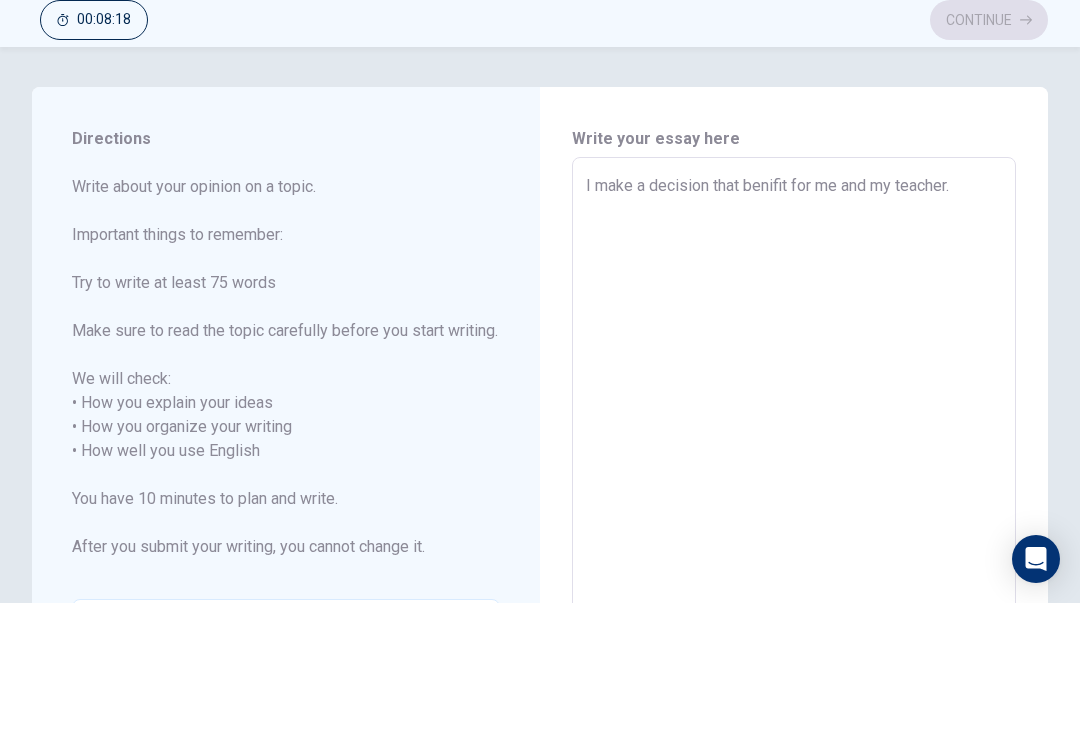 type on "x" 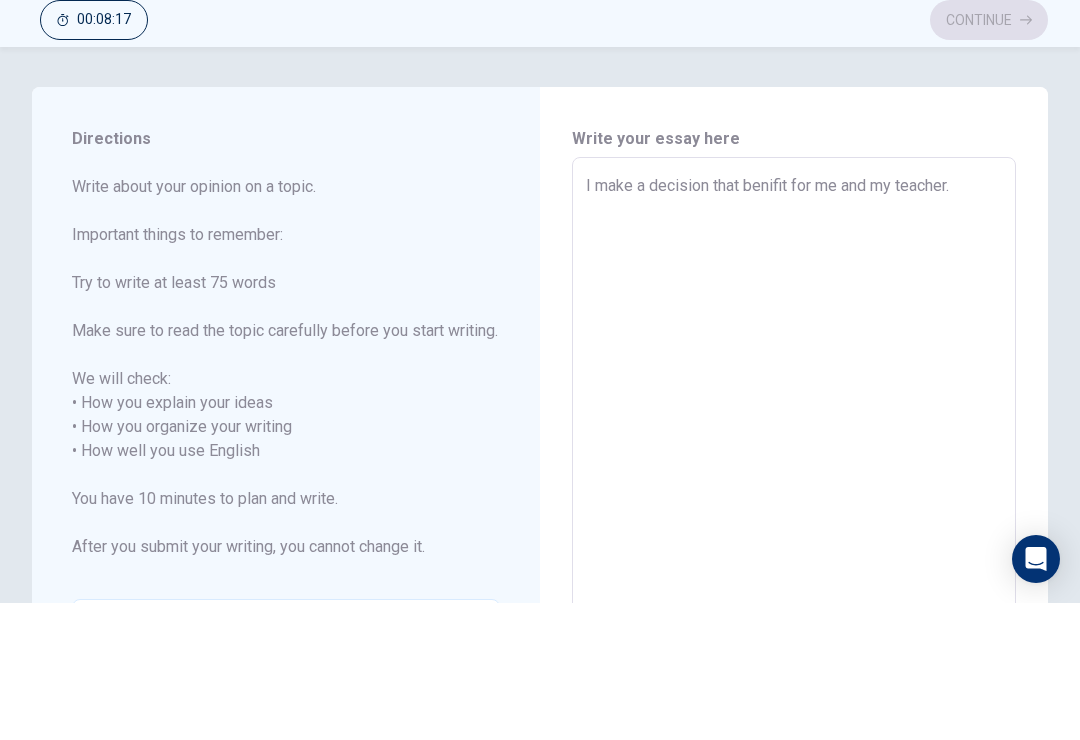 type on "I make a decision that benifit for me and my teacher.w" 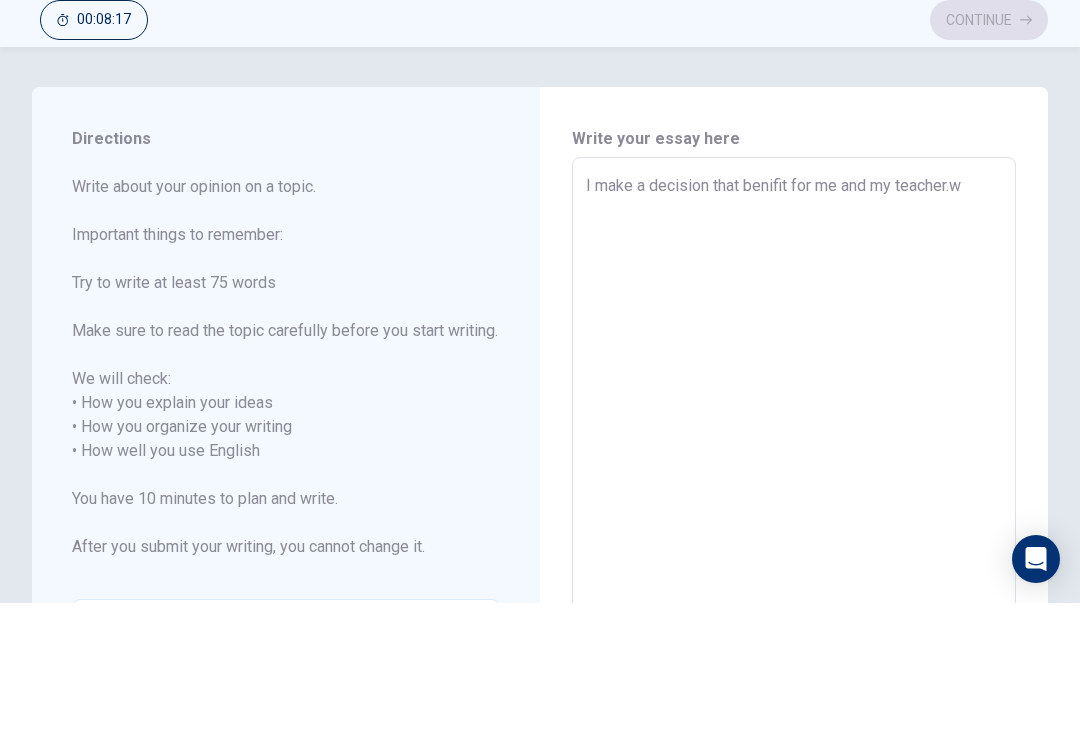 type on "x" 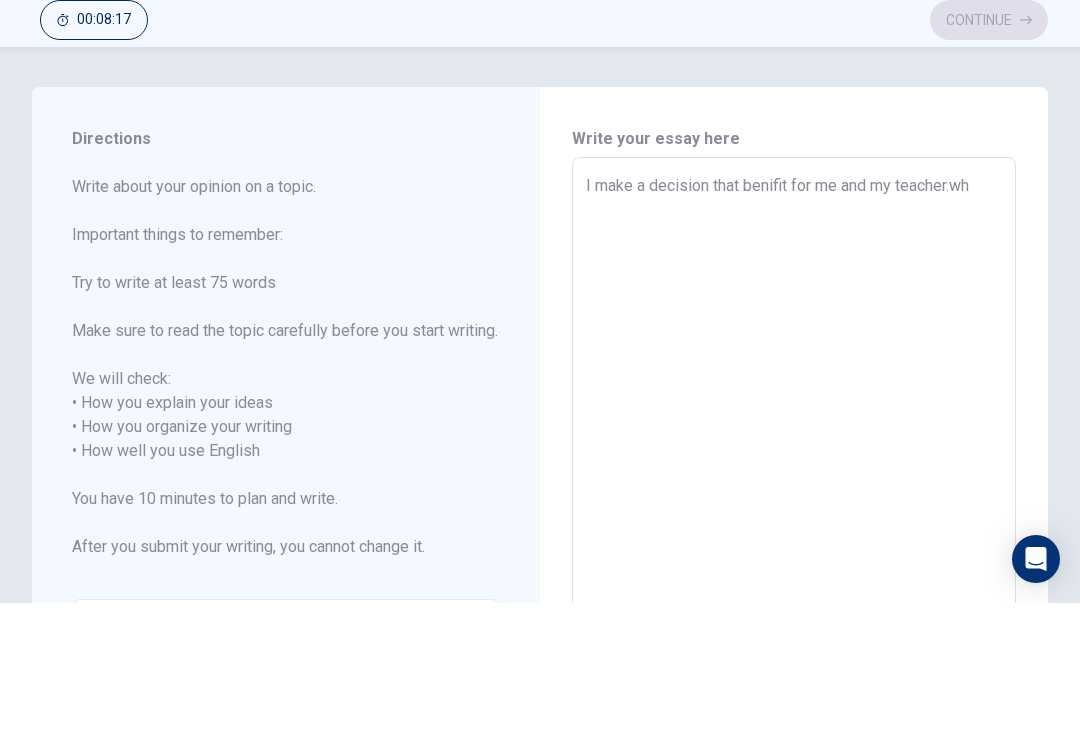 type on "x" 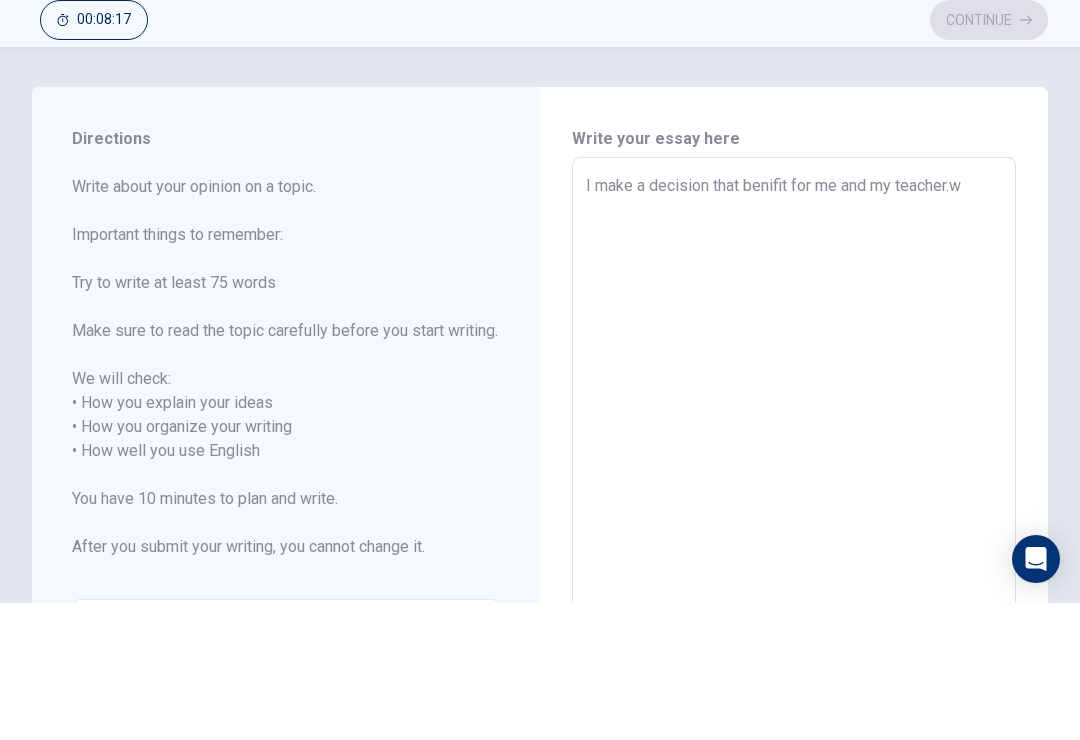 type on "x" 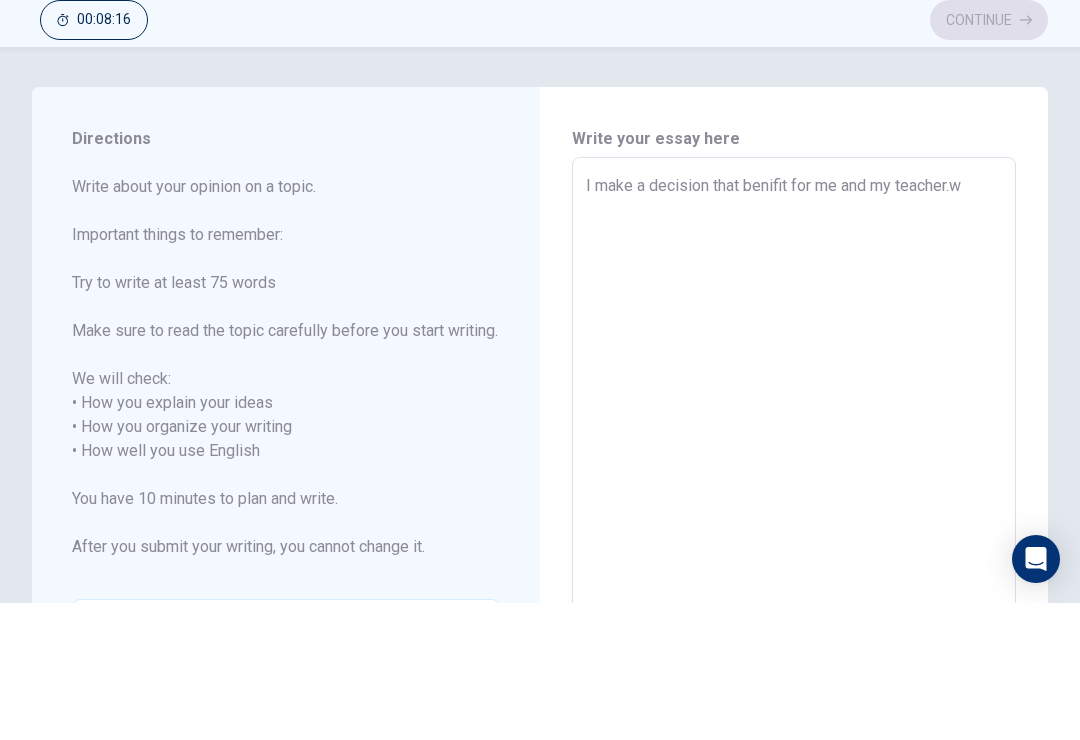 type on "I make a decision that benifit for me and my teacher." 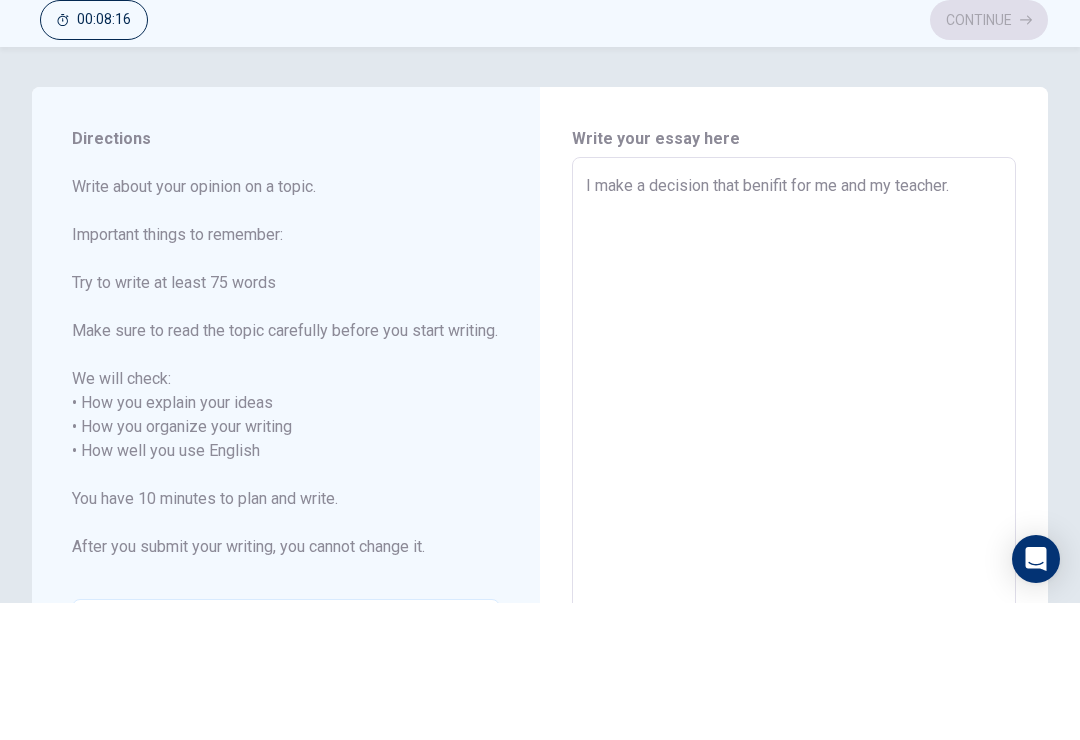 type on "x" 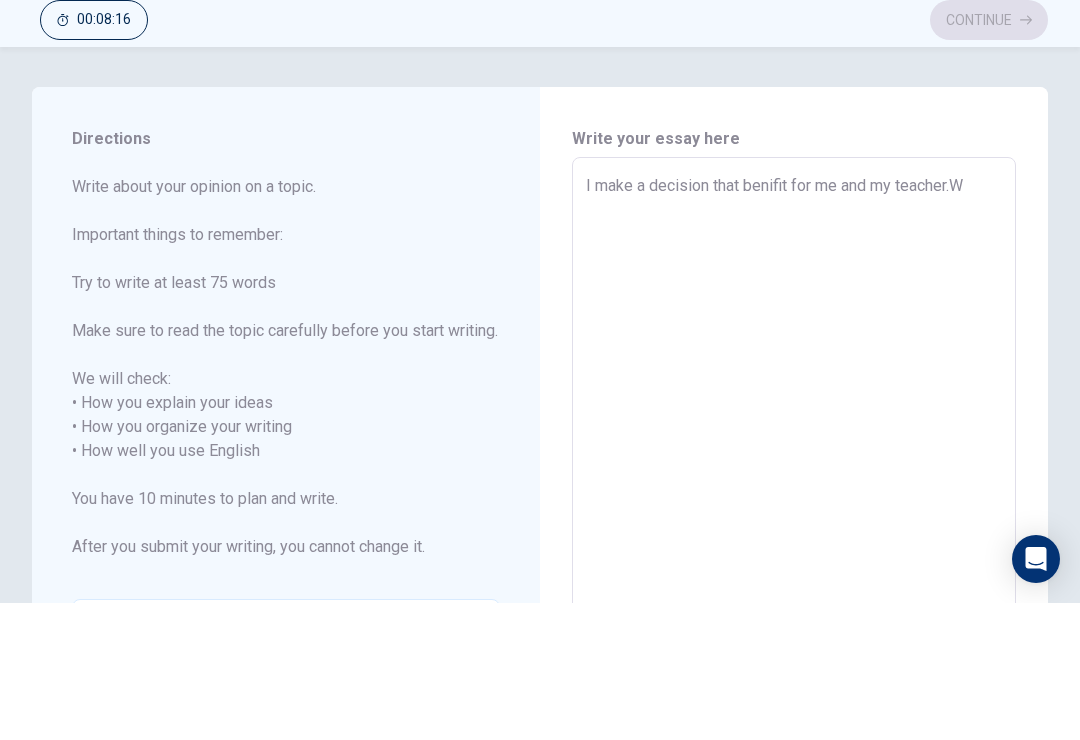 type on "x" 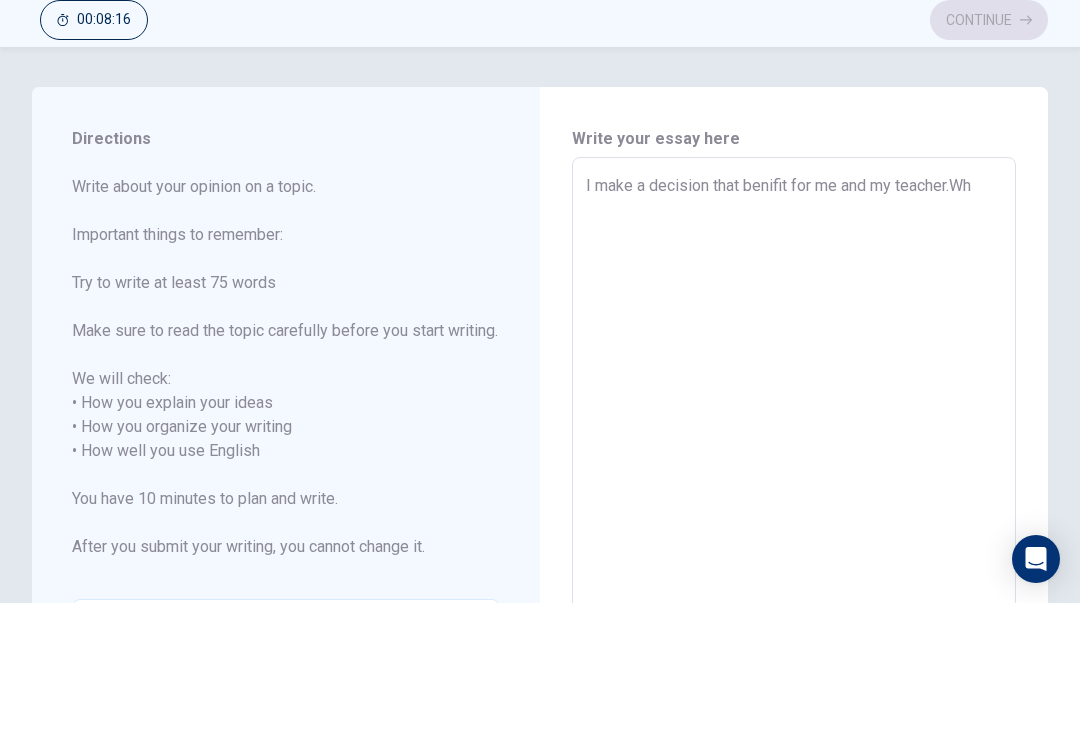 type on "x" 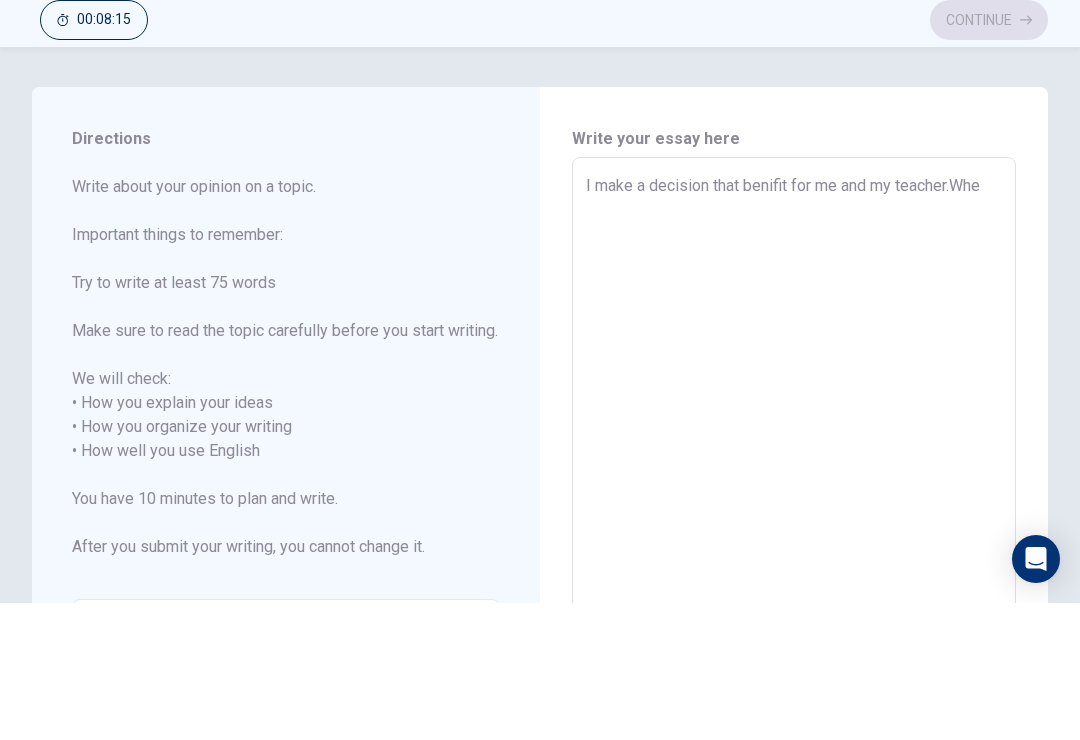 type on "x" 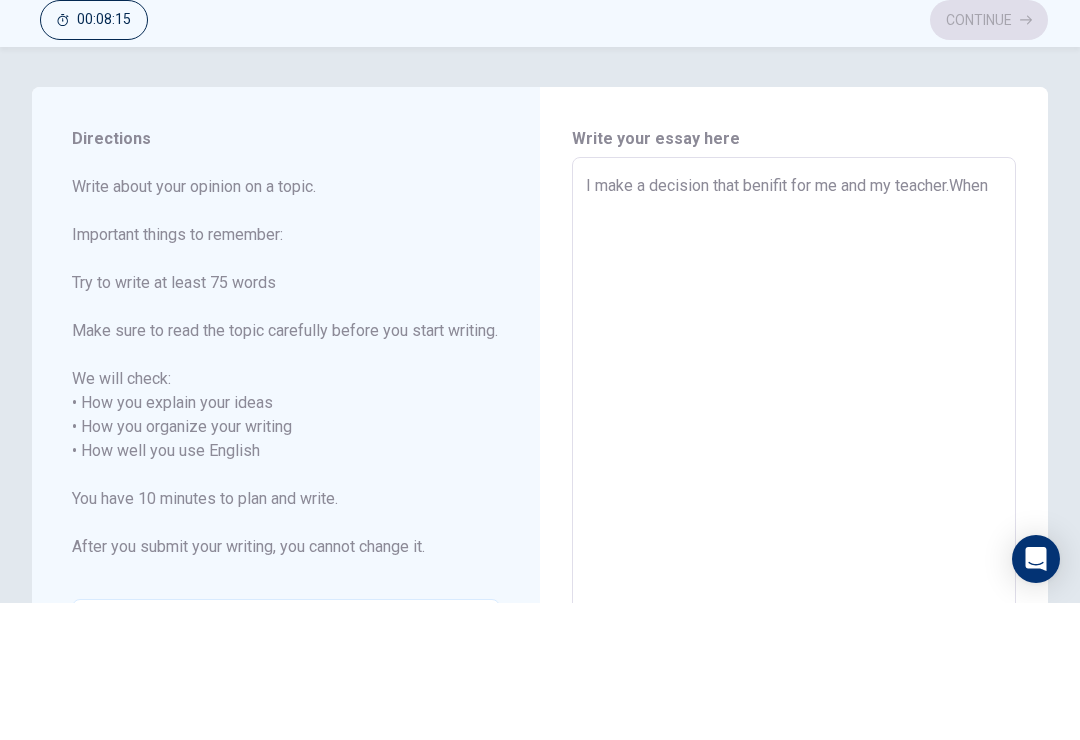 type on "x" 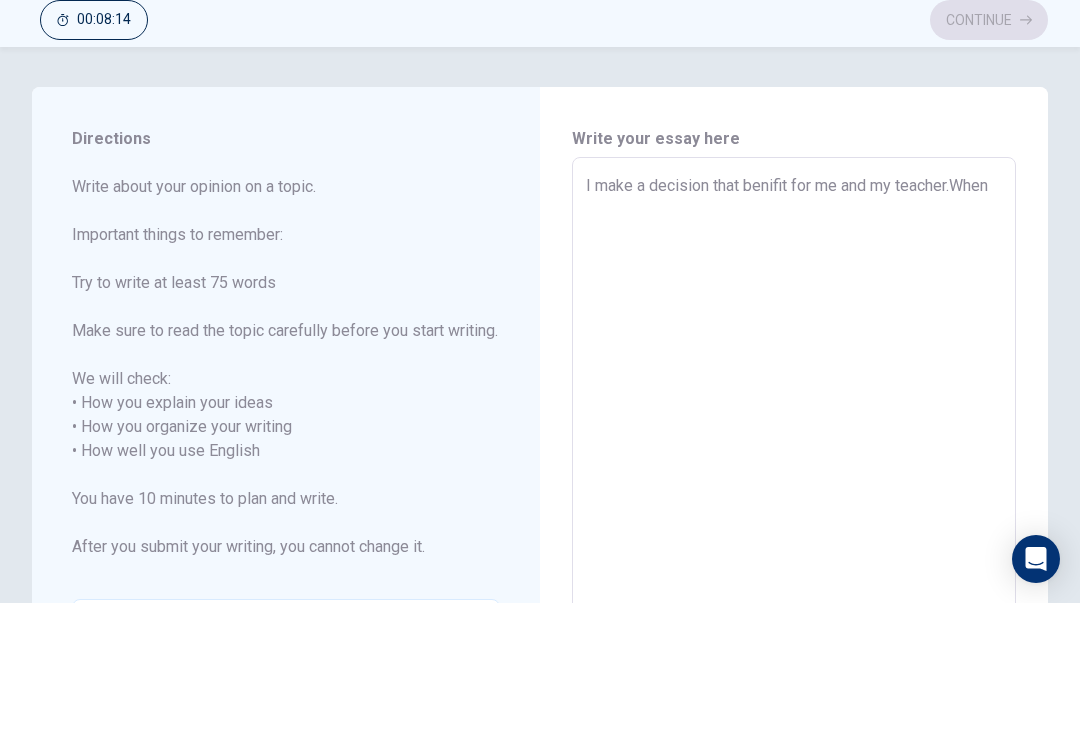 type on "I make a decision that benifit for me and my teacher.When" 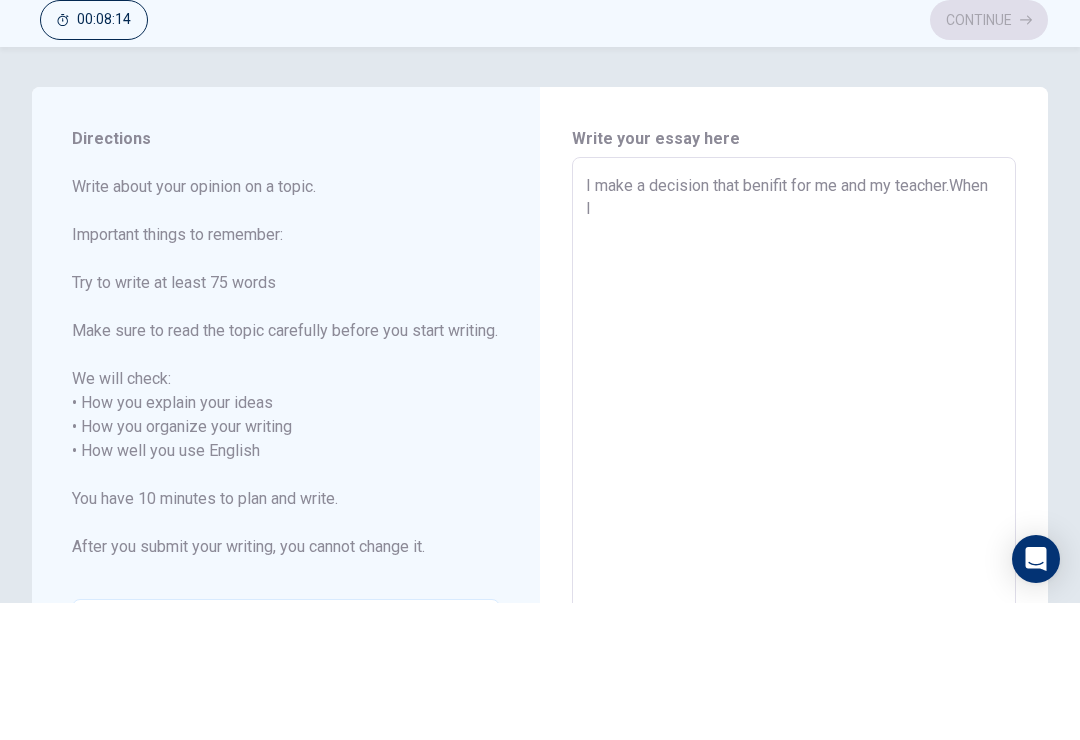 type on "x" 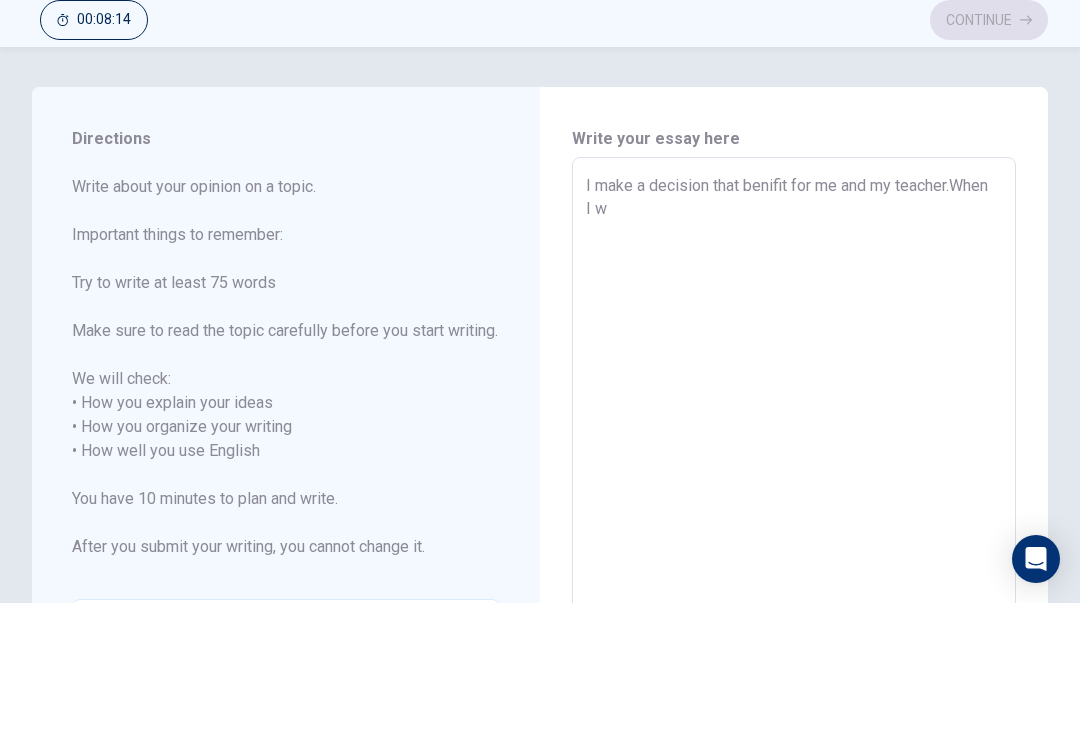 type on "x" 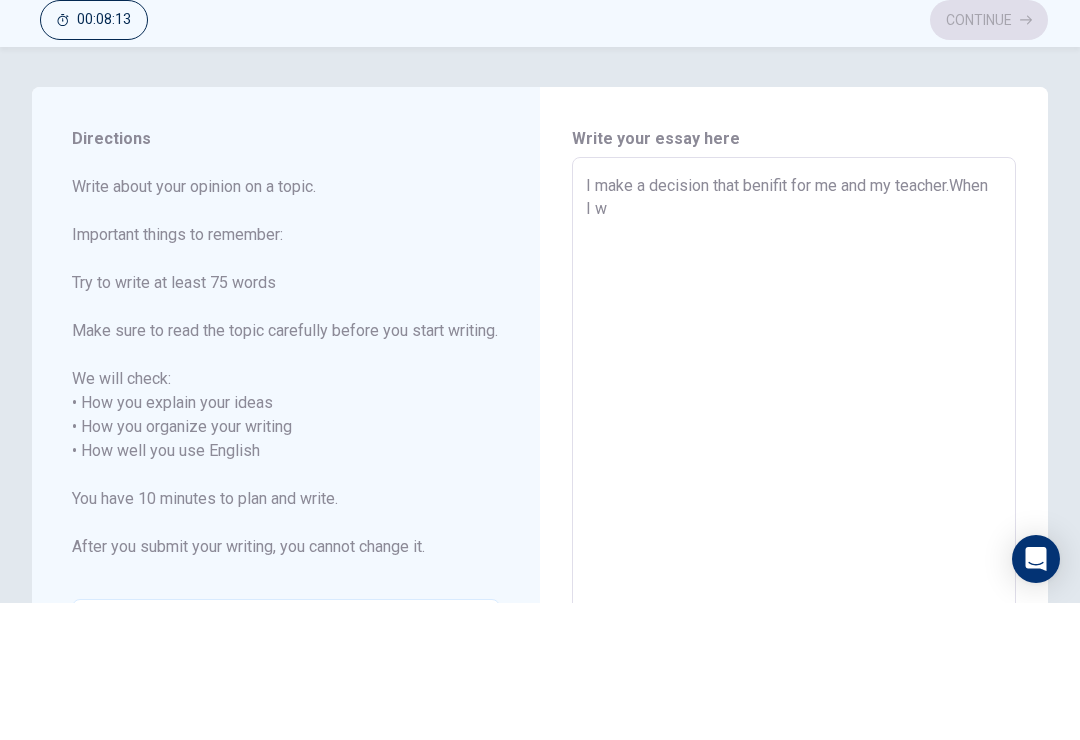 type on "I make a decision that benifit for me and my teacher.When I wa" 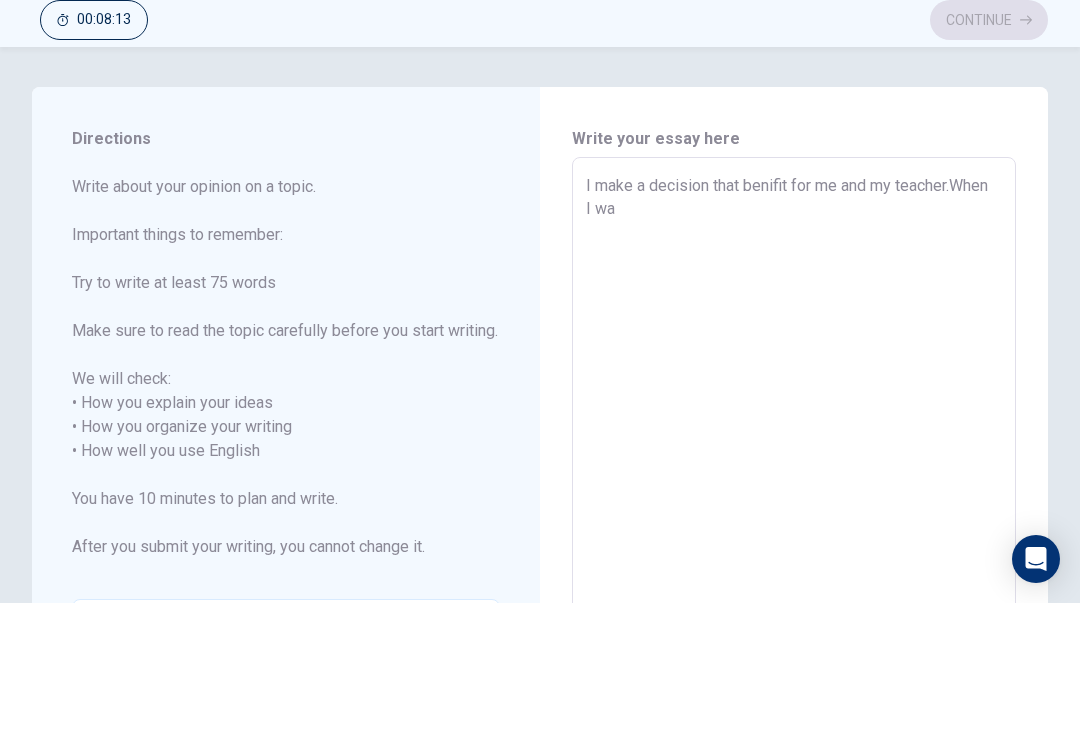 type on "x" 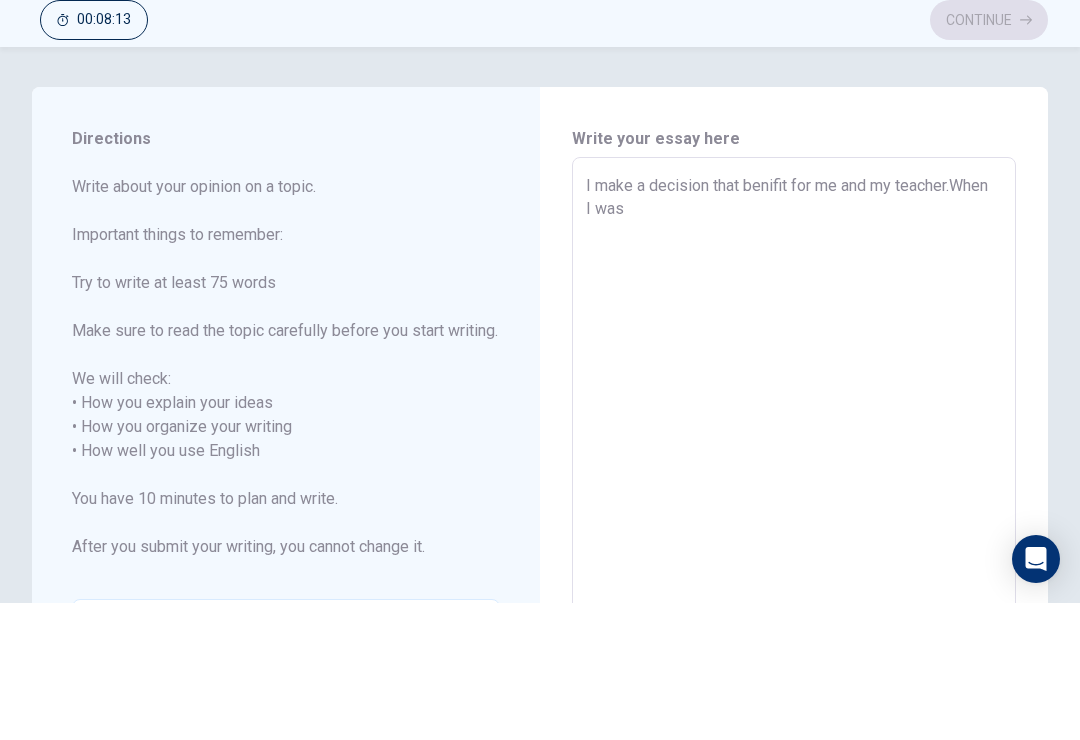 type on "x" 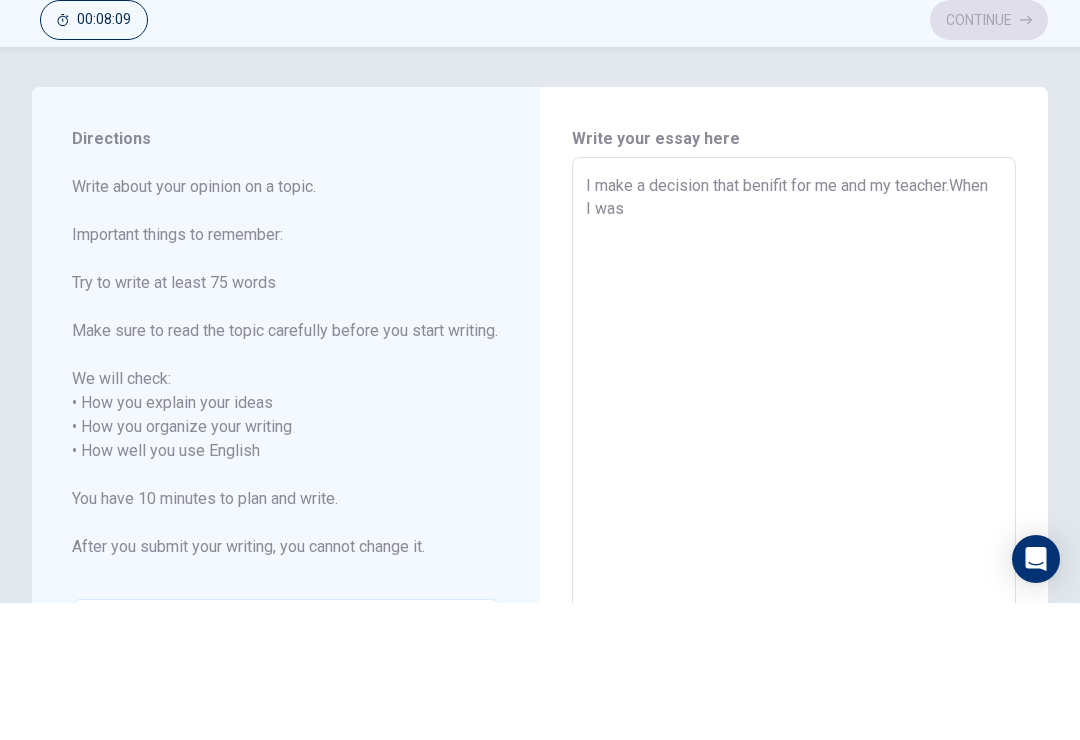 type on "x" 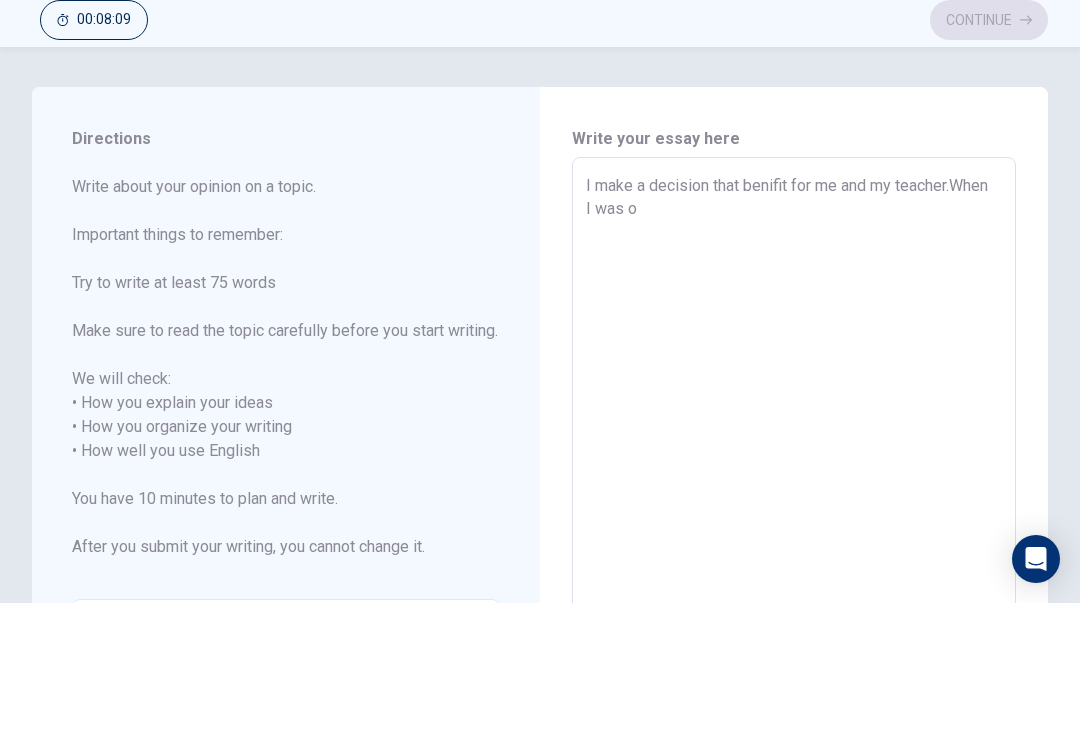 type on "x" 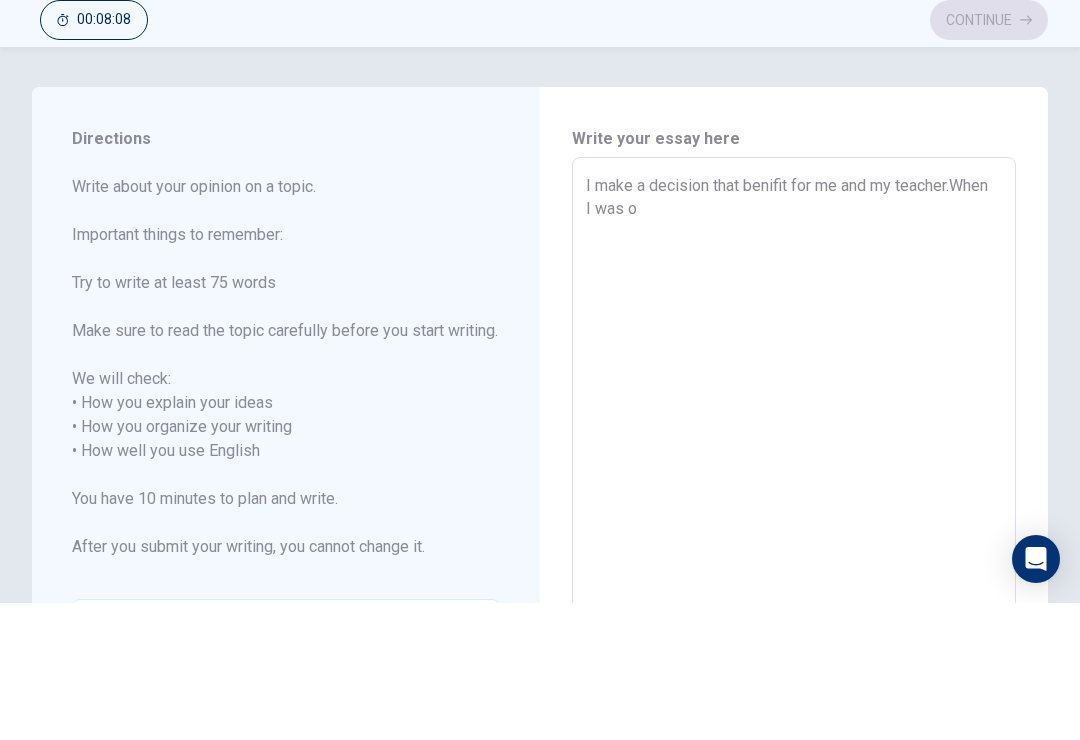 type on "I make a decision that benifit for me and my teacher.When I was on" 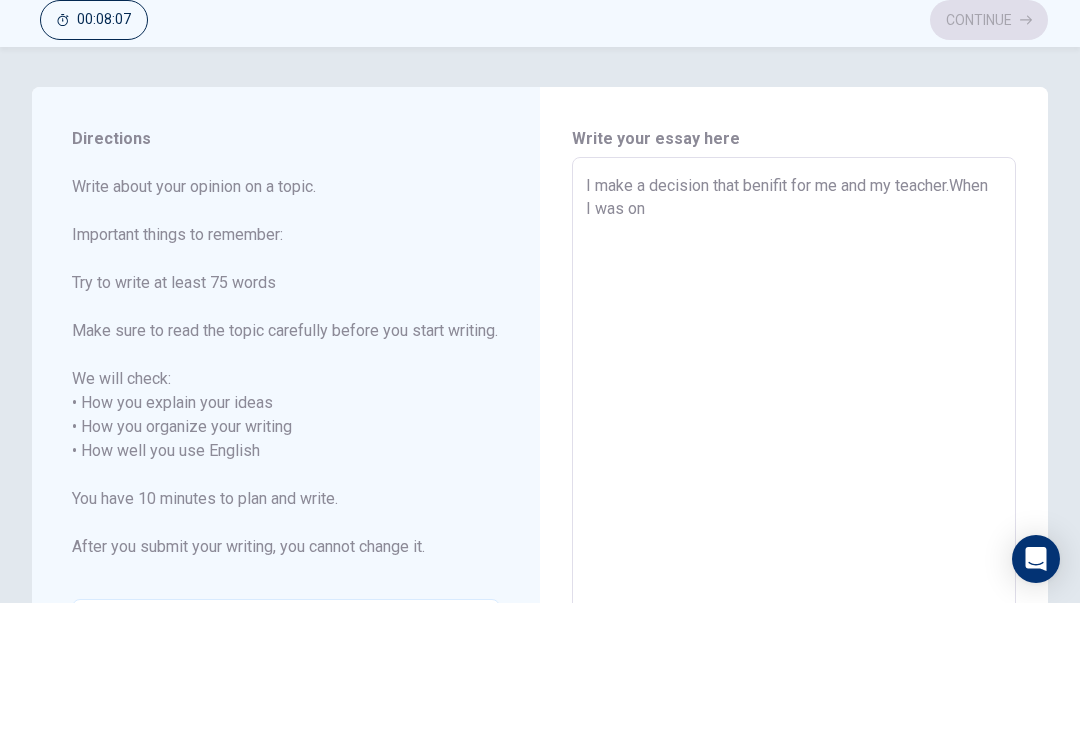 type on "x" 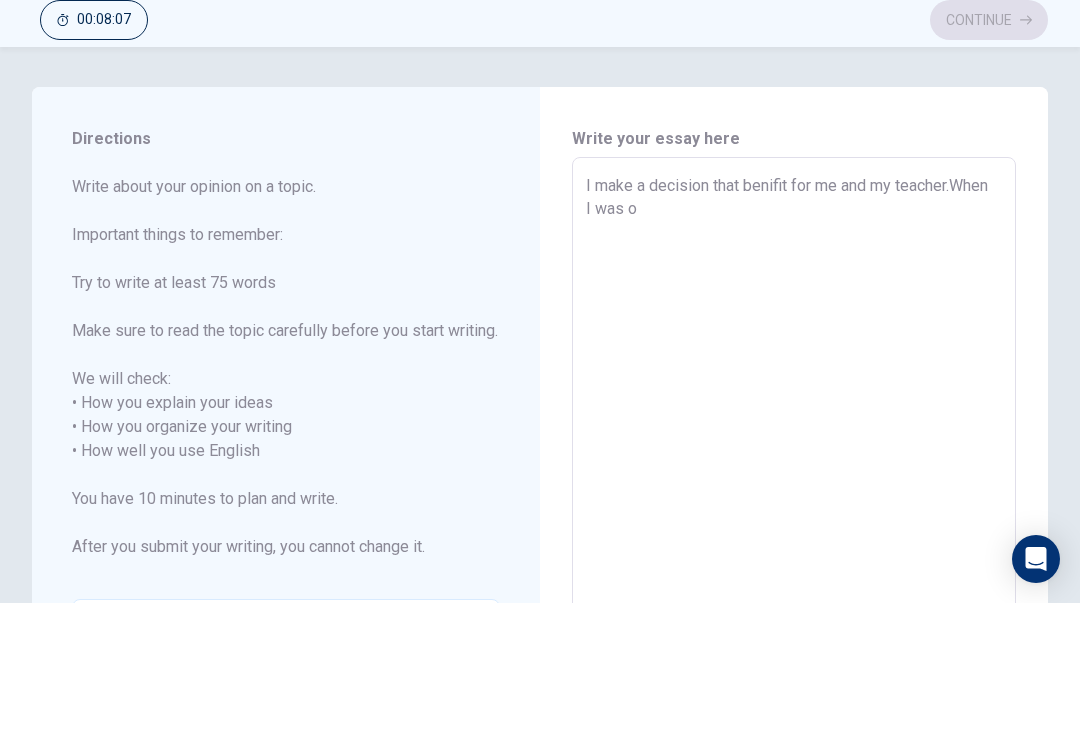 type on "x" 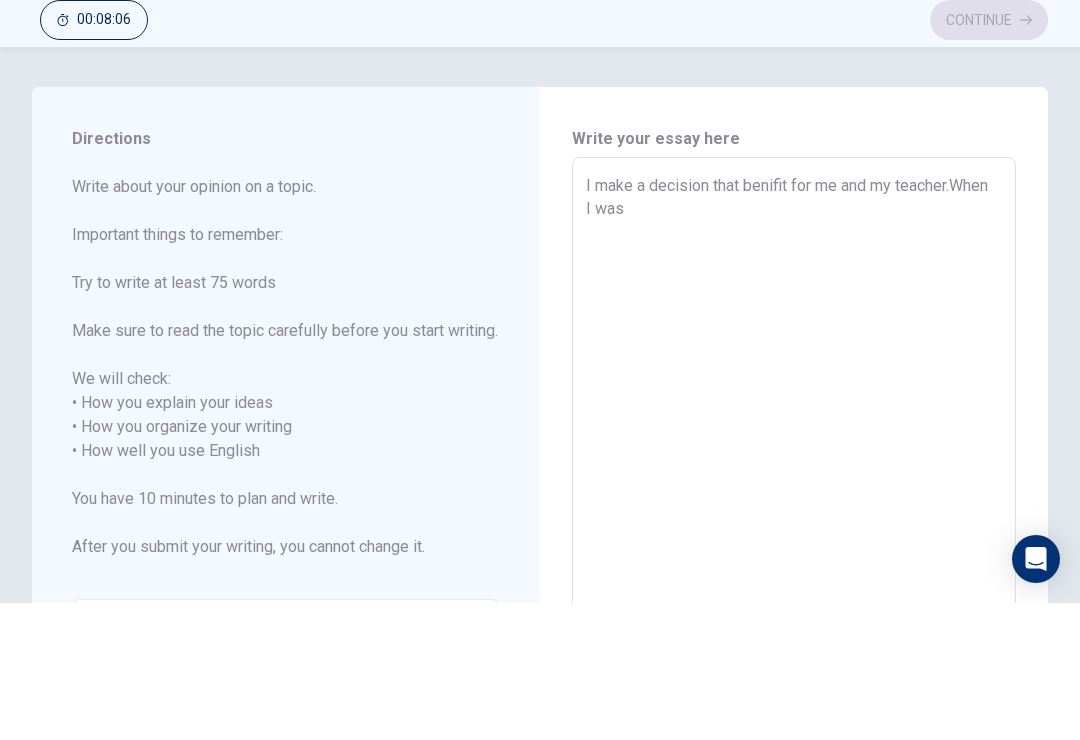 type on "x" 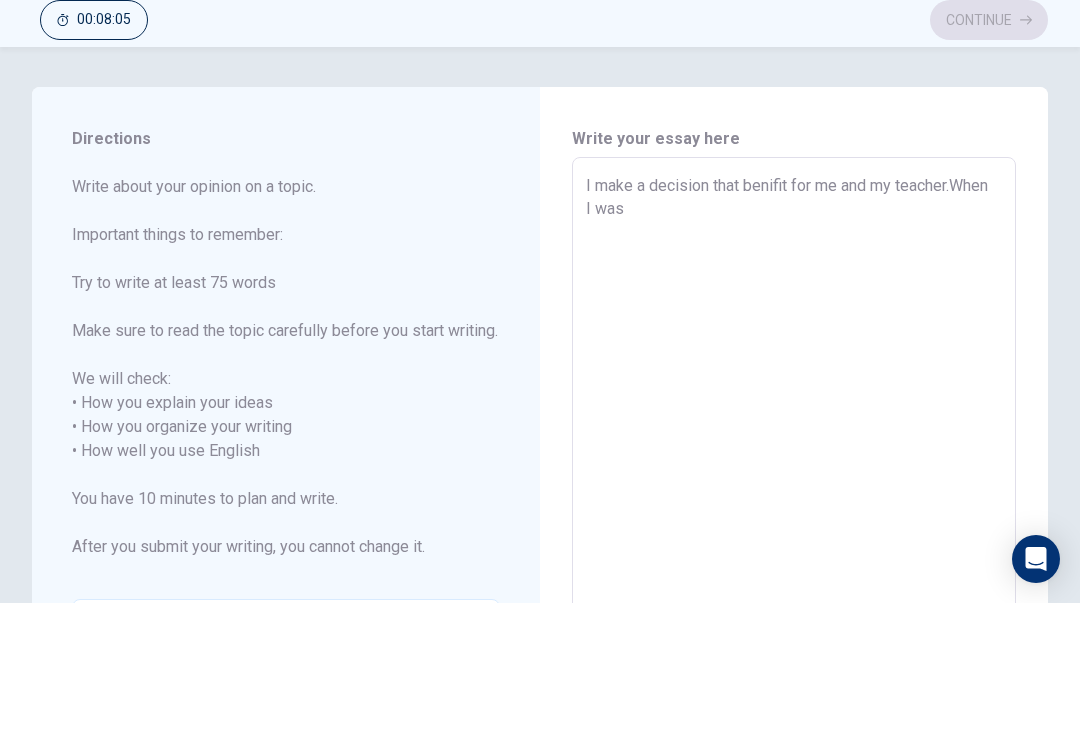 type on "I make a decision that benifit for me and my teacher.When I was g" 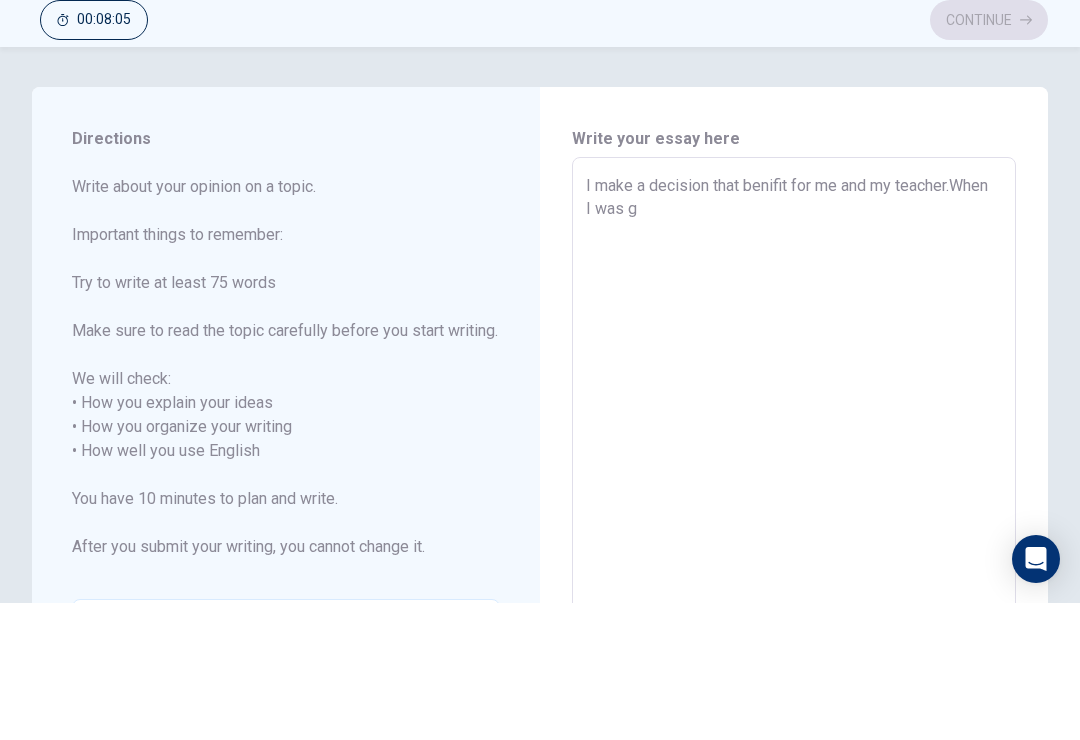 type on "x" 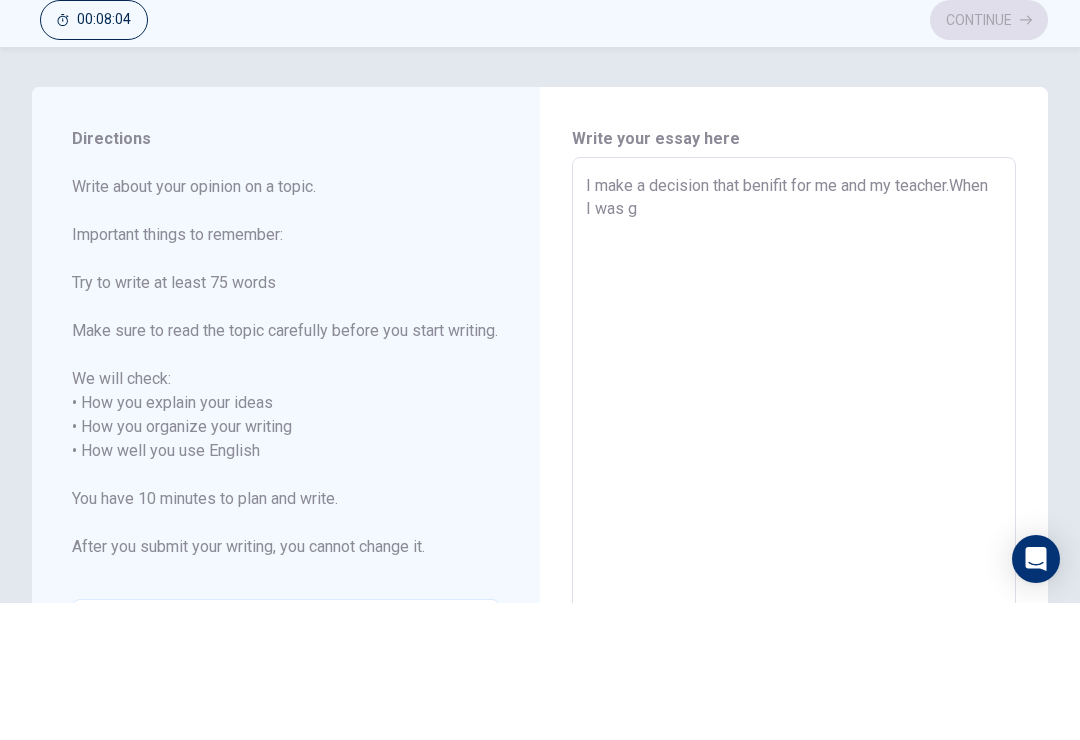 type on "I make a decision that benifit for me and my teacher.When I was gr" 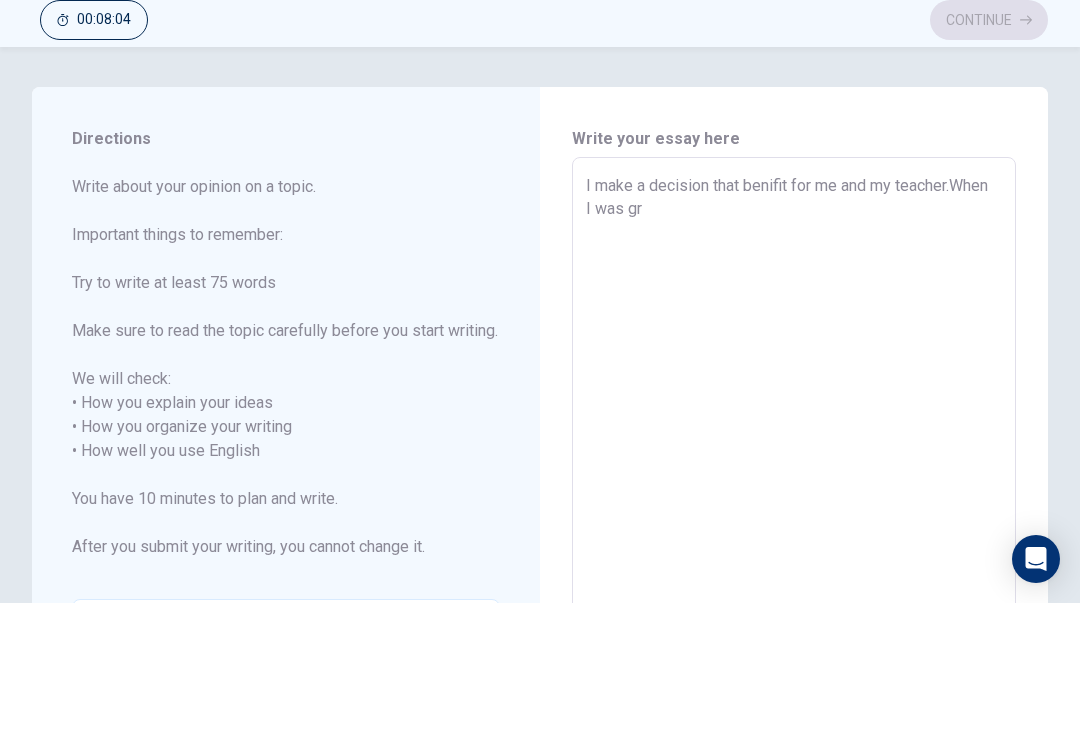 type on "x" 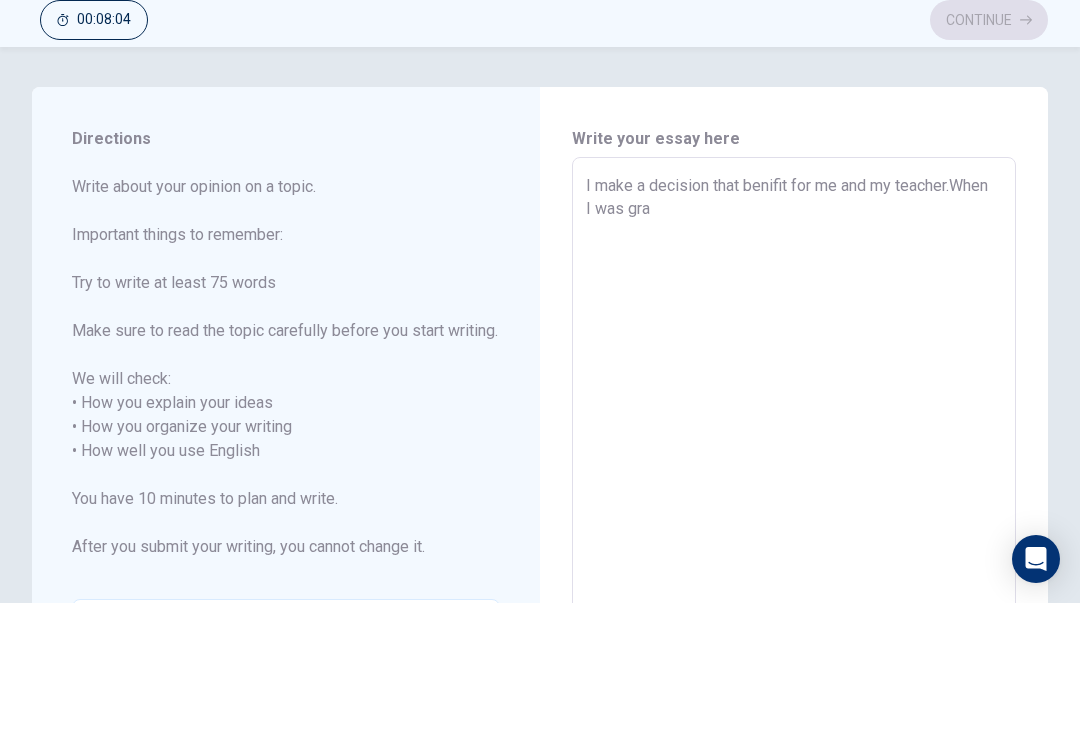 type on "x" 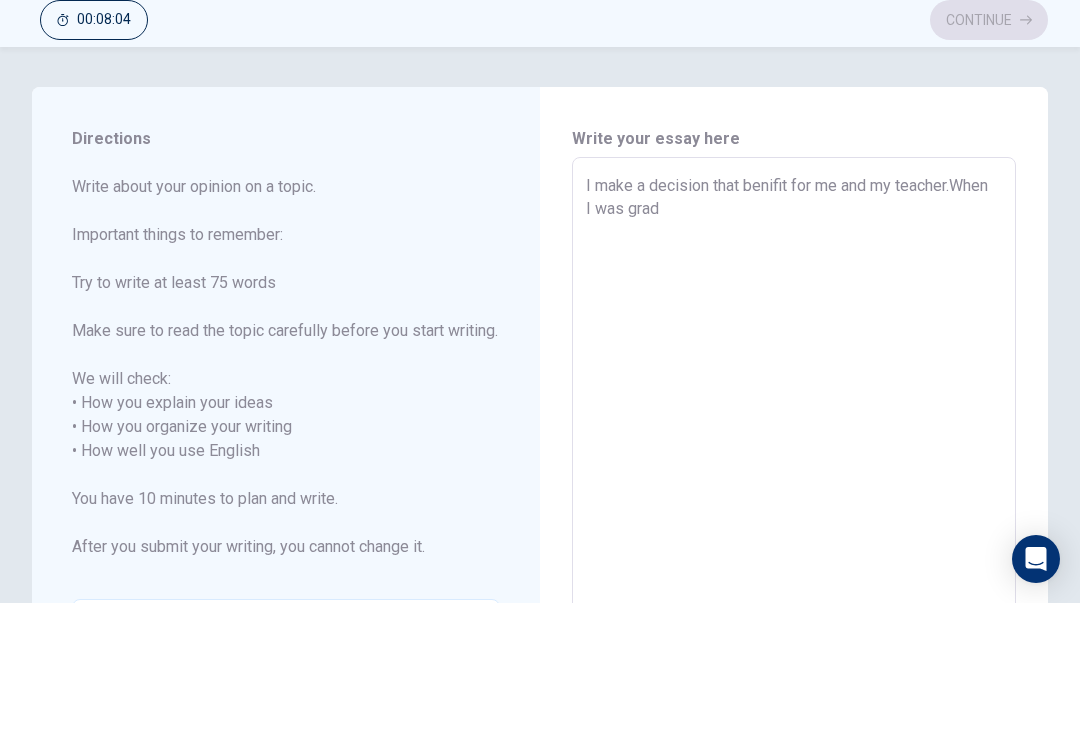 type on "x" 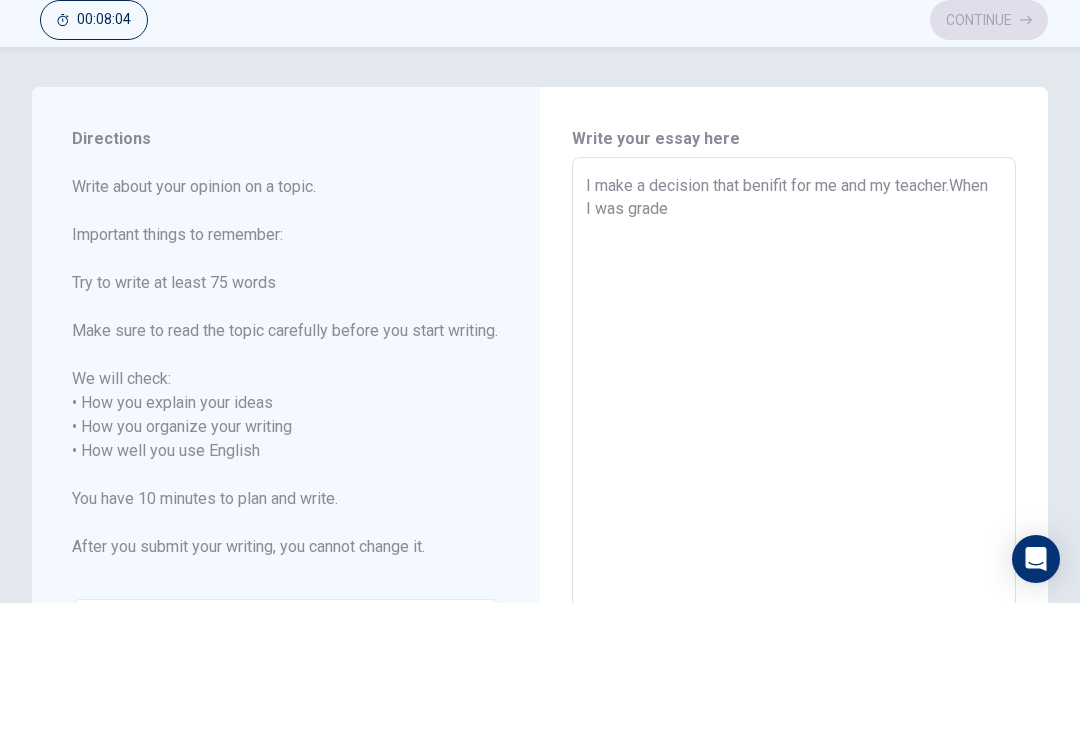 type on "x" 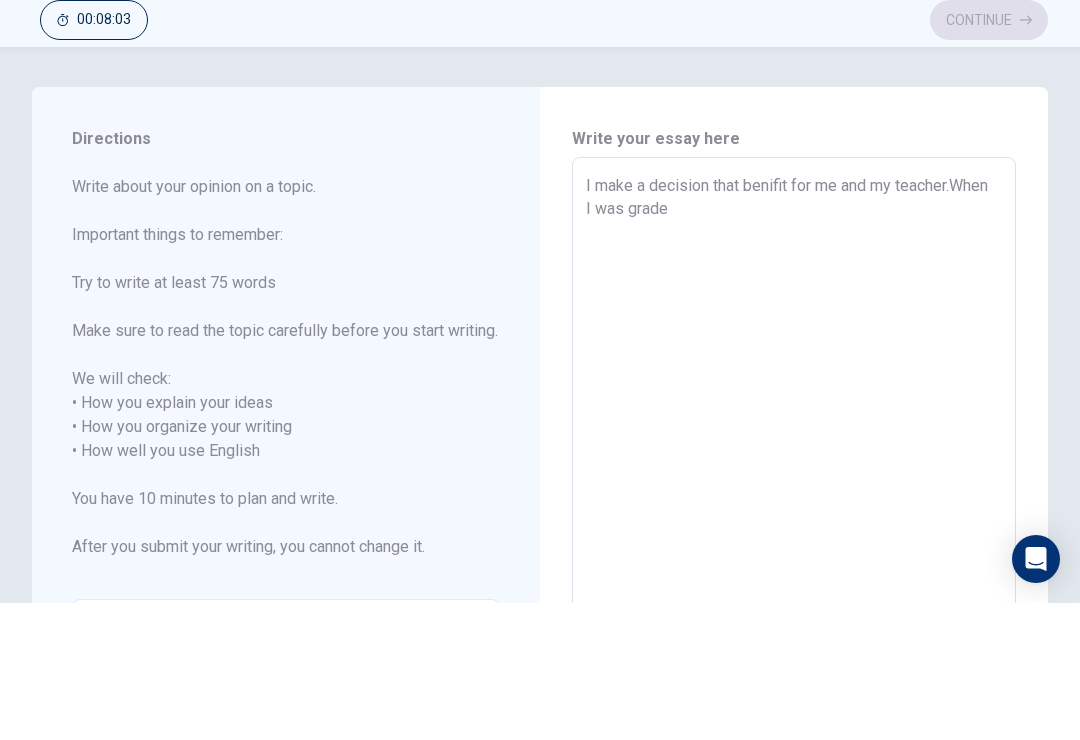 type on "I make a decision that benifit for me and my teacher.When I was grade" 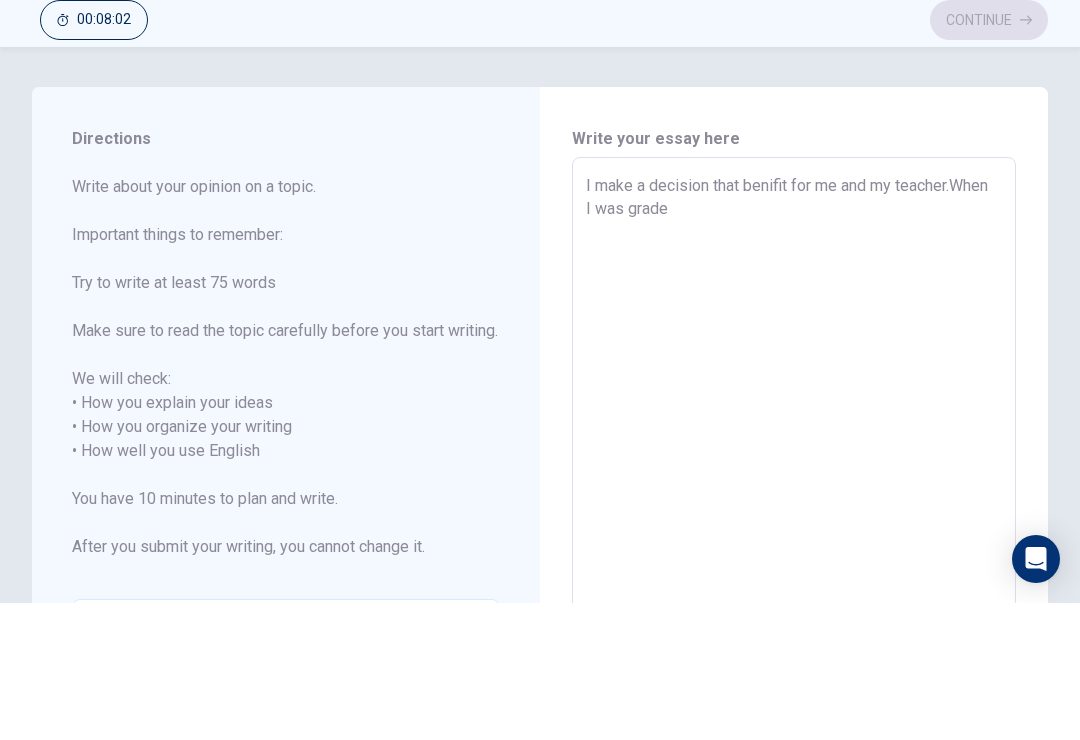 type on "x" 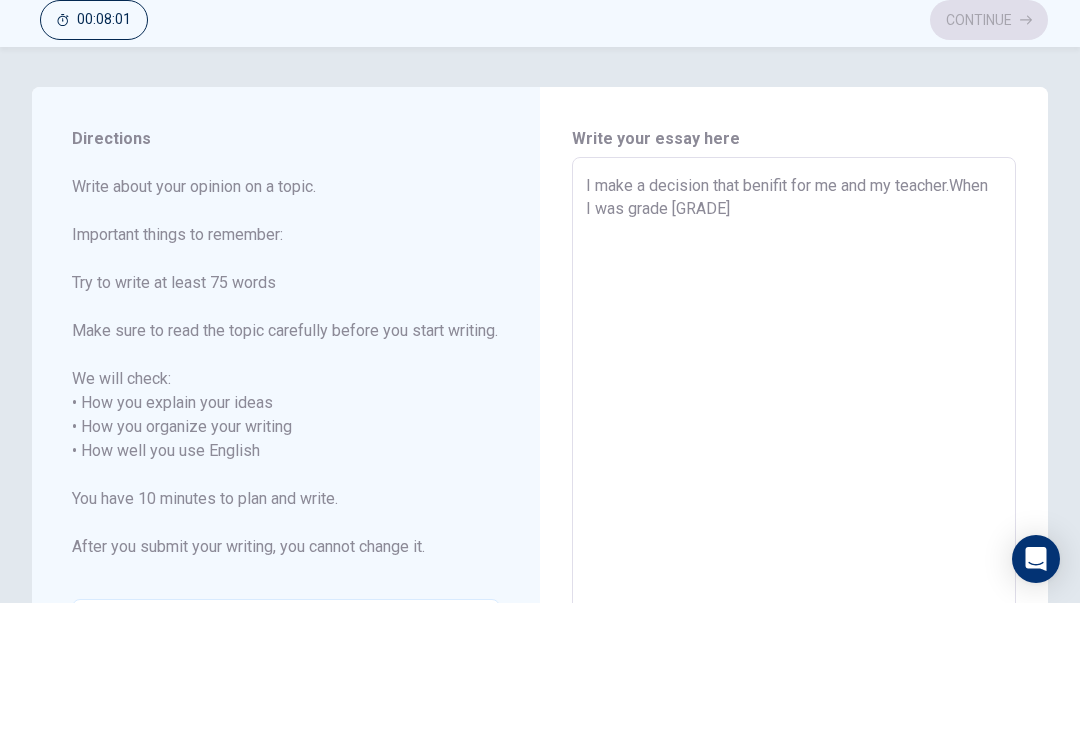 type on "x" 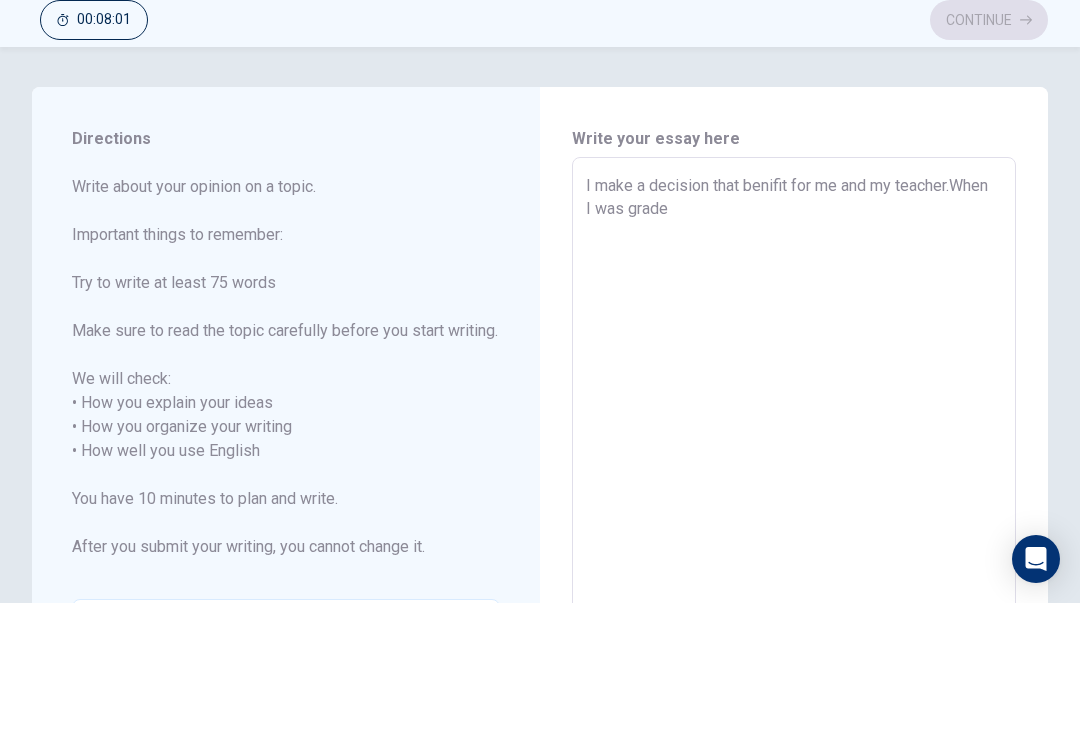 type on "x" 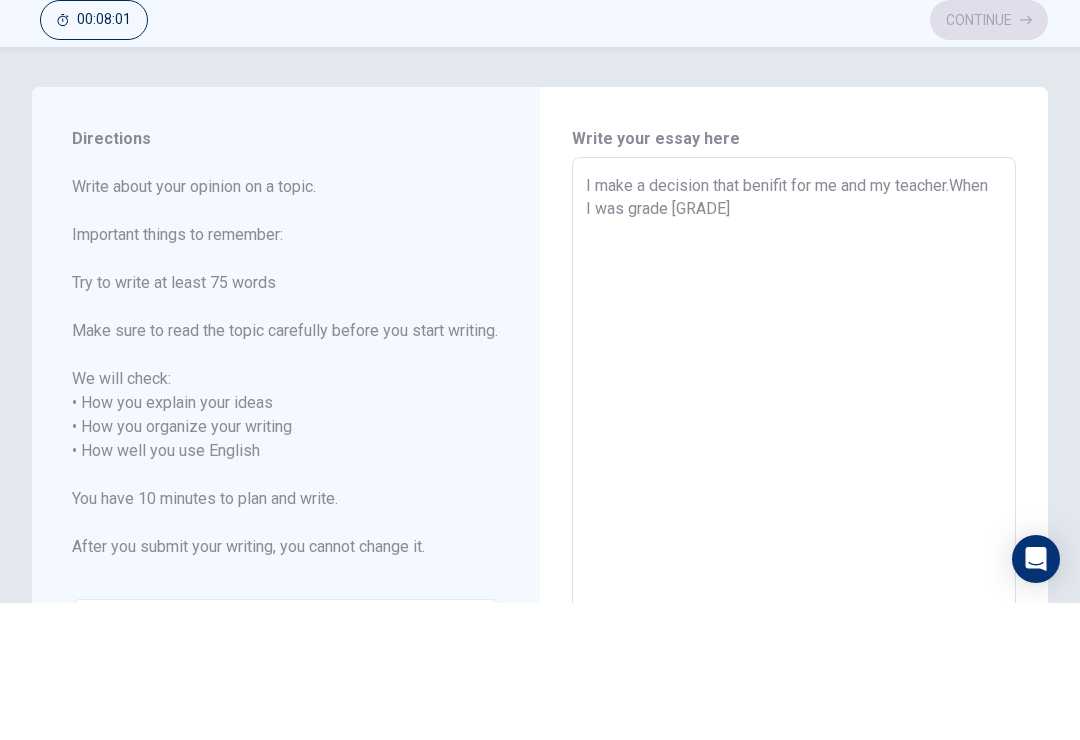 type on "x" 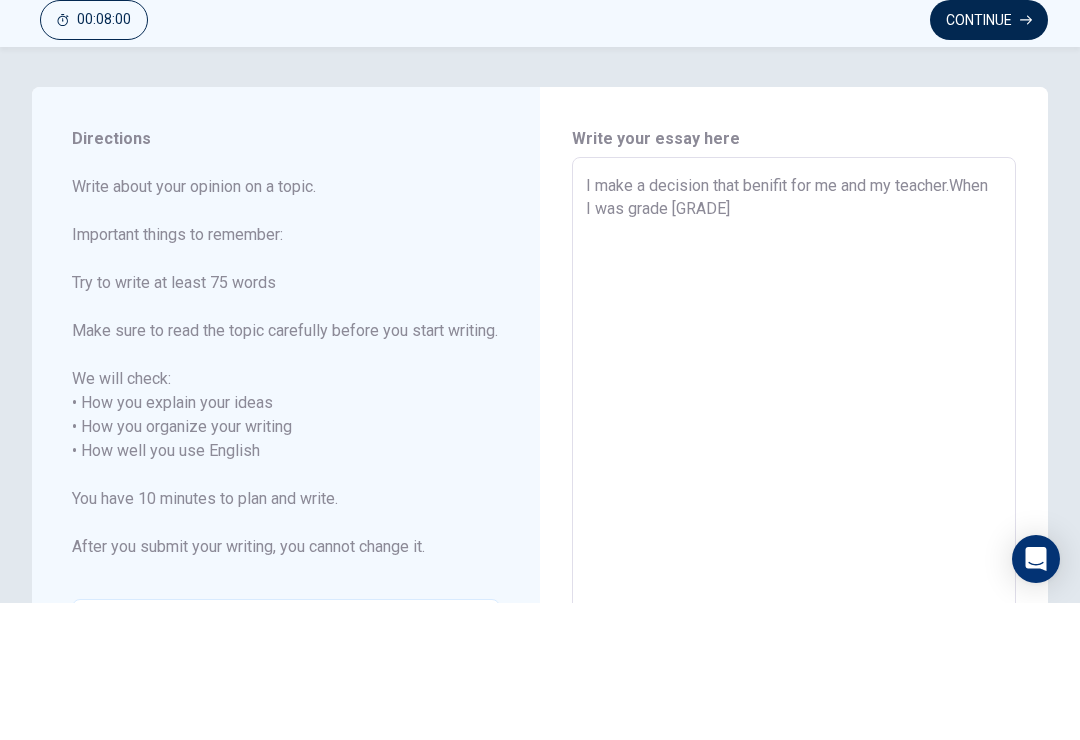 type on "I make a decision that benifit for me and my teacher.When I was grade 10," 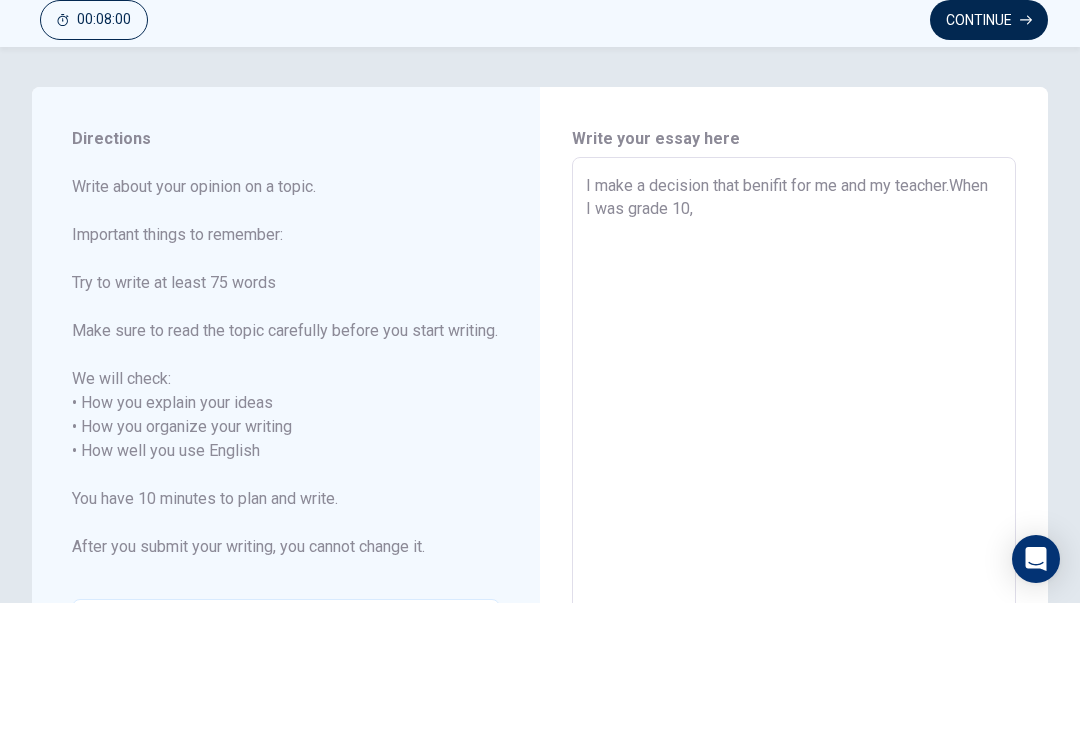 type on "x" 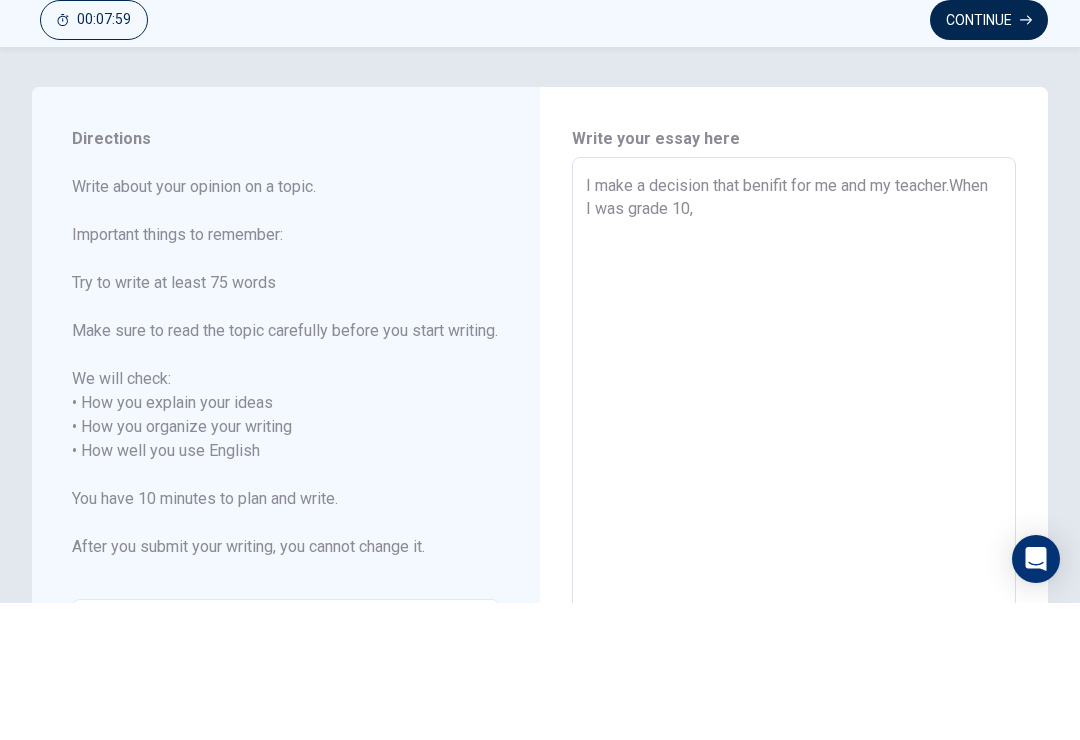 type on "I make a decision that benifit for me and my teacher.When I was grade 10," 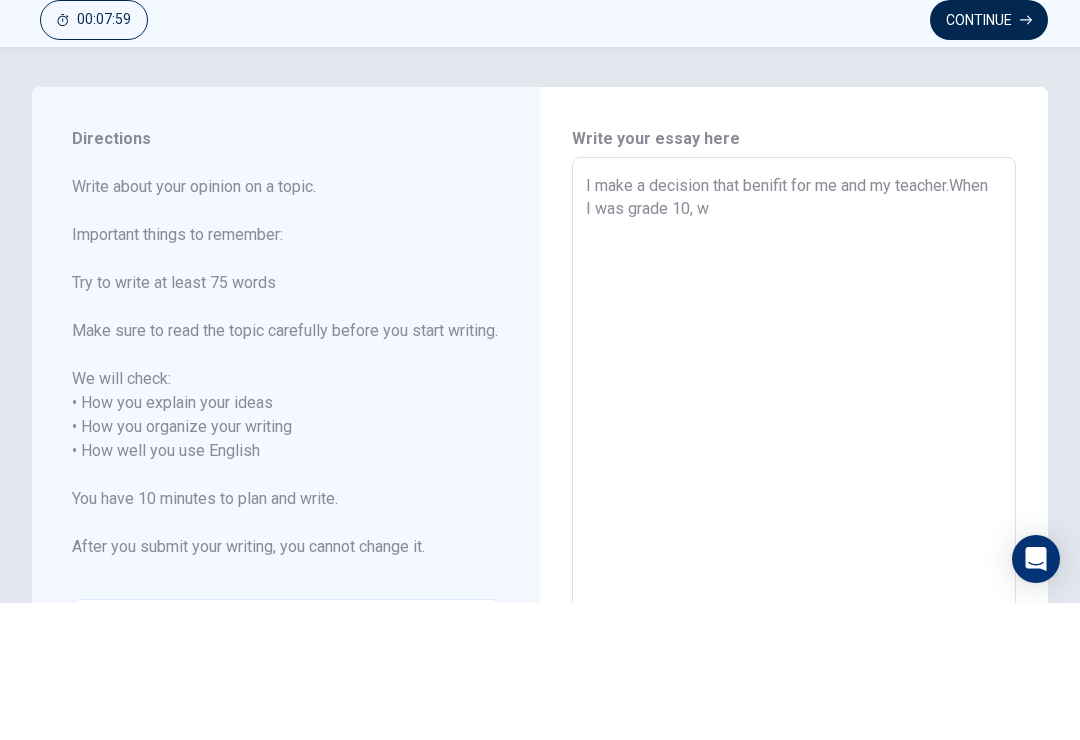 type on "x" 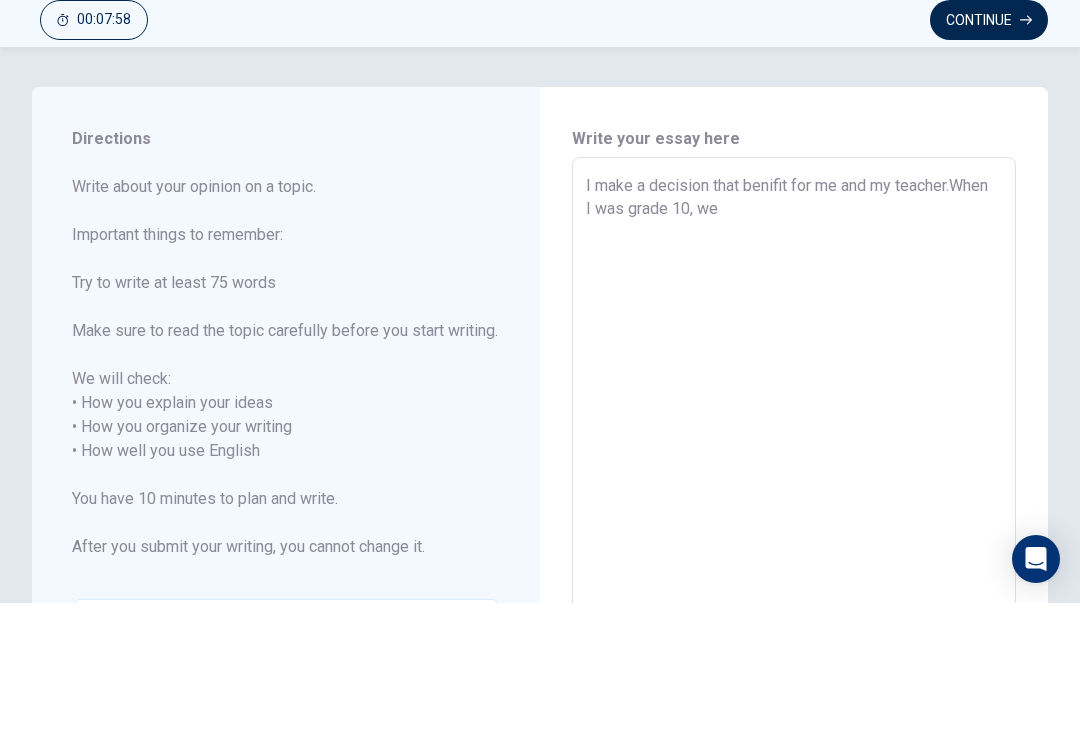 type 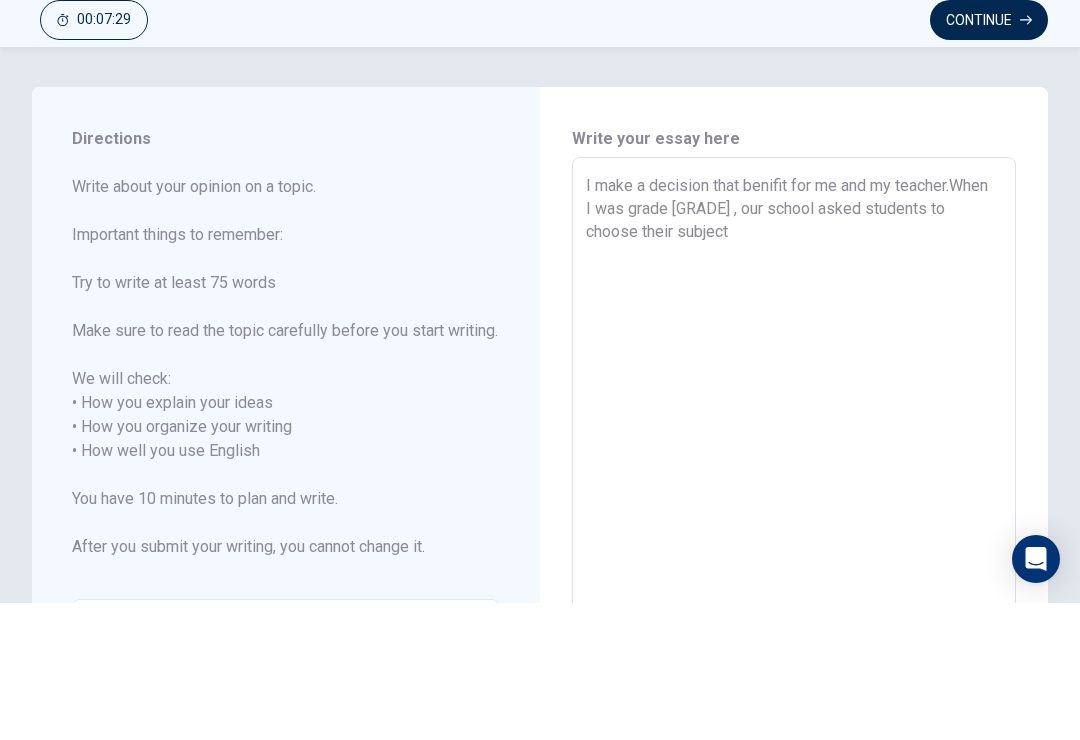 click on "I make a decision that benifit for me and my teacher.When I was grade [GRADE] , our school asked students to choose their subject" at bounding box center [794, 588] 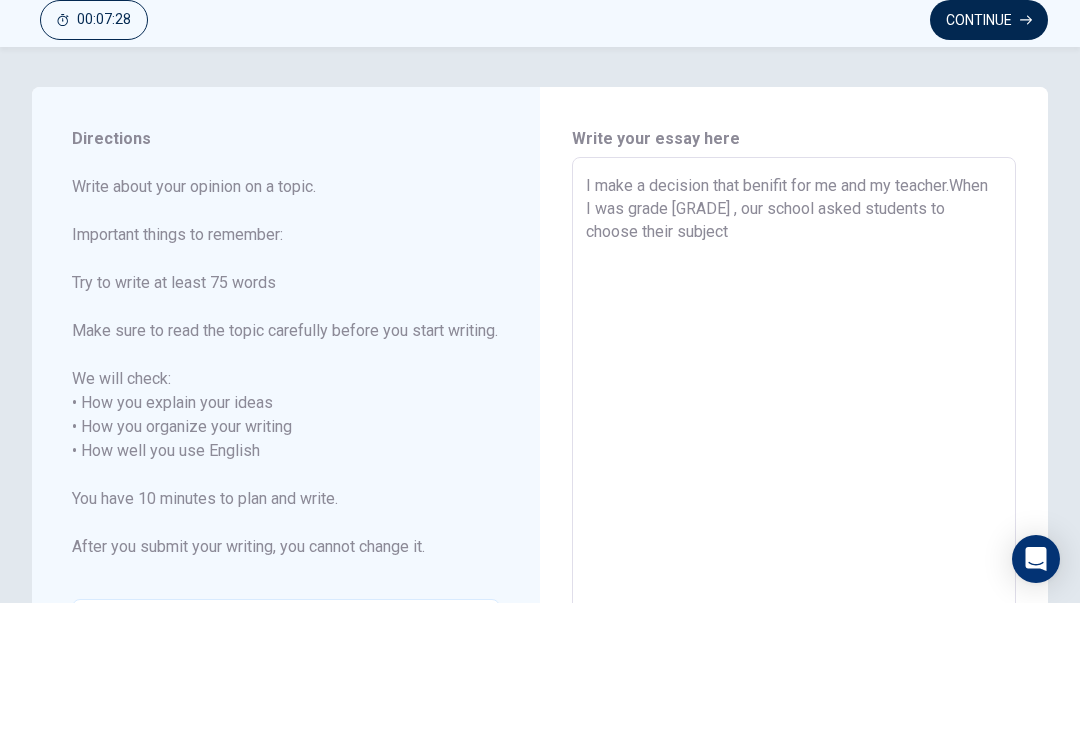 click on "I make a decision that benifit for me and my teacher.When I was grade [GRADE] , our school asked students to choose their subject" at bounding box center [794, 588] 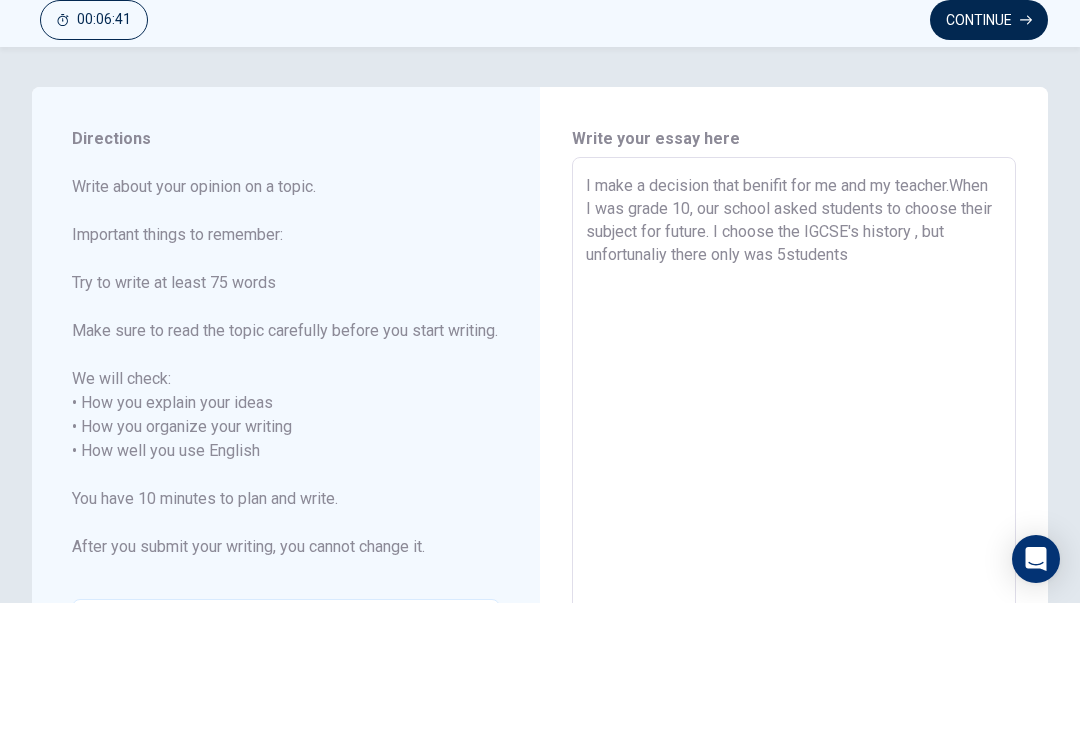 click on "I make a decision that benifit for me and my teacher.When I was grade 10, our school asked students to choose their subject for future. I choose the IGCSE's history , but unfortunaliy there only was 5students" at bounding box center (794, 588) 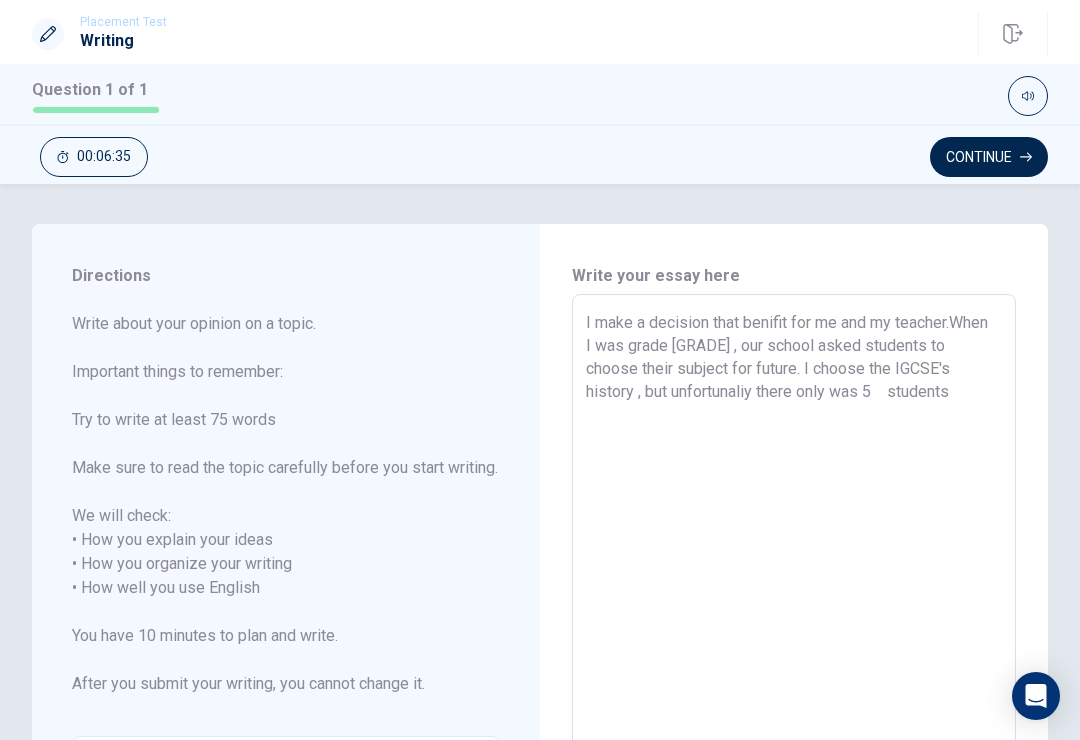 click on "I make a decision that benifit for me and my teacher.When I was grade [GRADE] , our school asked students to choose their subject for future. I choose the IGCSE's history , but unfortunaliy there only was 5    students" at bounding box center [794, 588] 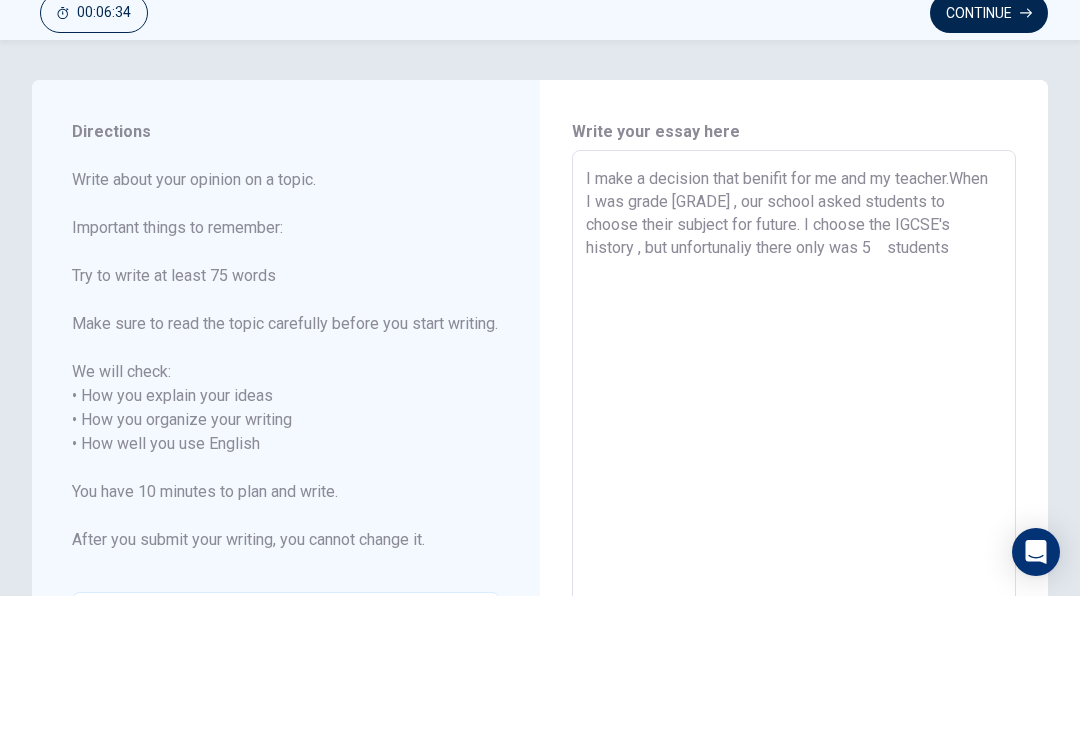 click on "I make a decision that benifit for me and my teacher.When I was grade [GRADE] , our school asked students to choose their subject for future. I choose the IGCSE's history , but unfortunaliy there only was 5    students" at bounding box center (794, 588) 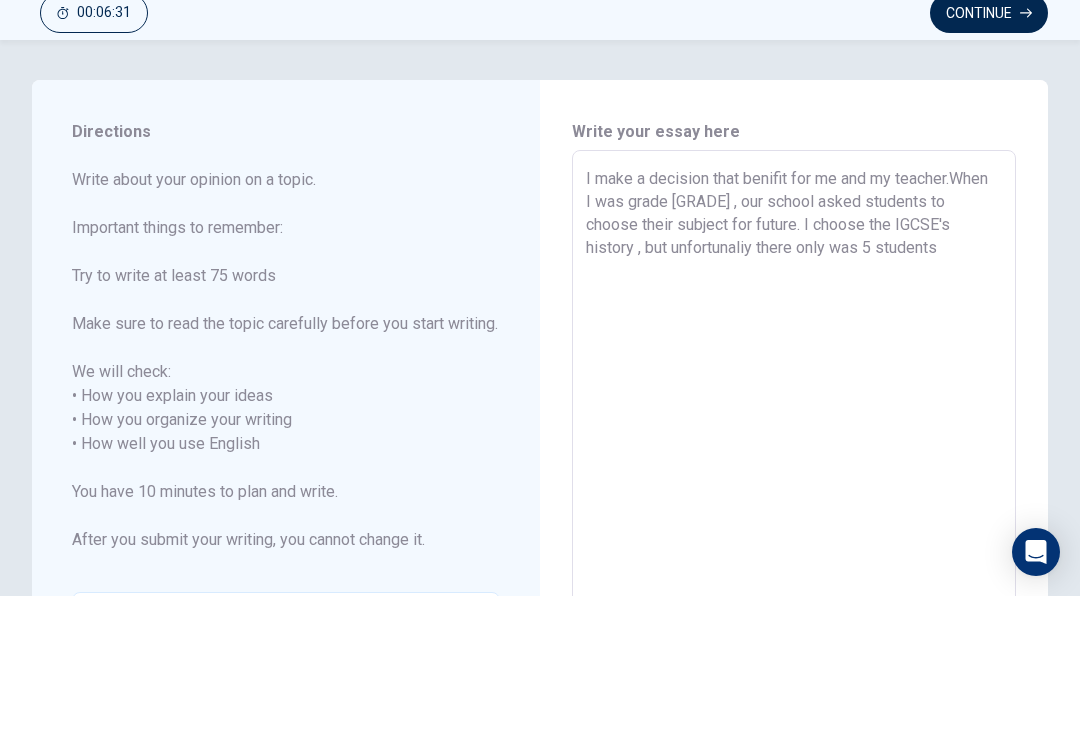 click on "I make a decision that benifit for me and my teacher.When I was grade [GRADE] , our school asked students to choose their subject for future. I choose the IGCSE's history , but unfortunaliy there only was 5   students" at bounding box center [794, 588] 